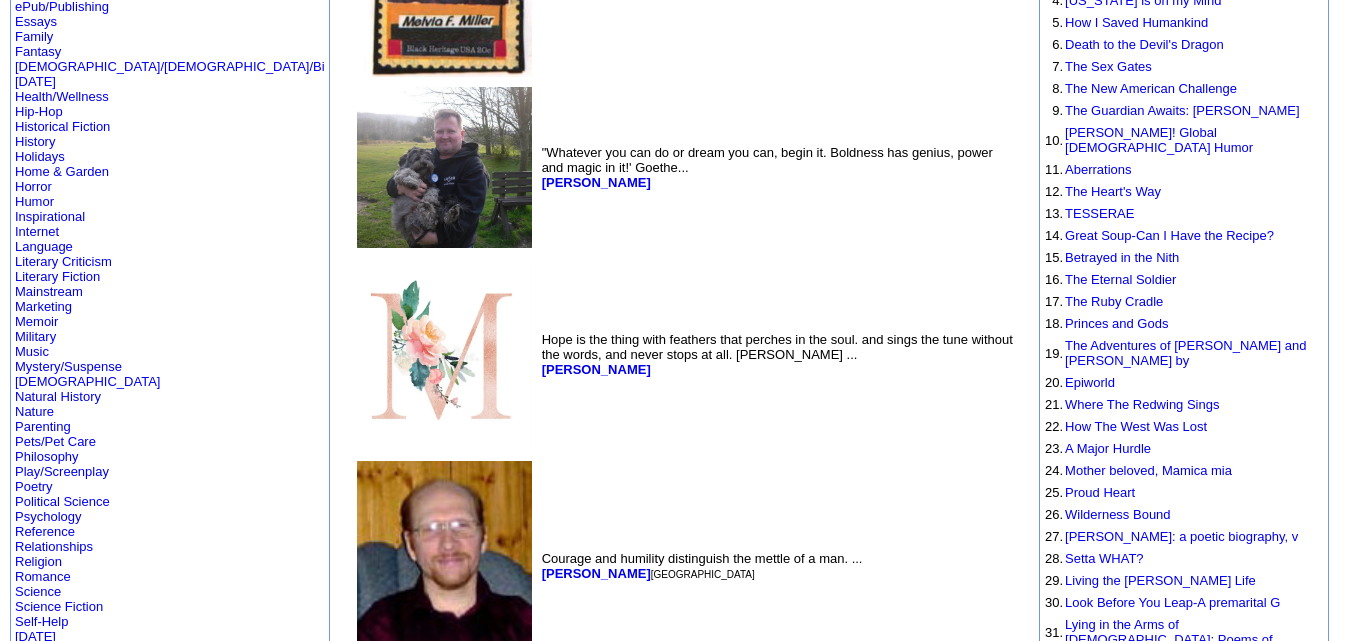 scroll, scrollTop: 0, scrollLeft: 0, axis: both 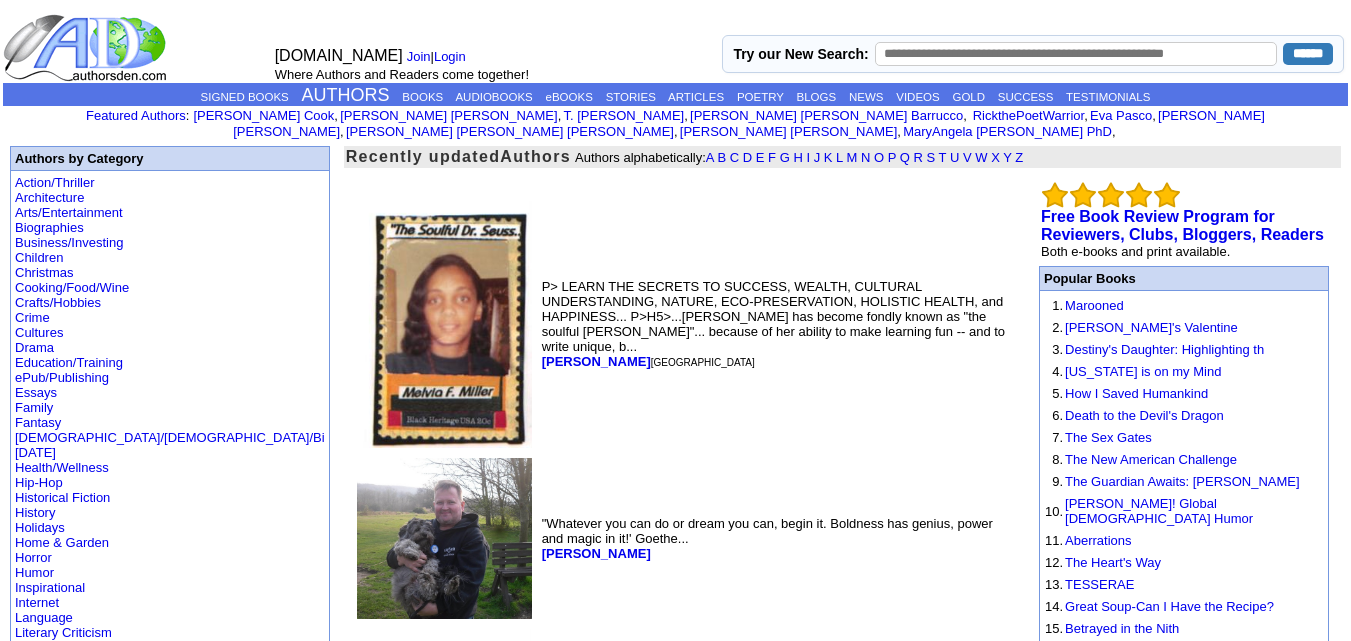 click at bounding box center [444, 324] 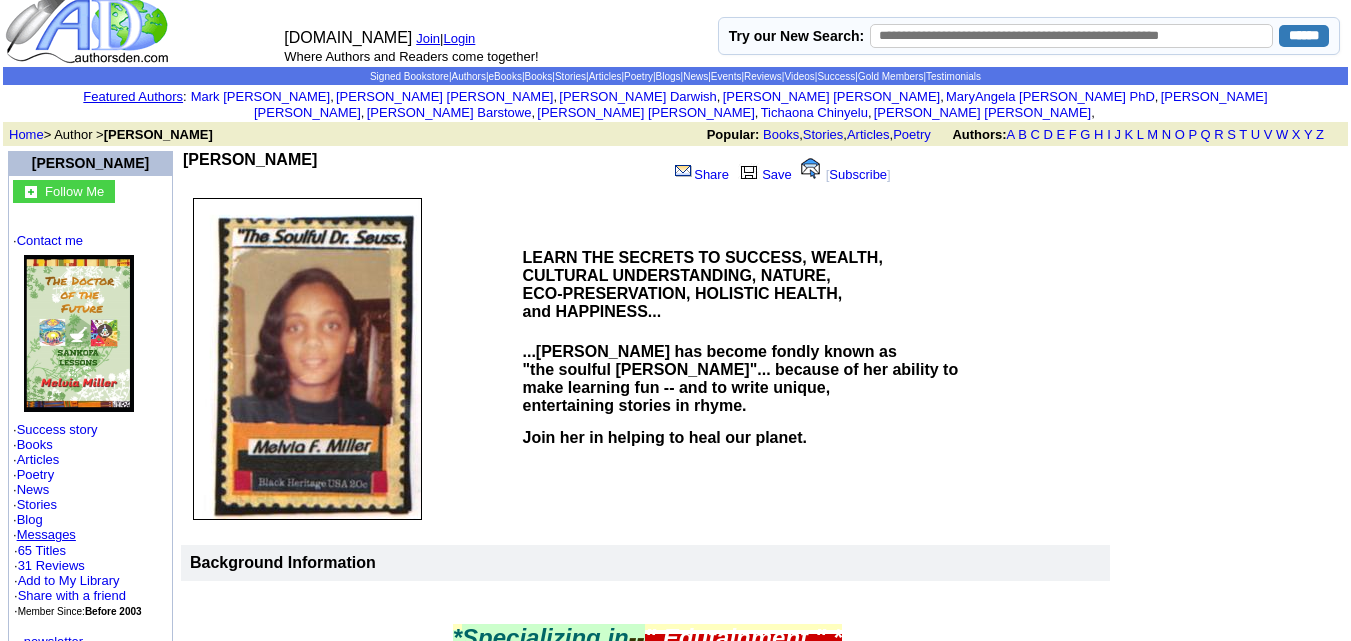 scroll, scrollTop: 0, scrollLeft: 0, axis: both 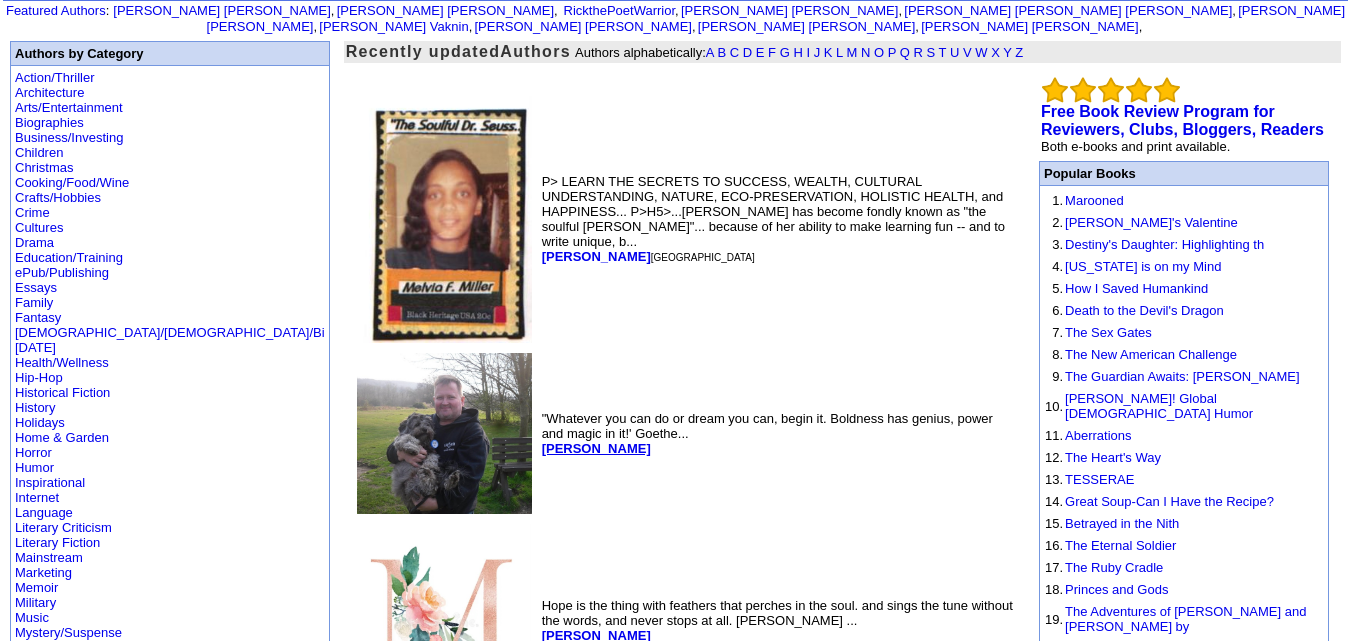 click on "Andy Turner" at bounding box center [596, 448] 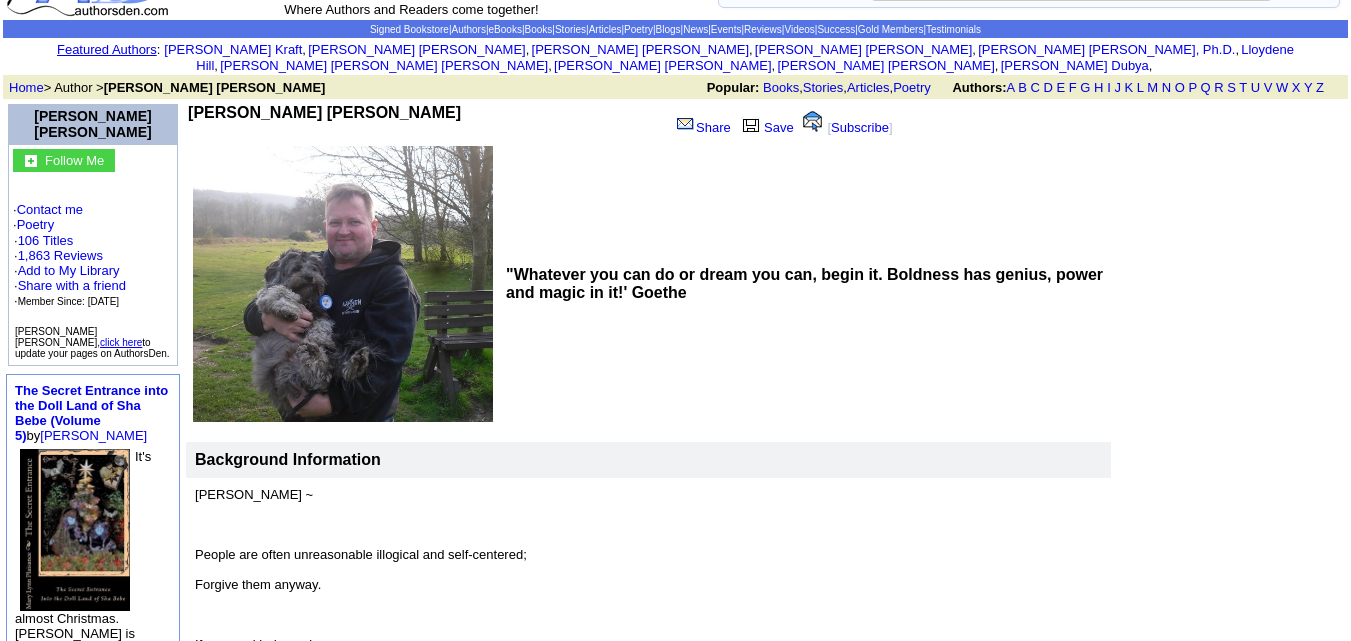 scroll, scrollTop: 0, scrollLeft: 0, axis: both 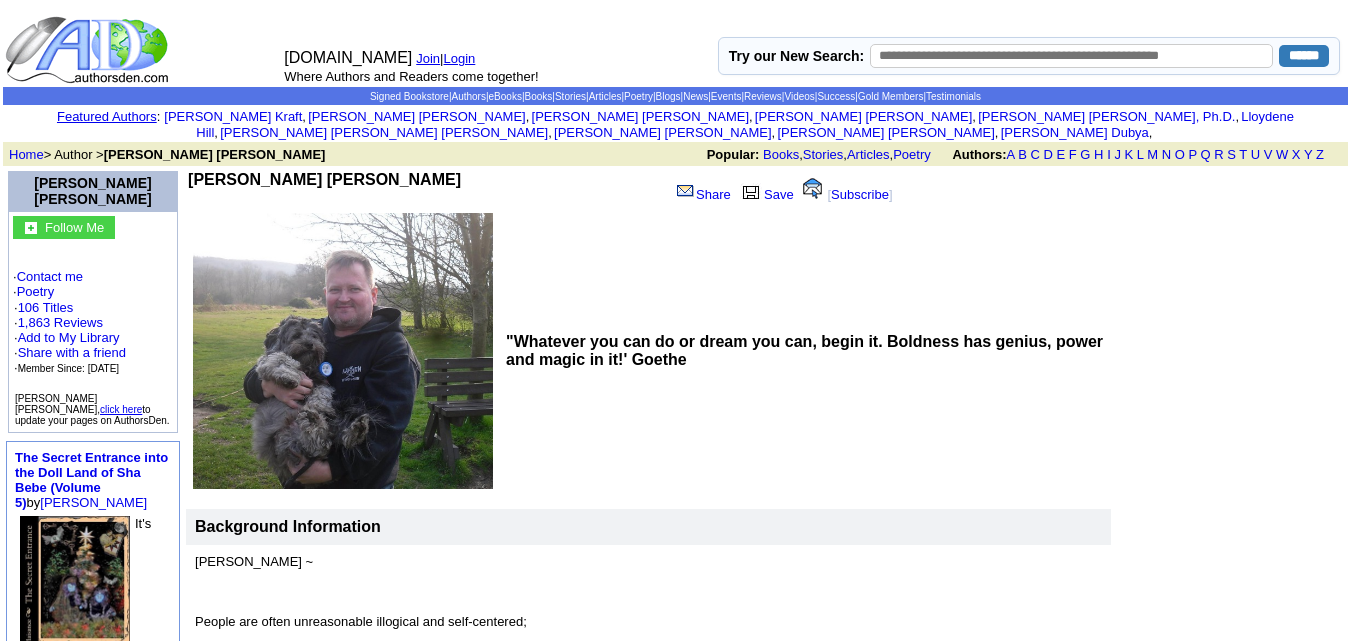 click at bounding box center [343, 351] 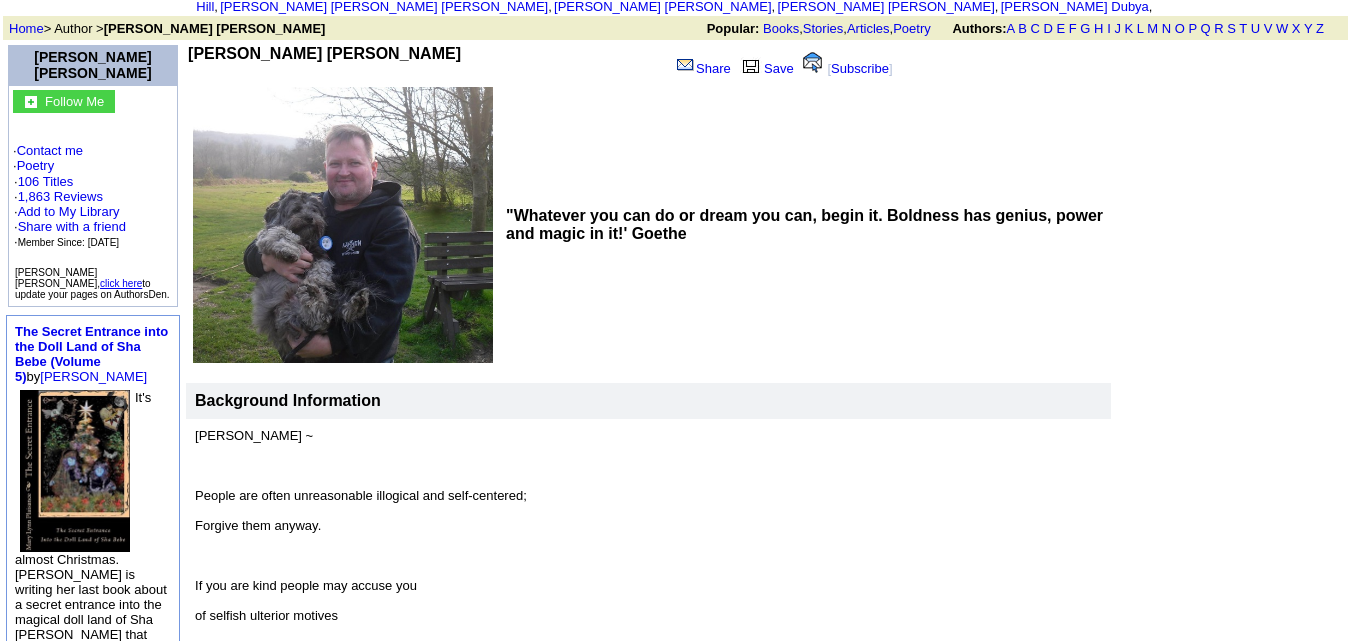 scroll, scrollTop: 0, scrollLeft: 0, axis: both 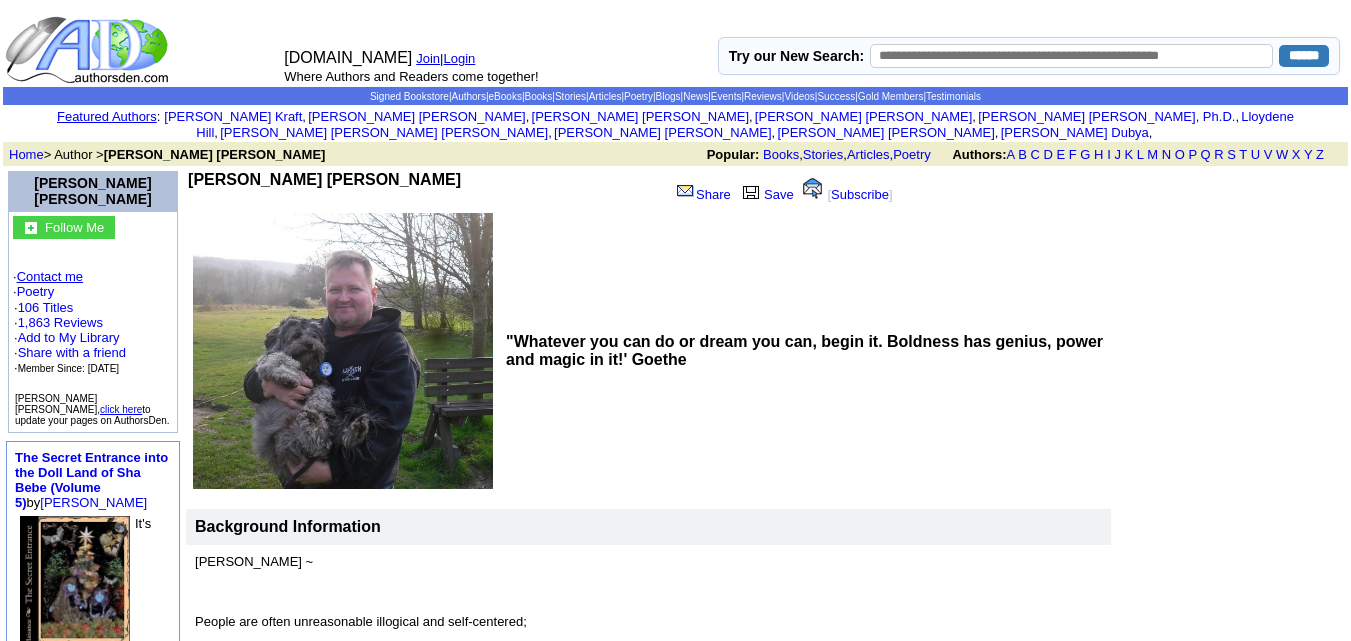 click on "Contact me" at bounding box center [50, 276] 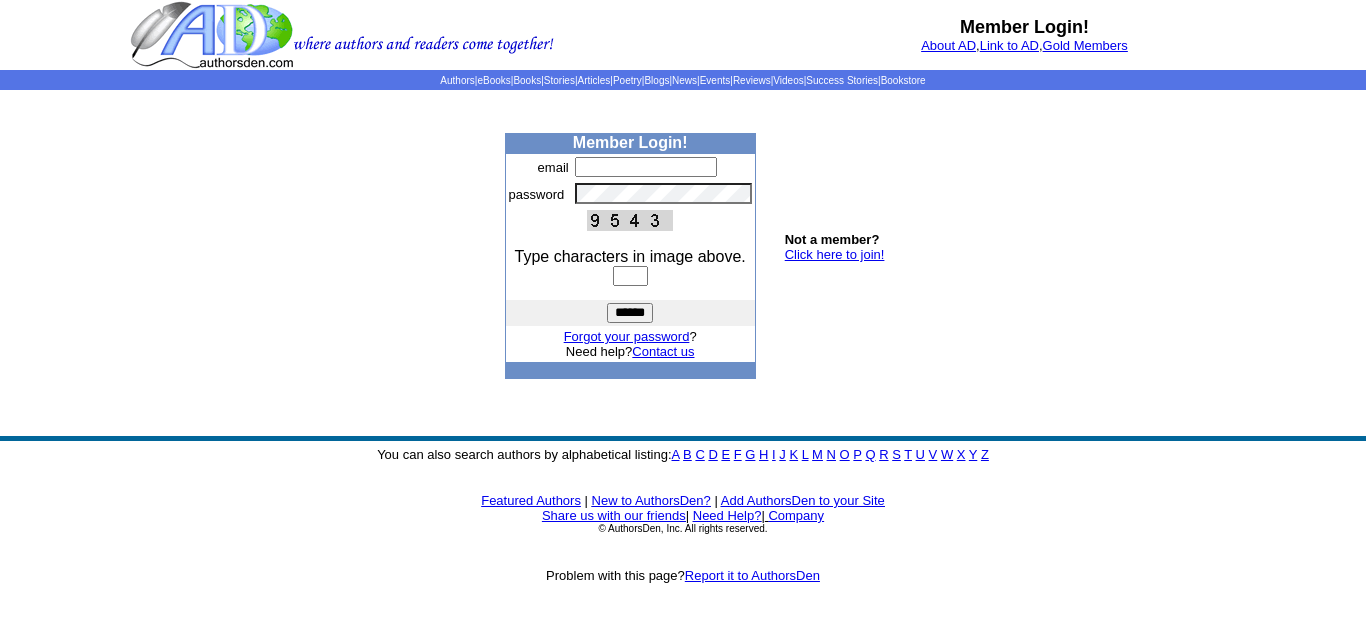 scroll, scrollTop: 0, scrollLeft: 0, axis: both 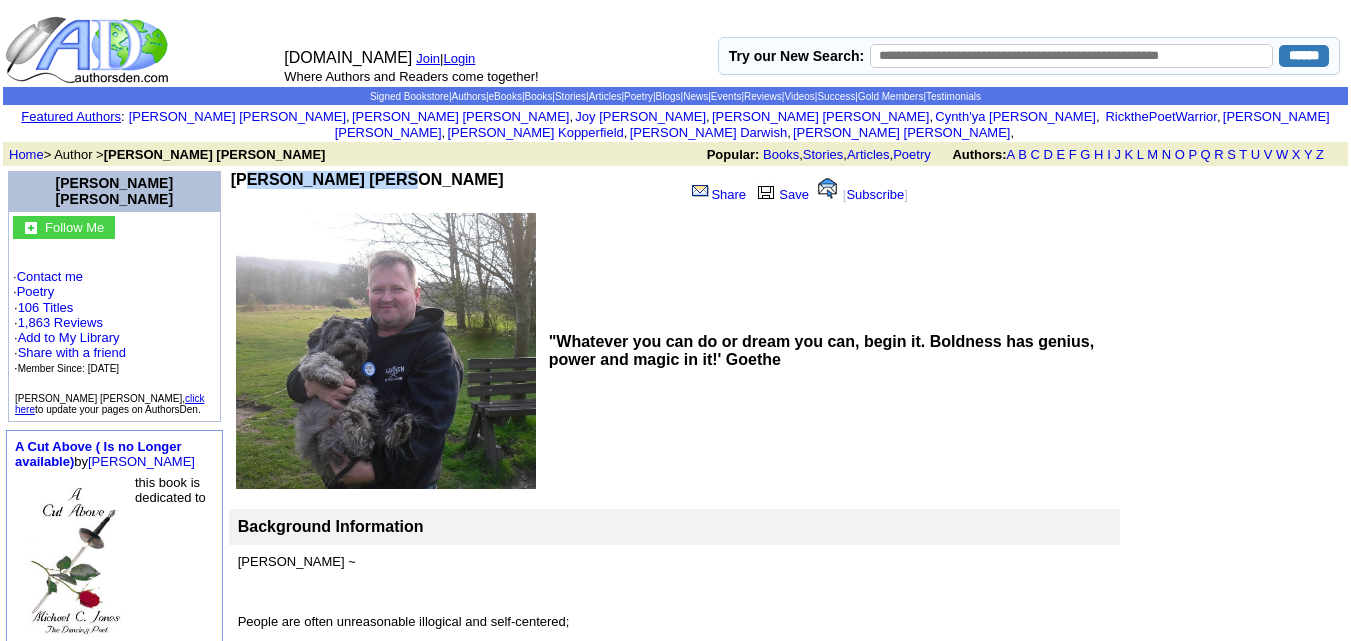 drag, startPoint x: 197, startPoint y: 165, endPoint x: 355, endPoint y: 164, distance: 158.00316 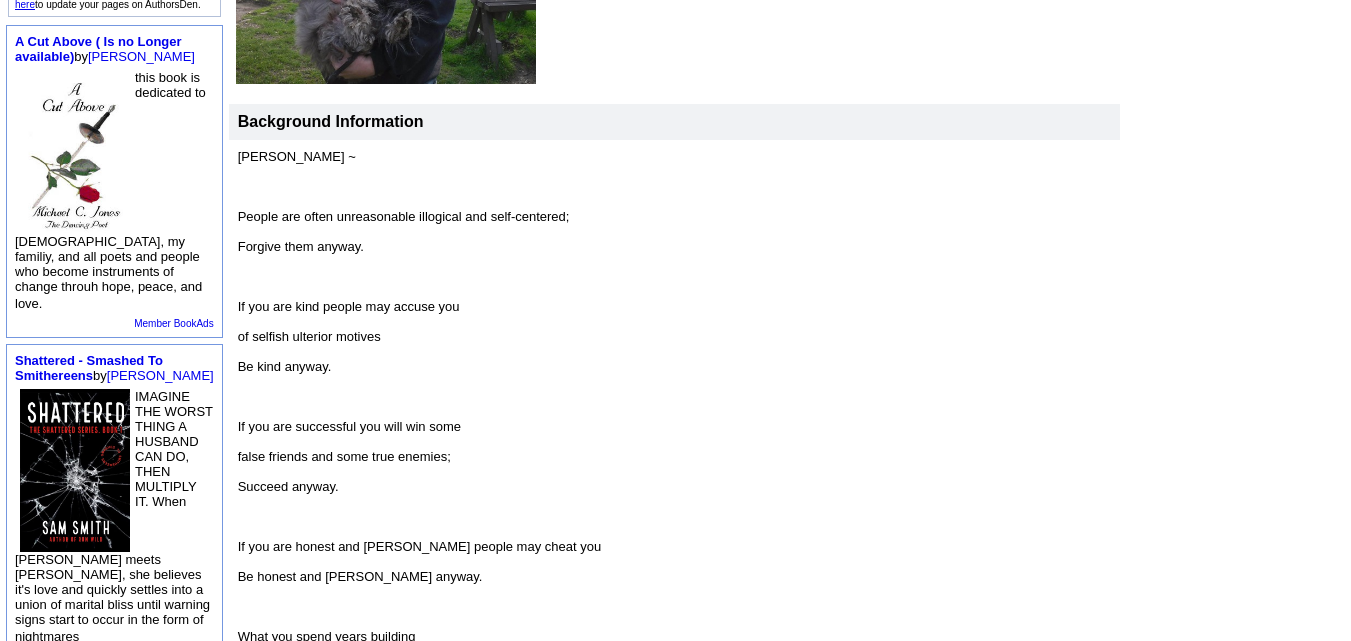 scroll, scrollTop: 404, scrollLeft: 0, axis: vertical 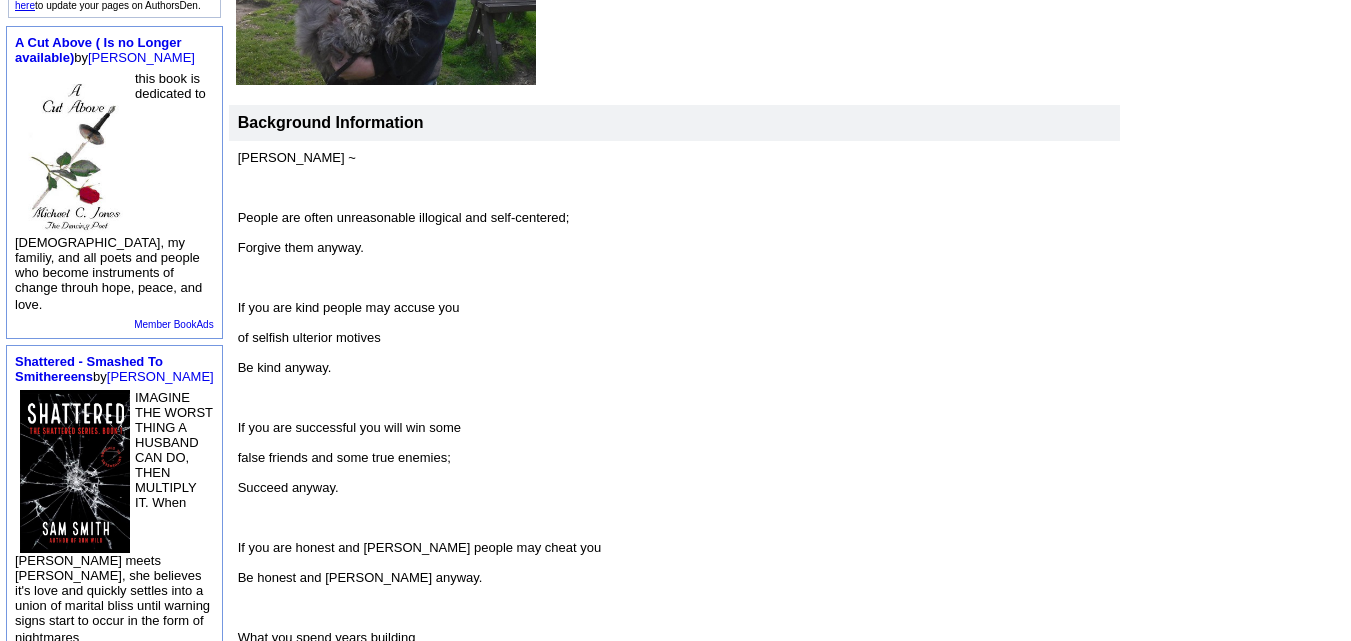 click at bounding box center [75, 471] 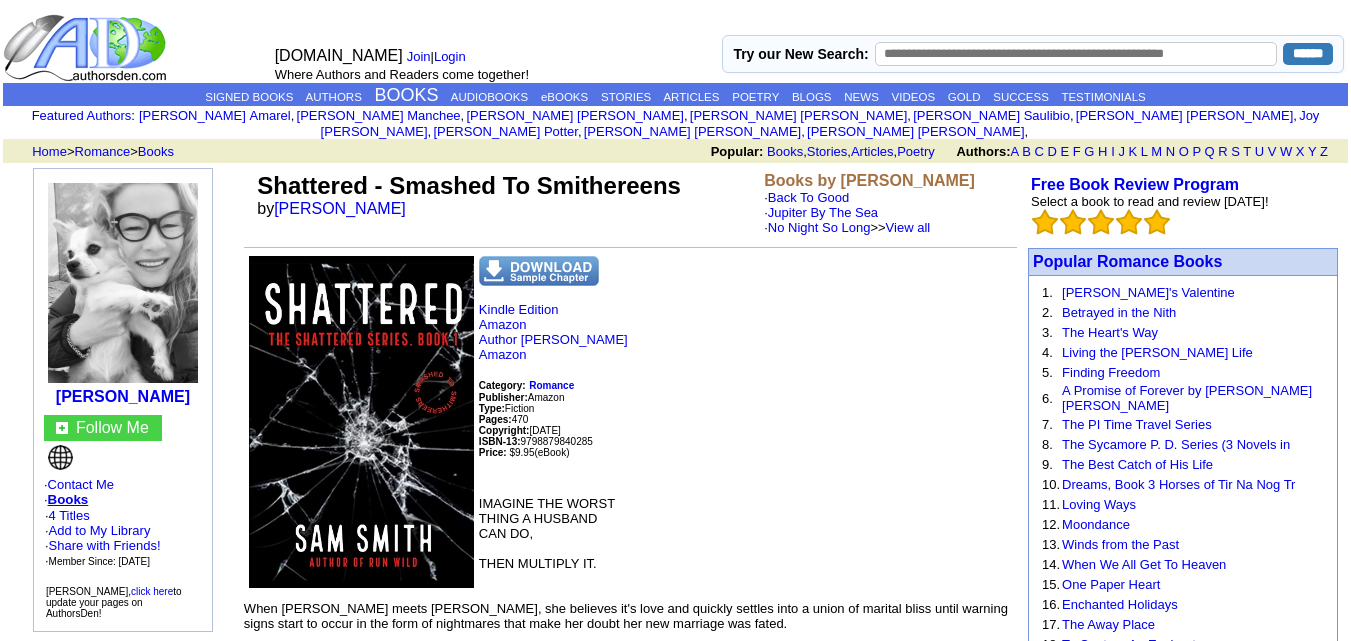 scroll, scrollTop: 0, scrollLeft: 0, axis: both 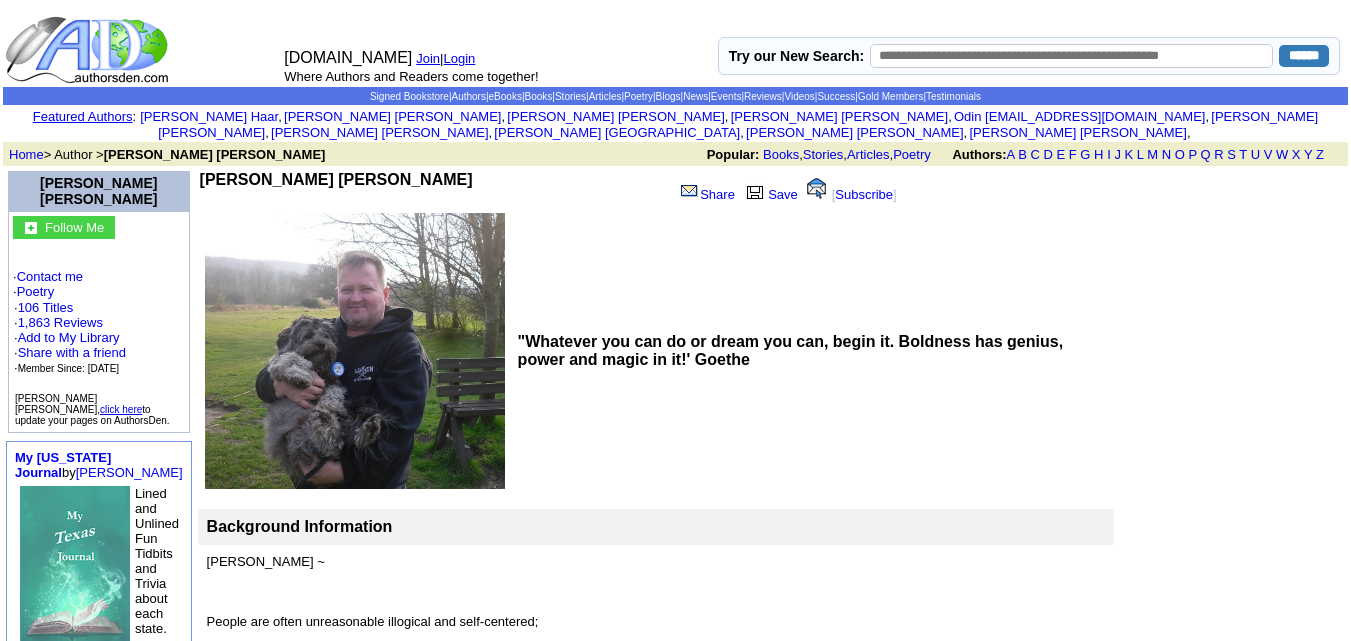 click at bounding box center [355, 351] 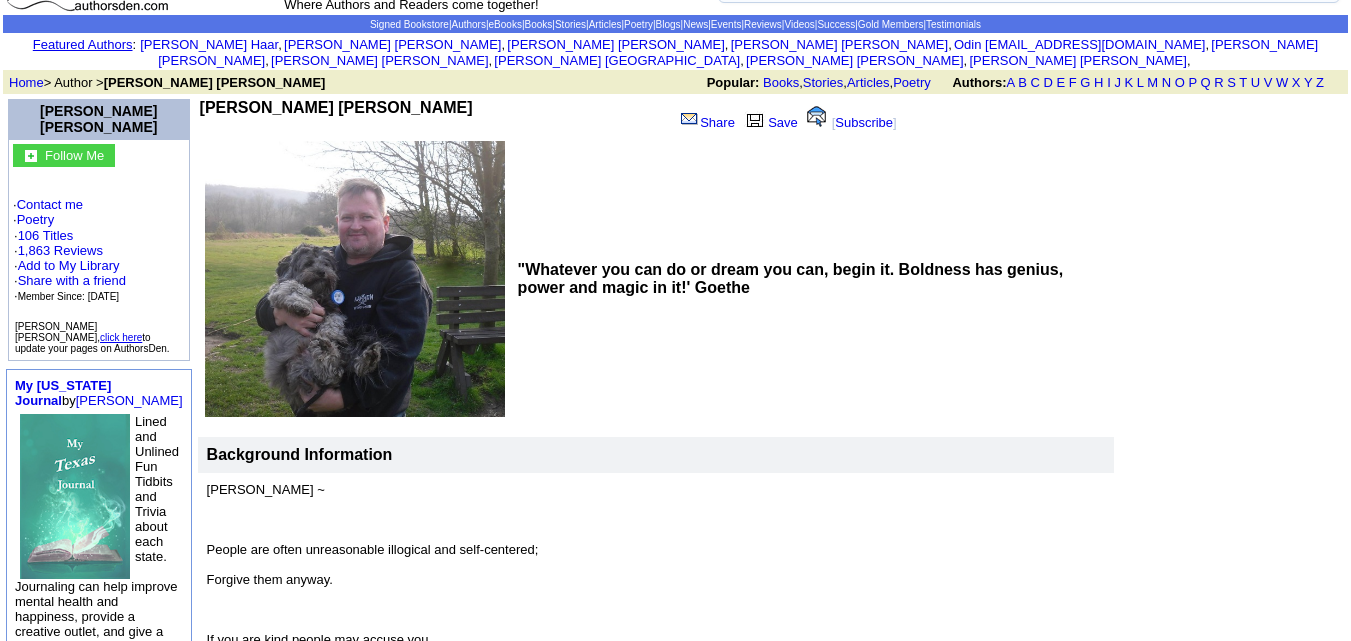 scroll, scrollTop: 0, scrollLeft: 0, axis: both 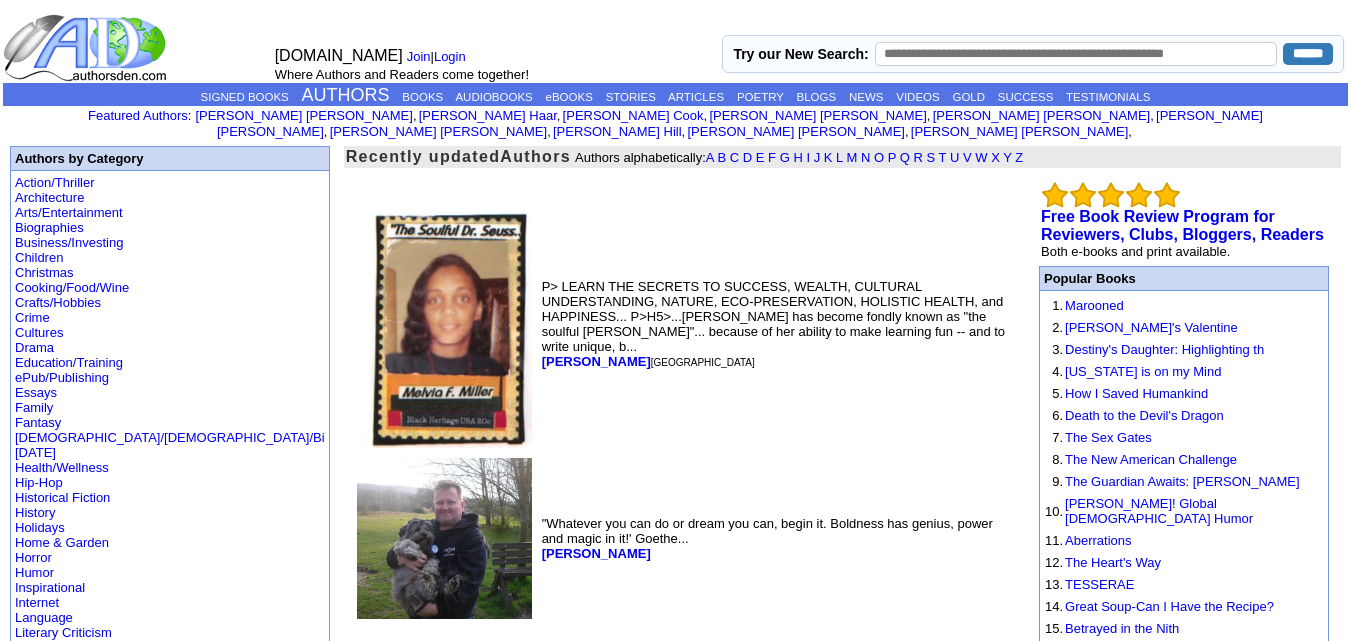 click at bounding box center (444, 324) 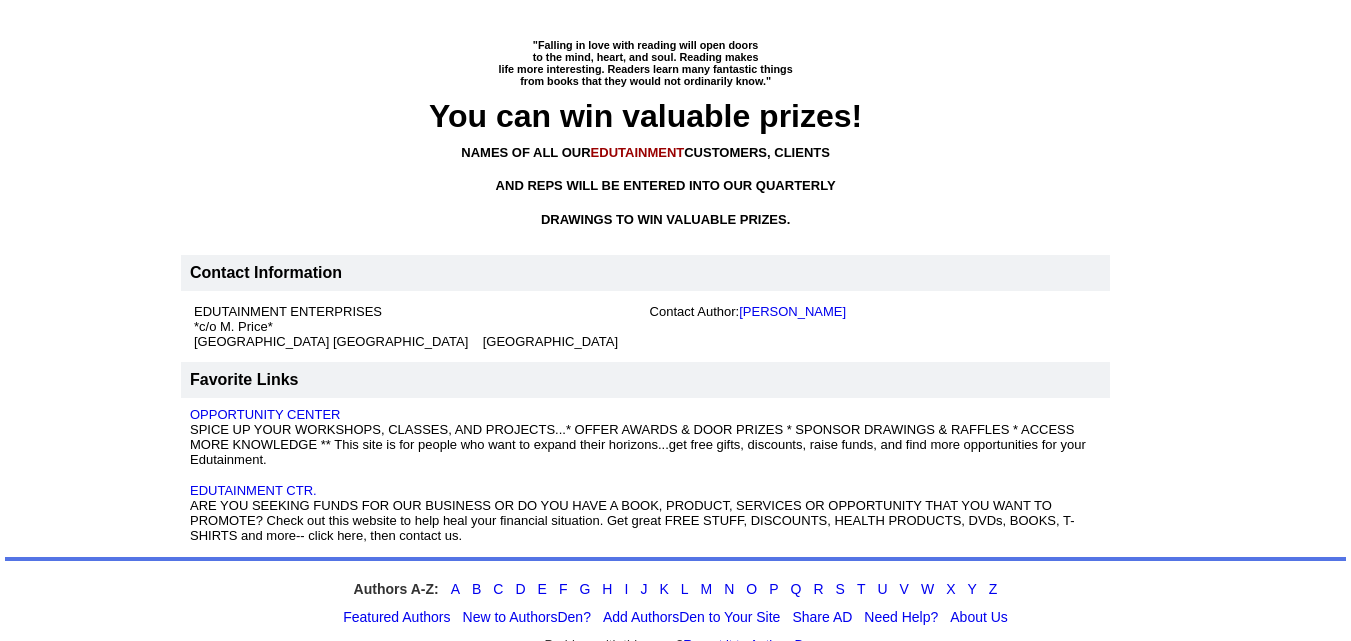 scroll, scrollTop: 4088, scrollLeft: 0, axis: vertical 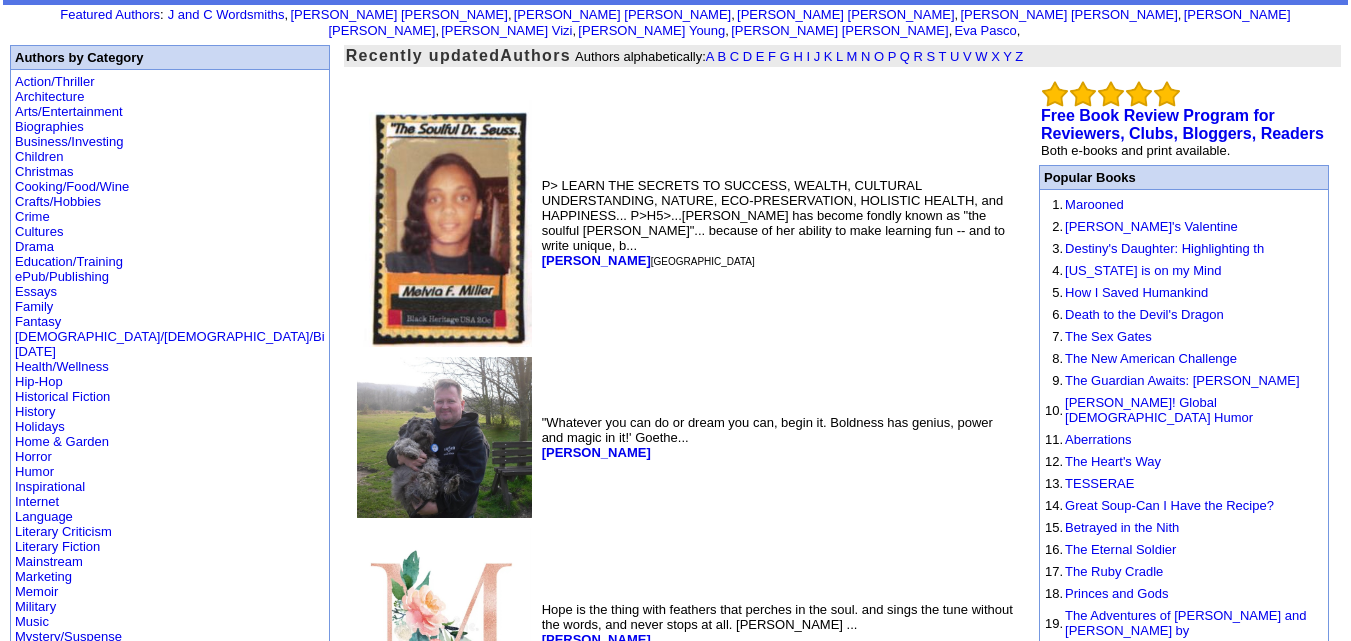 click at bounding box center [444, 437] 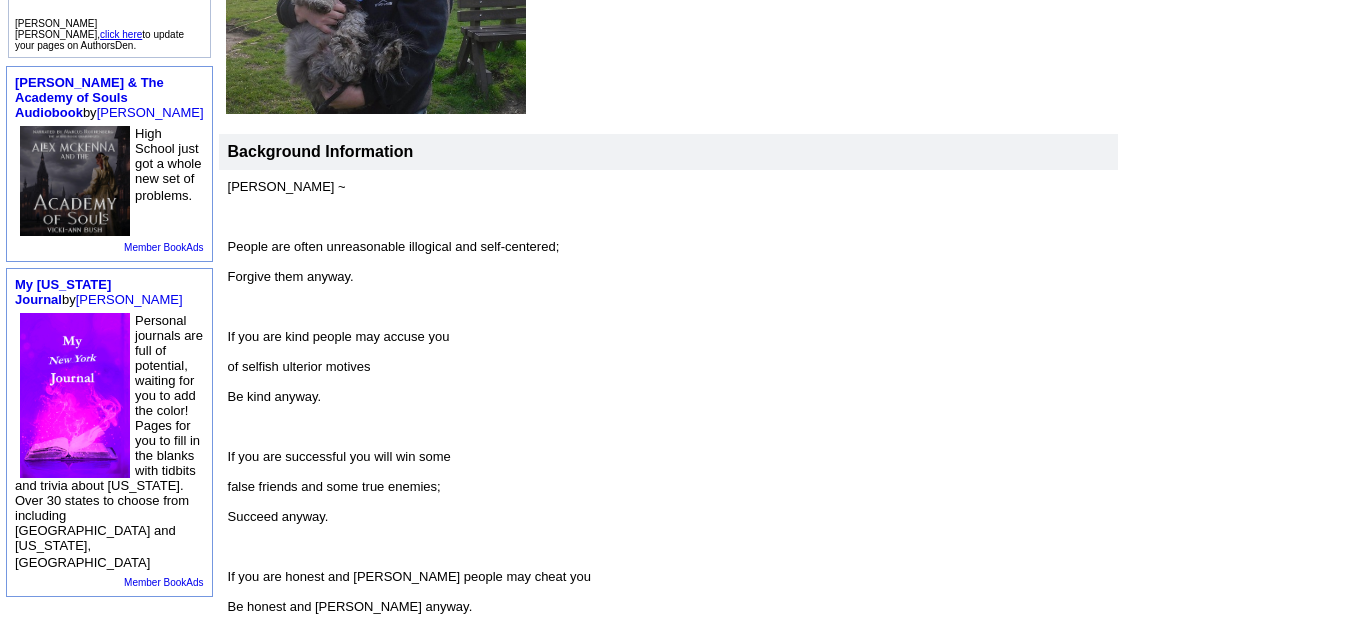 scroll, scrollTop: 0, scrollLeft: 0, axis: both 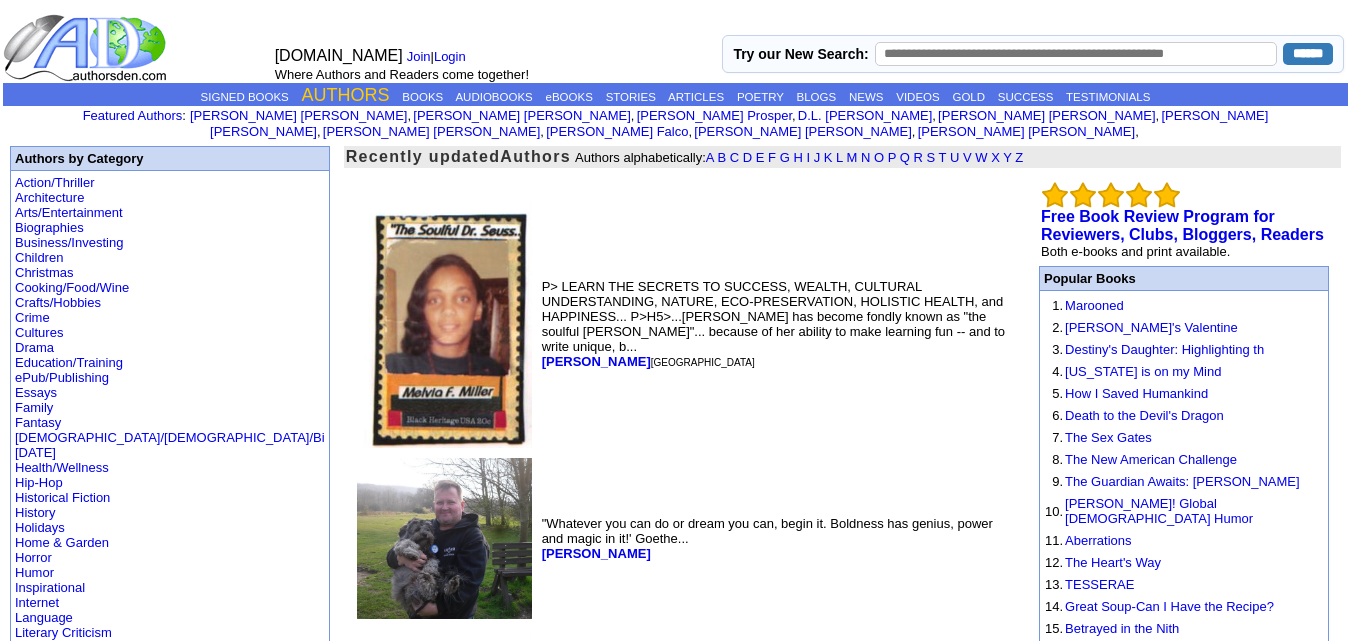 click on "AUTHORS" at bounding box center [346, 95] 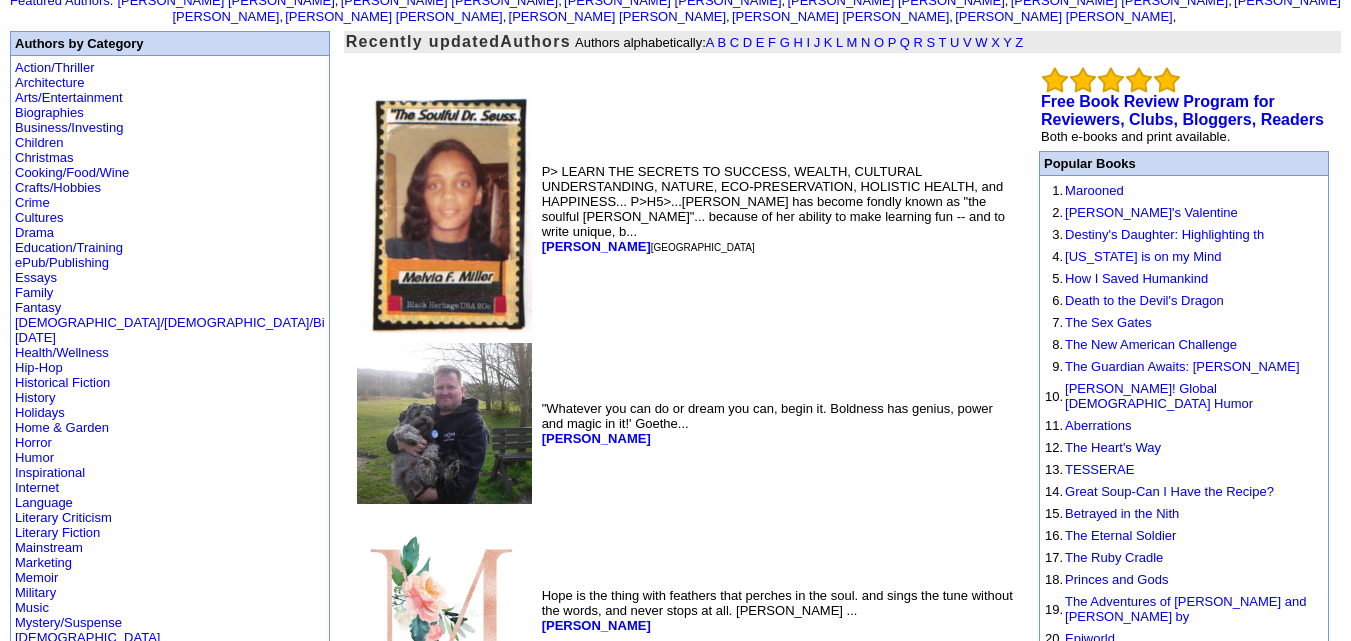scroll, scrollTop: 124, scrollLeft: 0, axis: vertical 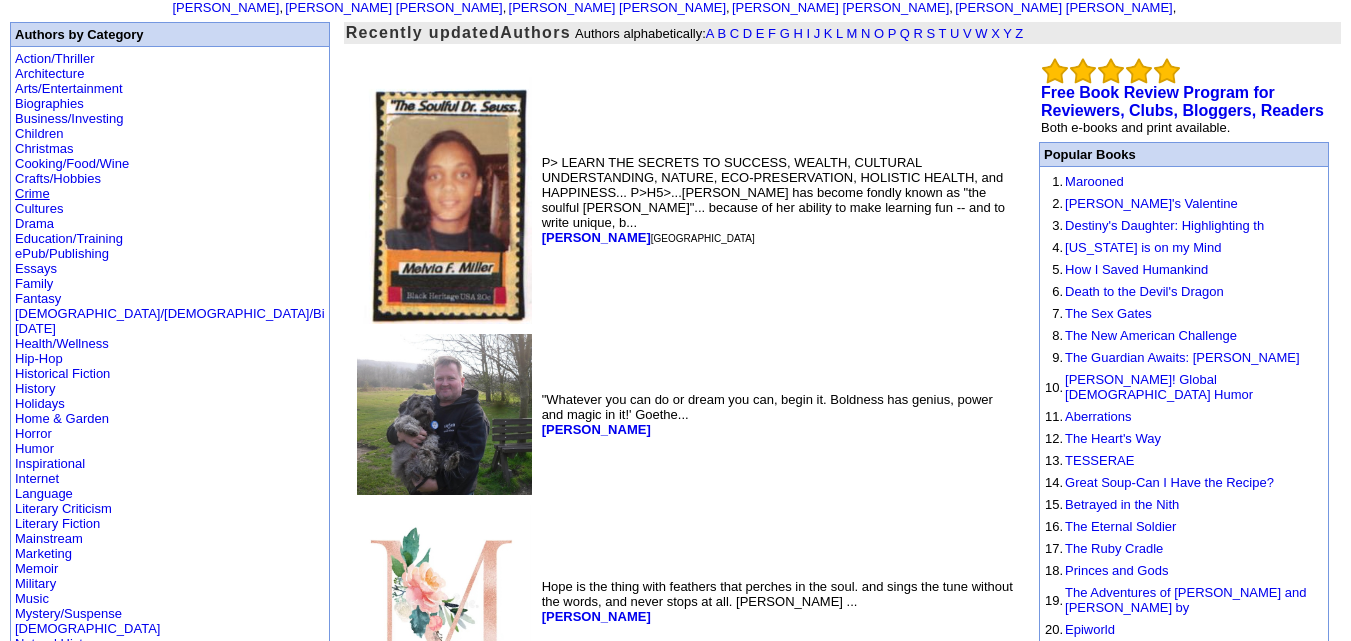 click on "Crime" at bounding box center (32, 193) 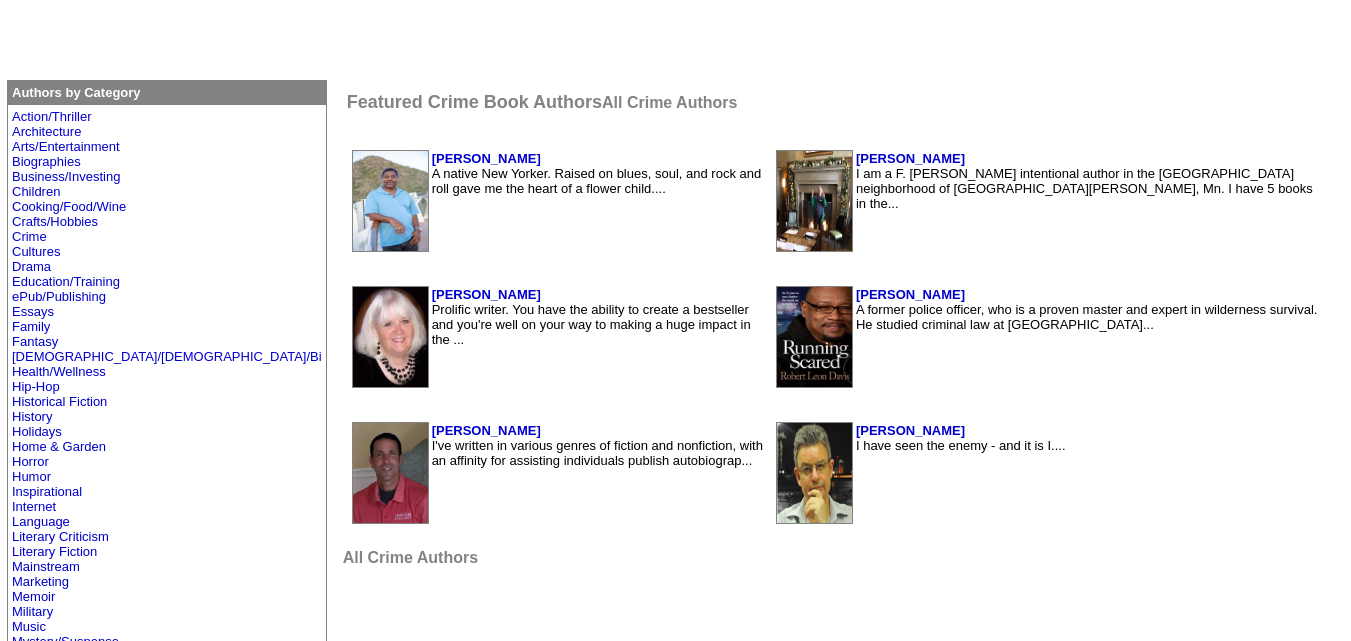 scroll, scrollTop: 358, scrollLeft: 0, axis: vertical 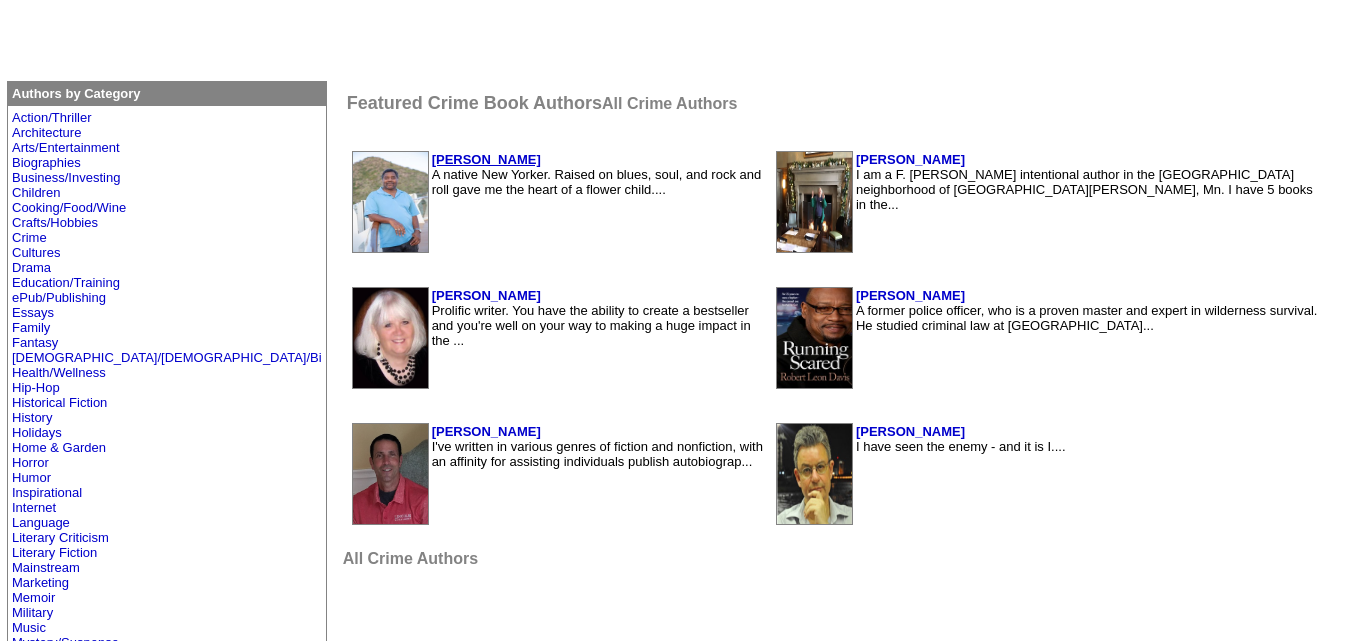 click on "[PERSON_NAME]" at bounding box center (486, 159) 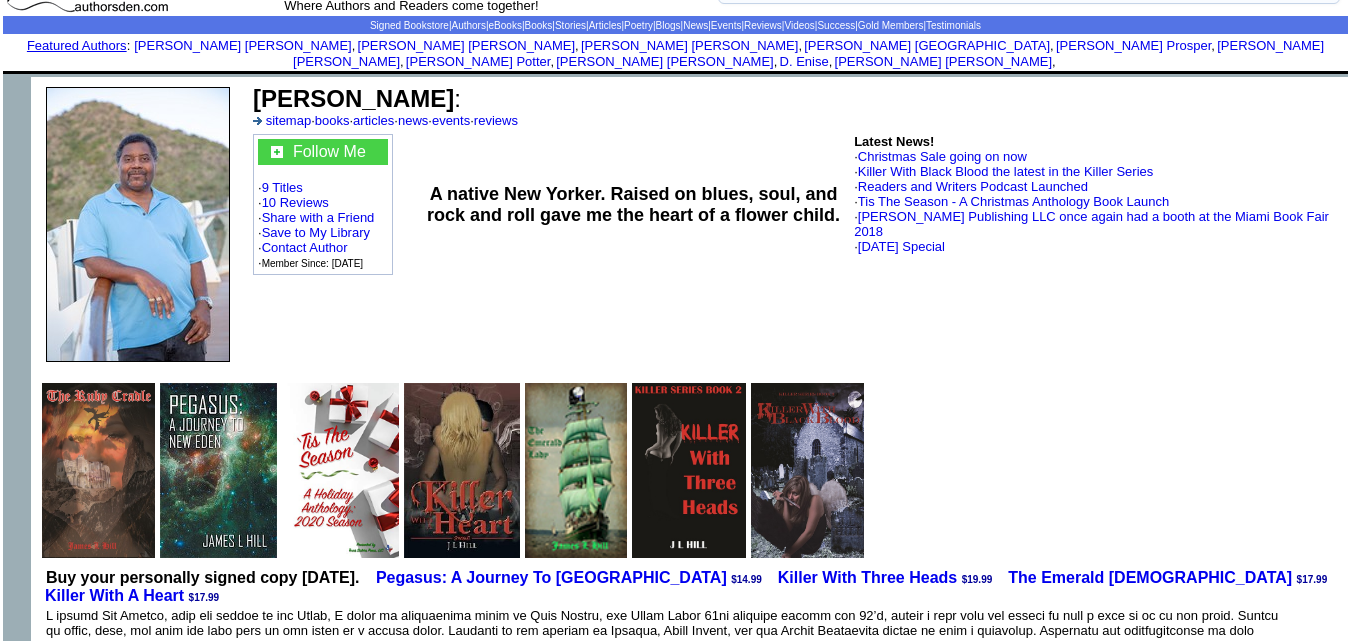 scroll, scrollTop: 0, scrollLeft: 0, axis: both 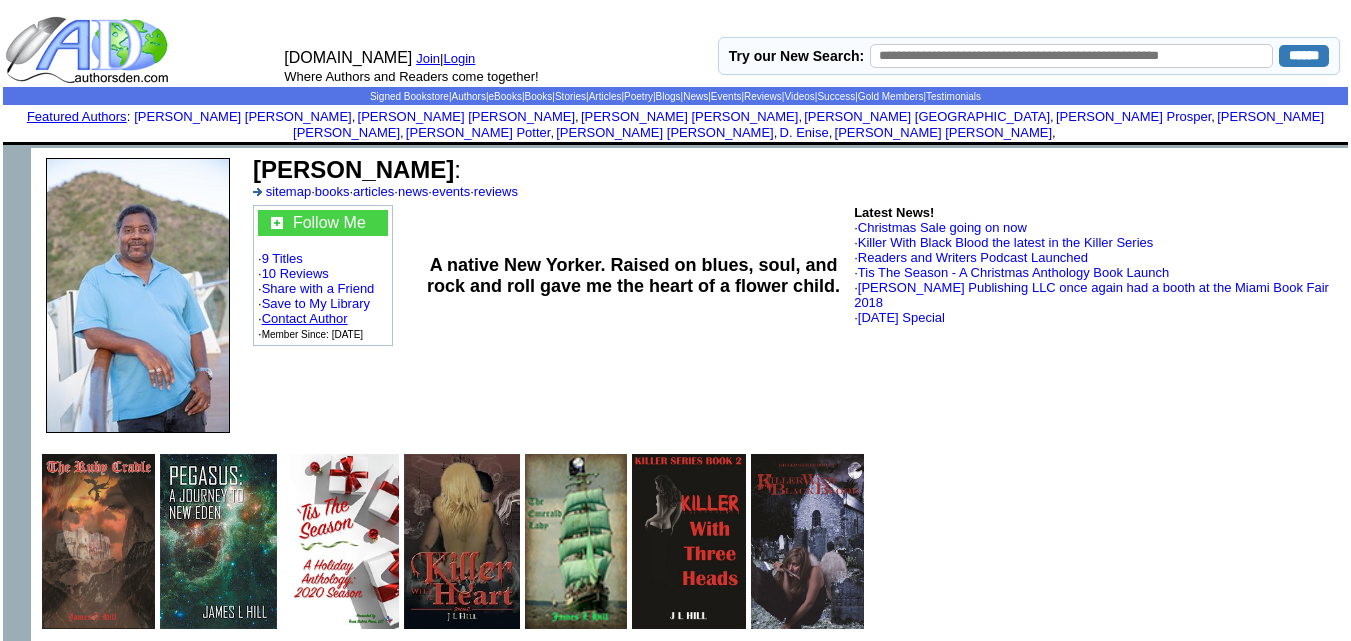 click on "Contact Author" at bounding box center (305, 318) 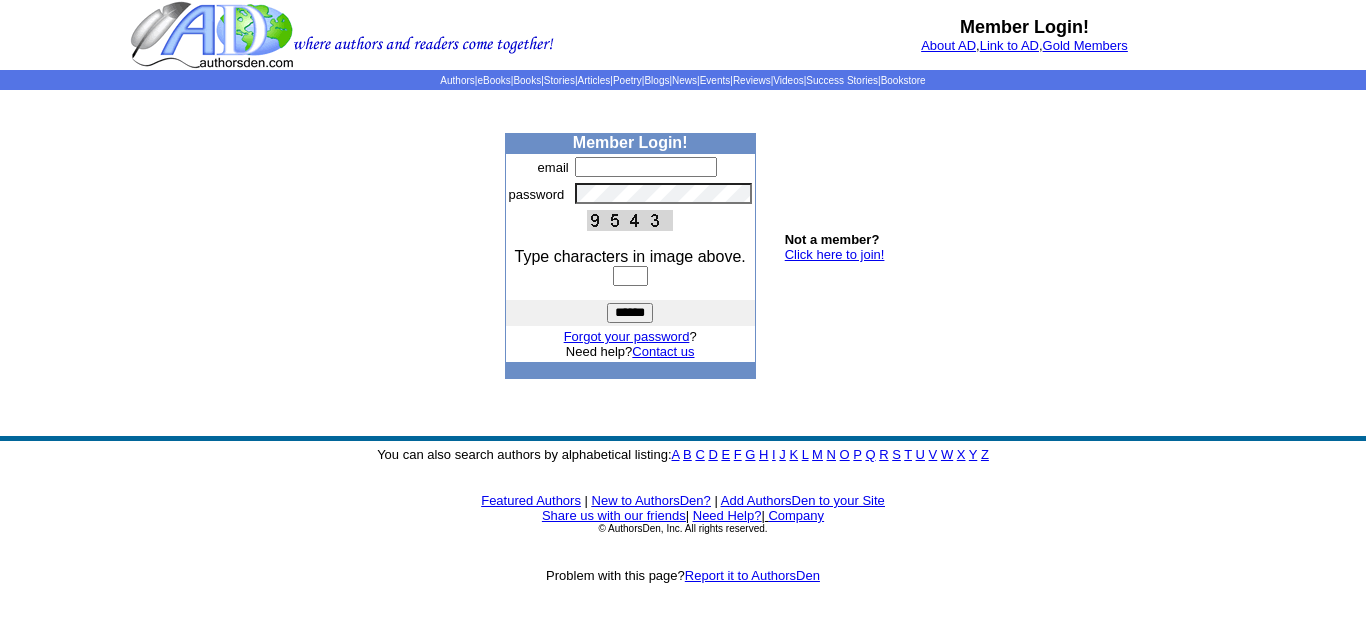scroll, scrollTop: 0, scrollLeft: 0, axis: both 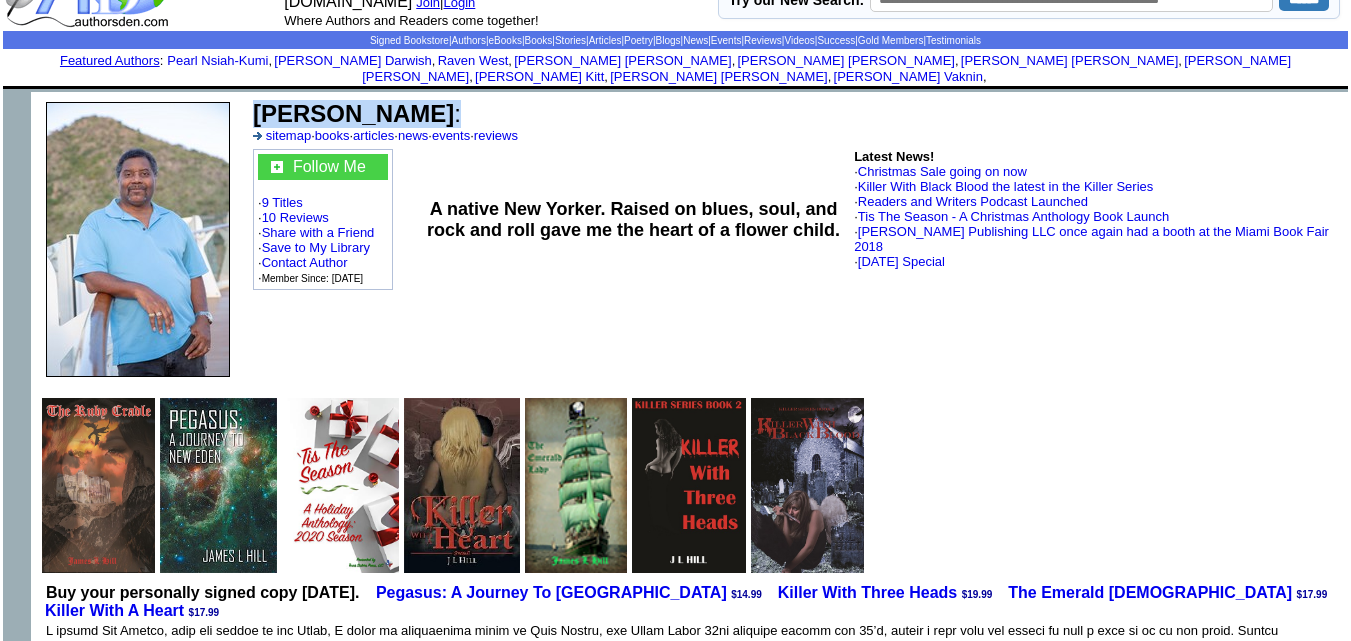 drag, startPoint x: 257, startPoint y: 95, endPoint x: 396, endPoint y: 105, distance: 139.35925 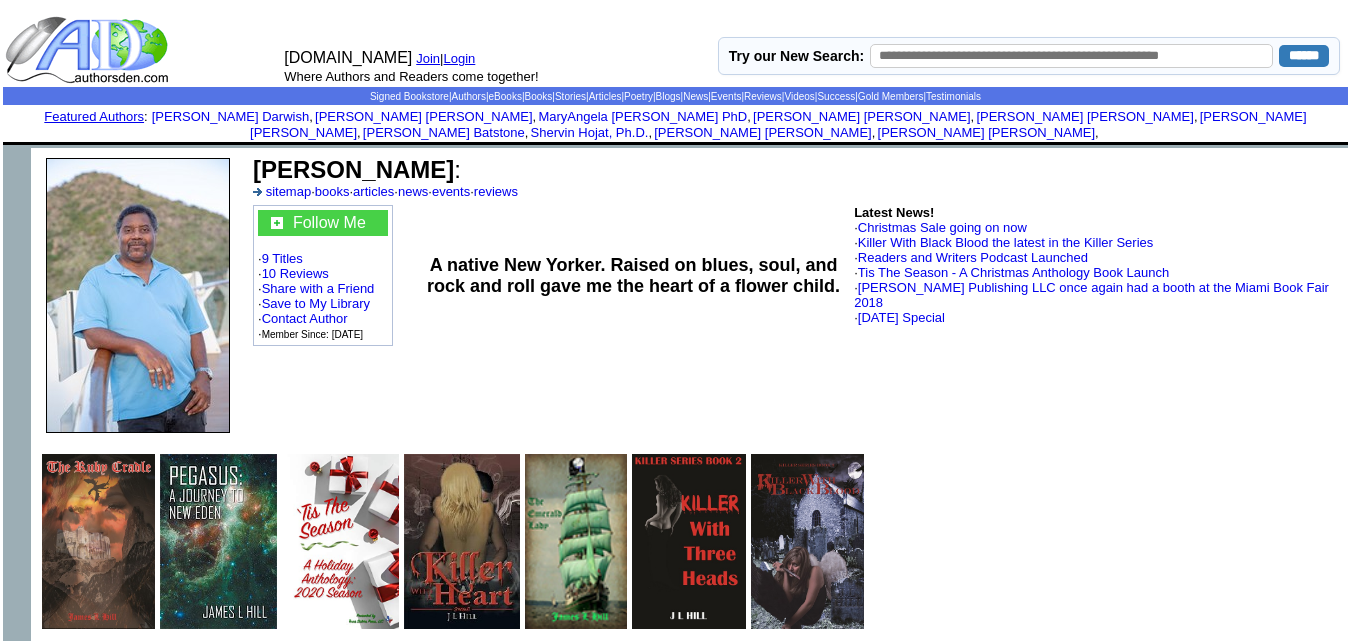 scroll, scrollTop: 0, scrollLeft: 0, axis: both 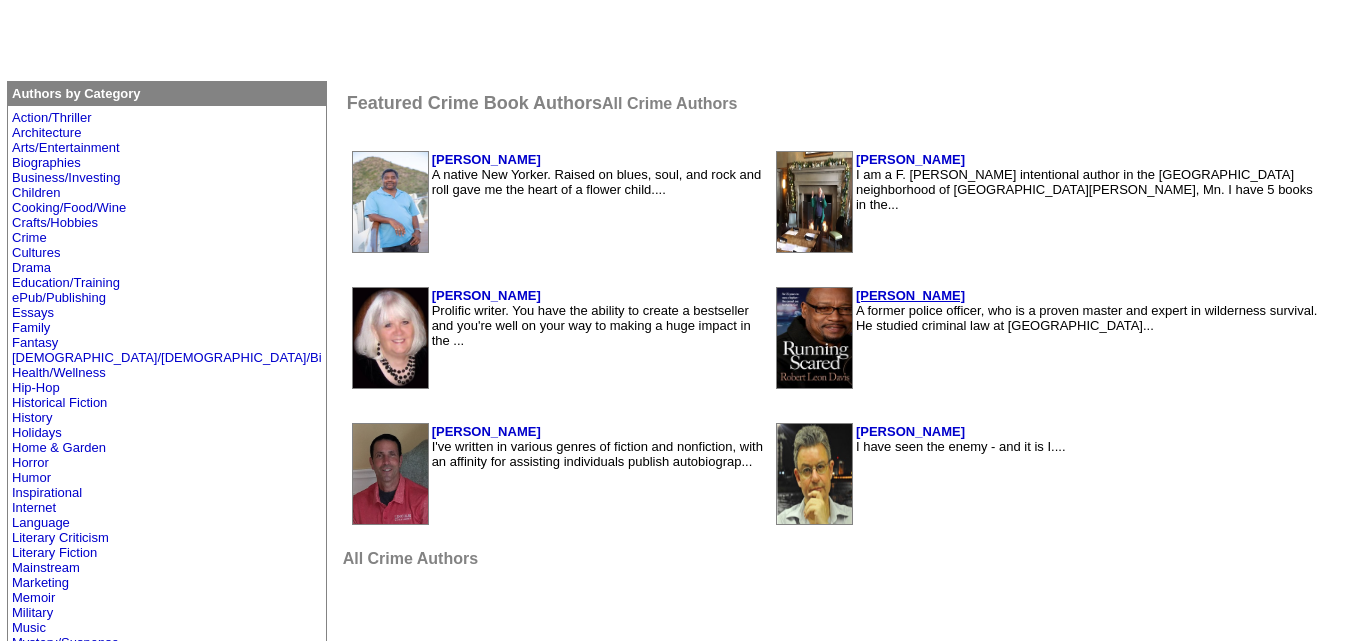 click on "Robert Davis" at bounding box center (910, 295) 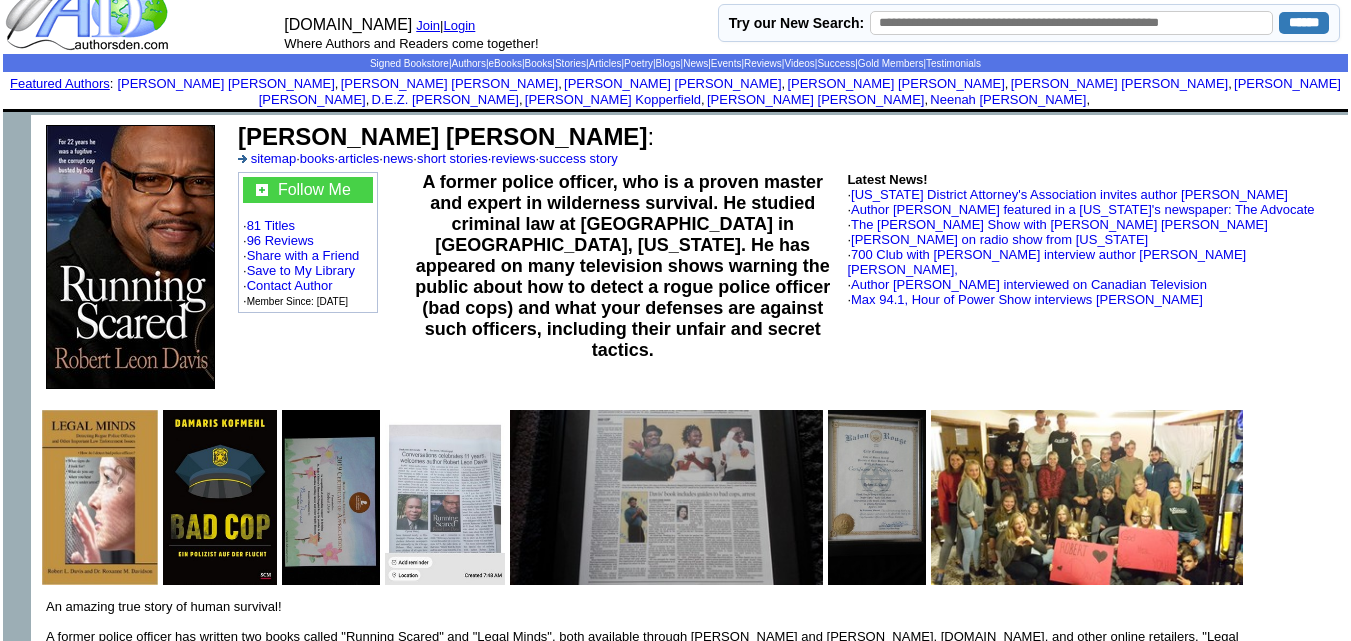 scroll, scrollTop: 0, scrollLeft: 0, axis: both 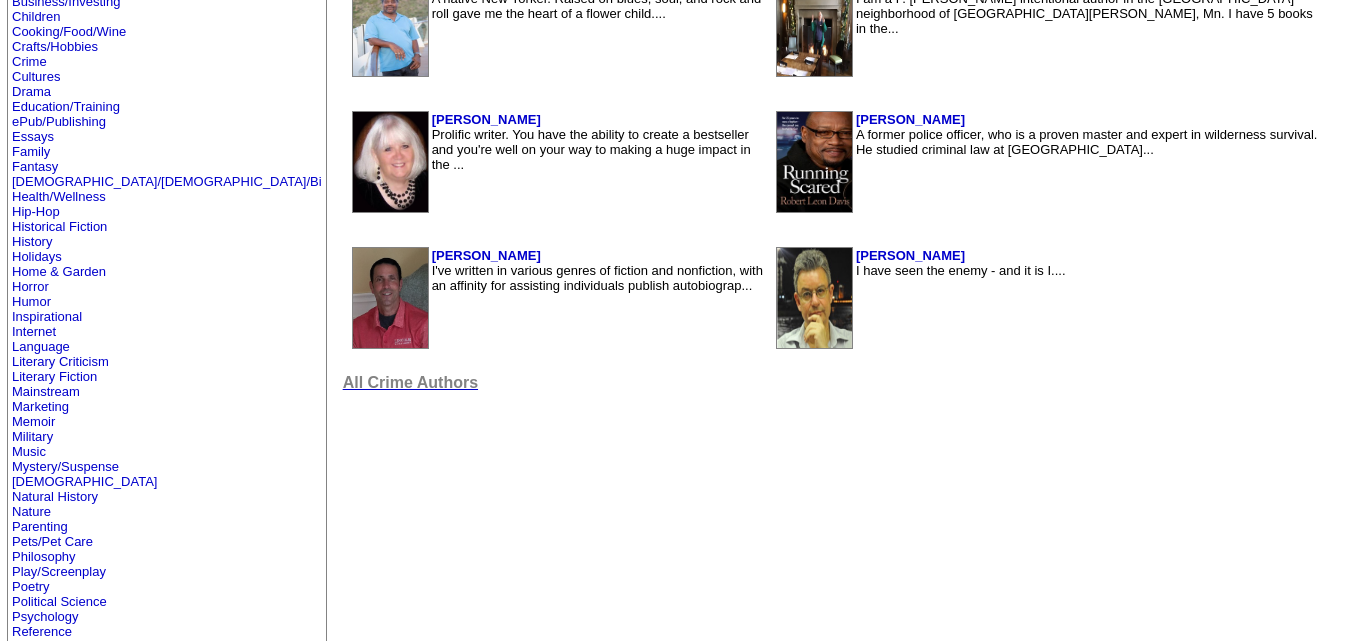 click on "All Crime Authors" at bounding box center [410, 382] 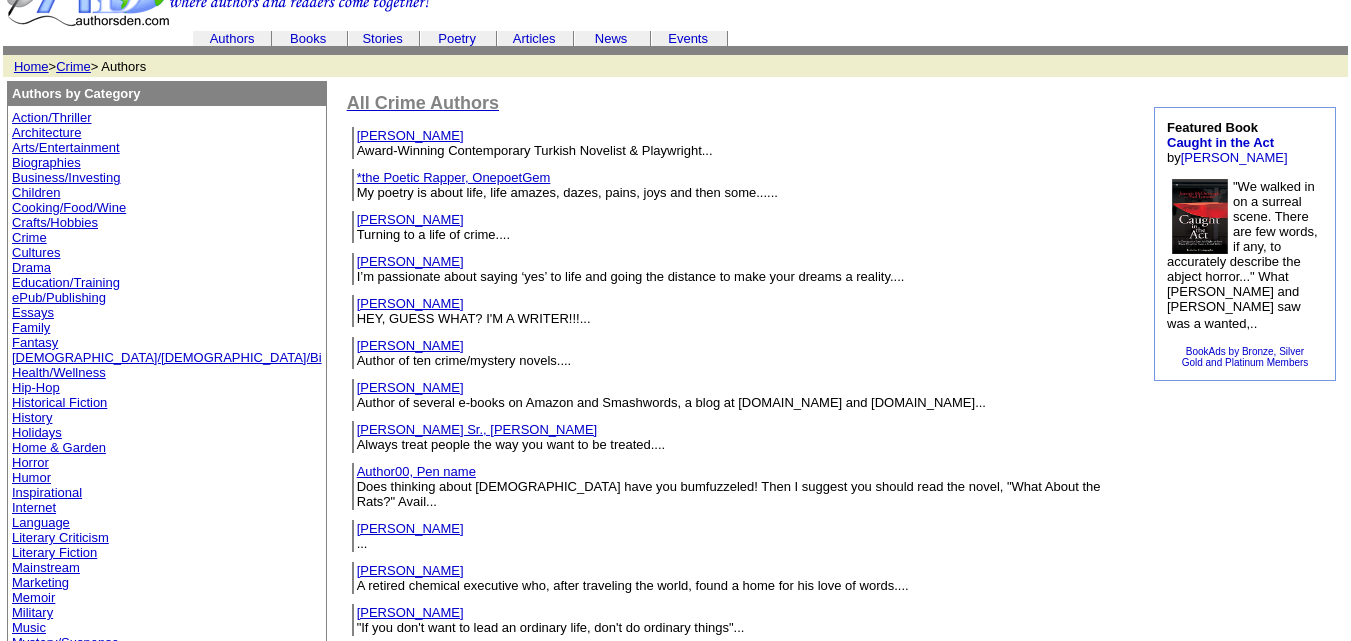 scroll, scrollTop: 13, scrollLeft: 0, axis: vertical 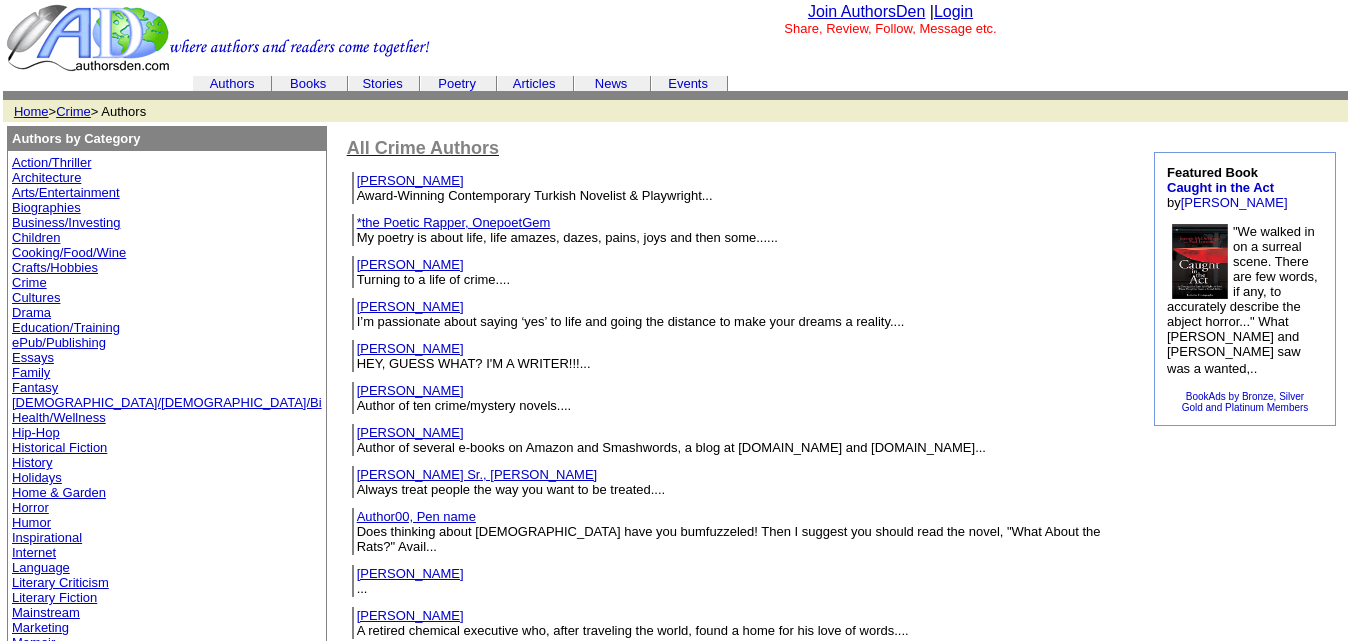 click on "[PERSON_NAME]" at bounding box center (410, 180) 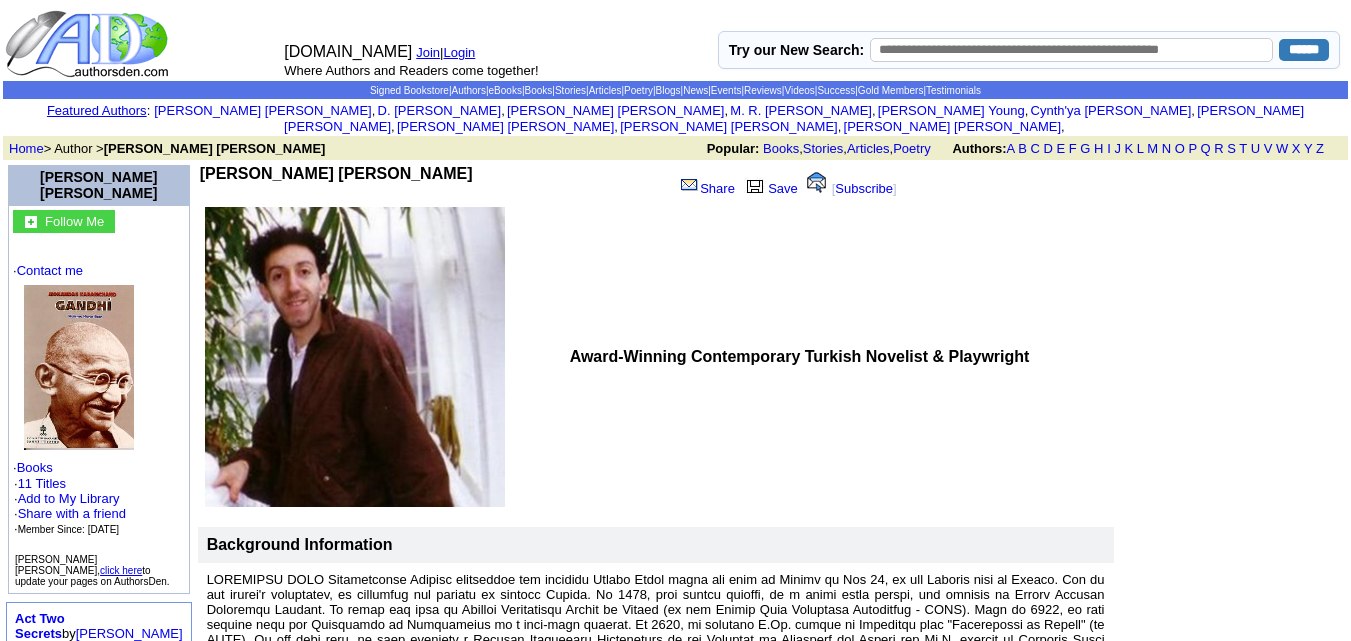 scroll, scrollTop: 0, scrollLeft: 0, axis: both 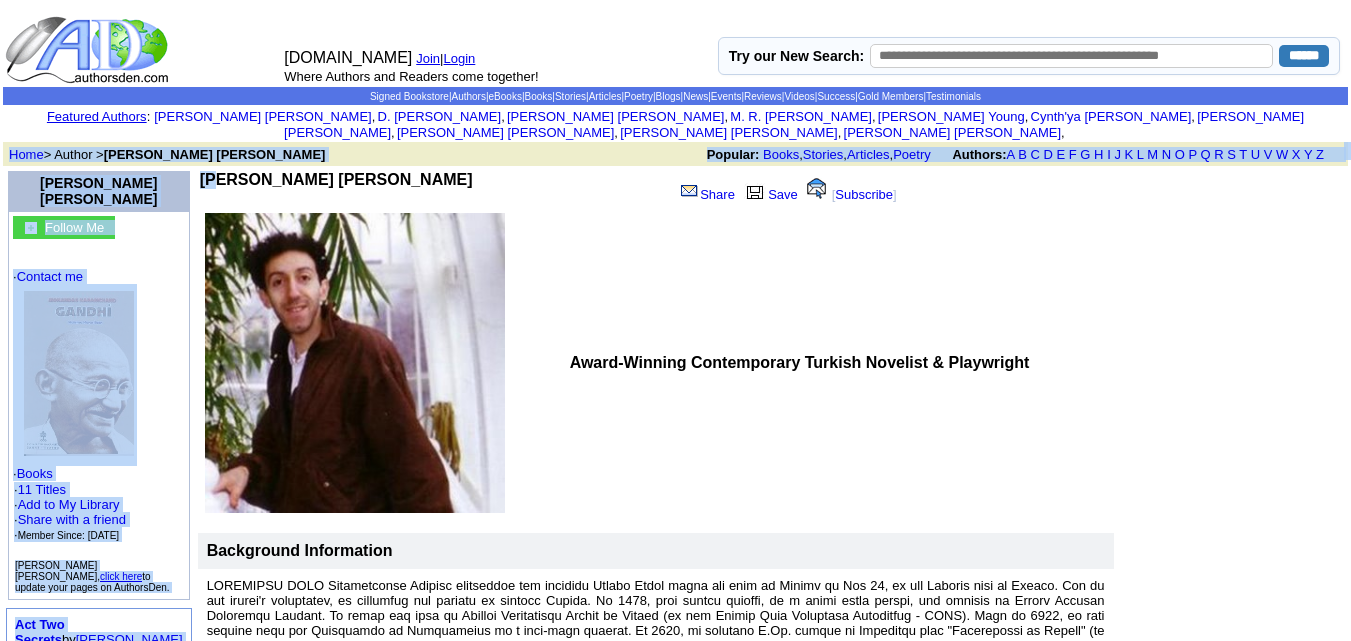 drag, startPoint x: 196, startPoint y: 162, endPoint x: 336, endPoint y: 149, distance: 140.60228 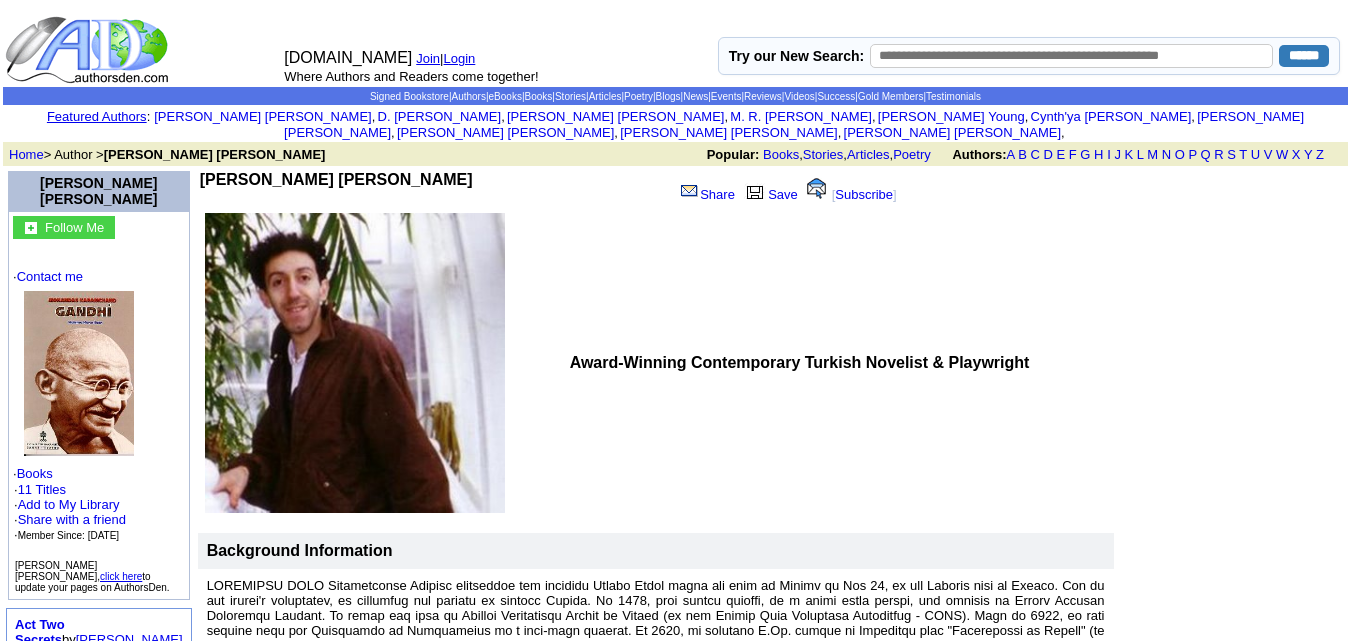 click at bounding box center [381, 363] 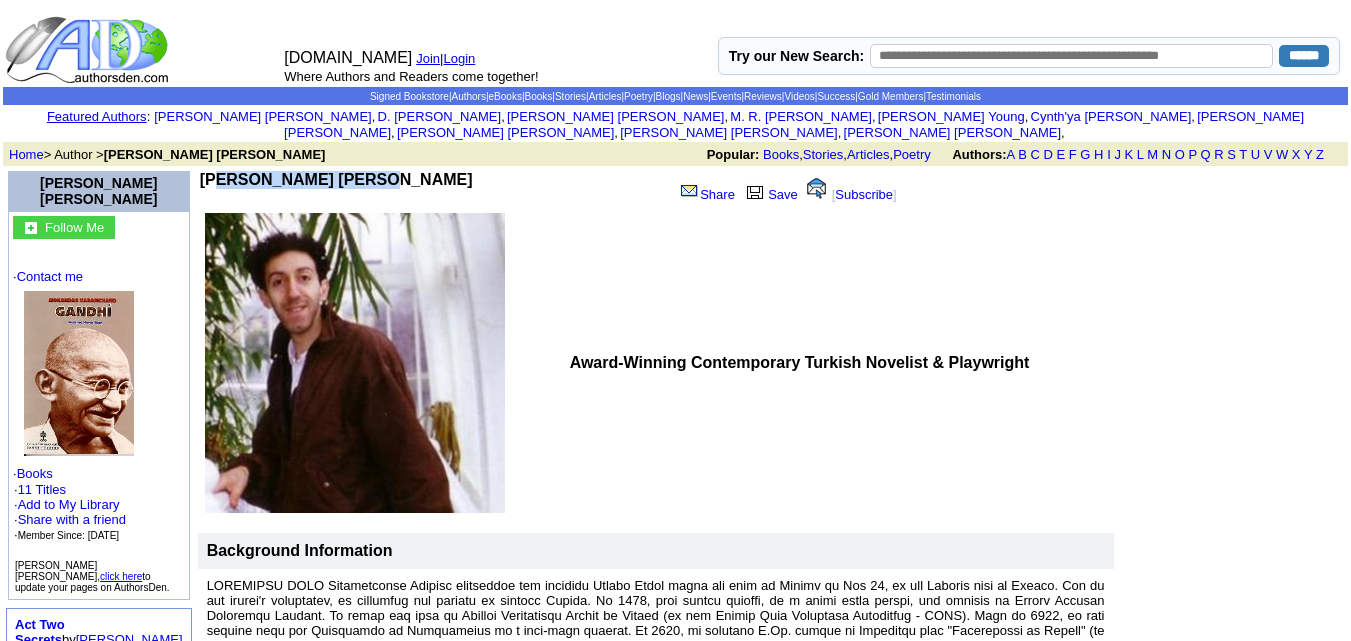 drag, startPoint x: 193, startPoint y: 161, endPoint x: 349, endPoint y: 159, distance: 156.01282 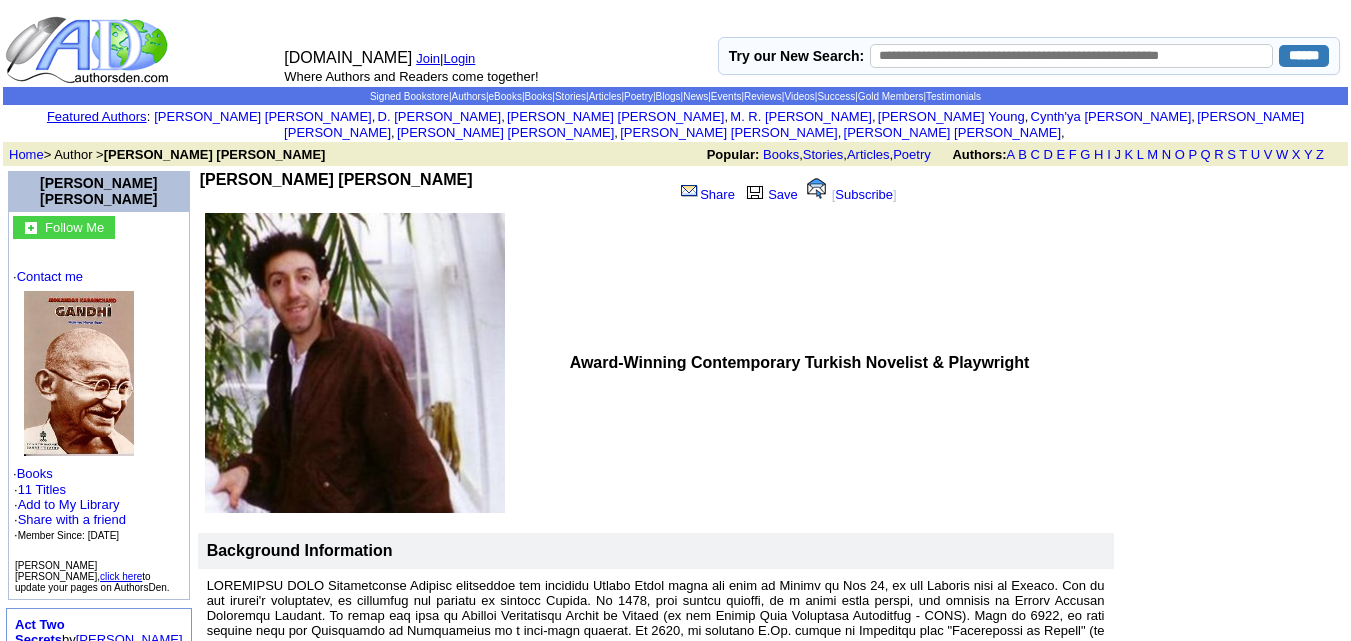 click on "Award-Winning Contemporary Turkish Novelist & Playwright" at bounding box center (839, 363) 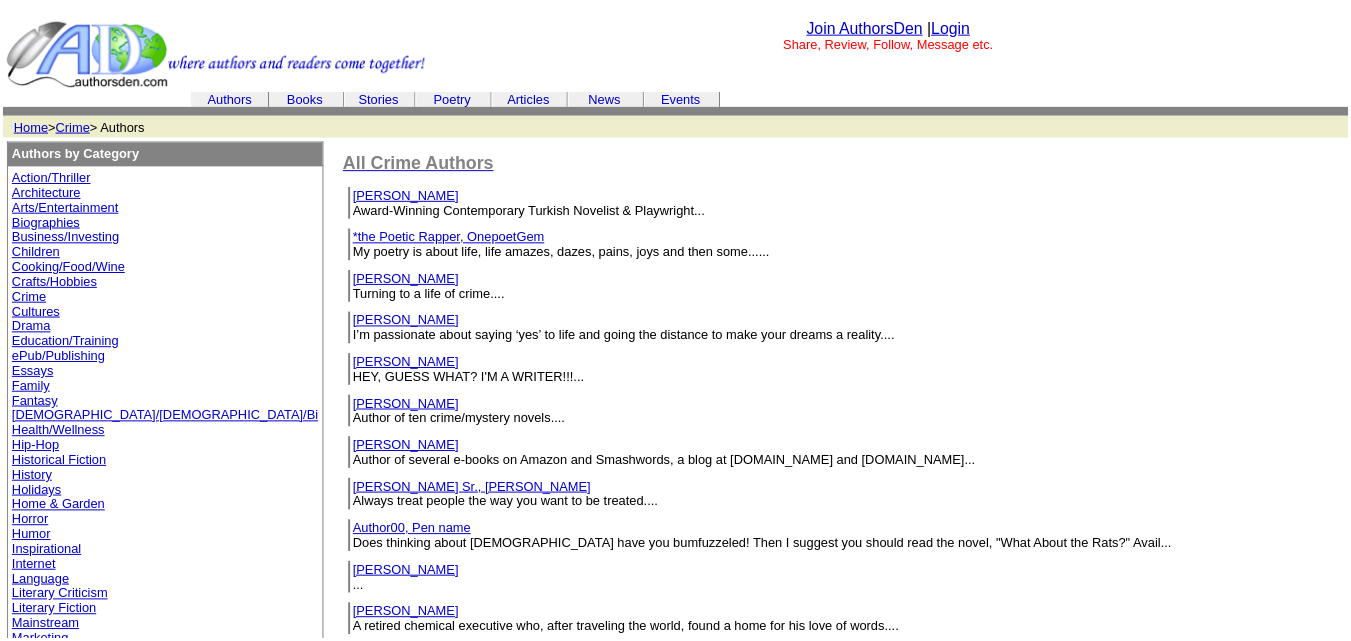 scroll, scrollTop: 13, scrollLeft: 0, axis: vertical 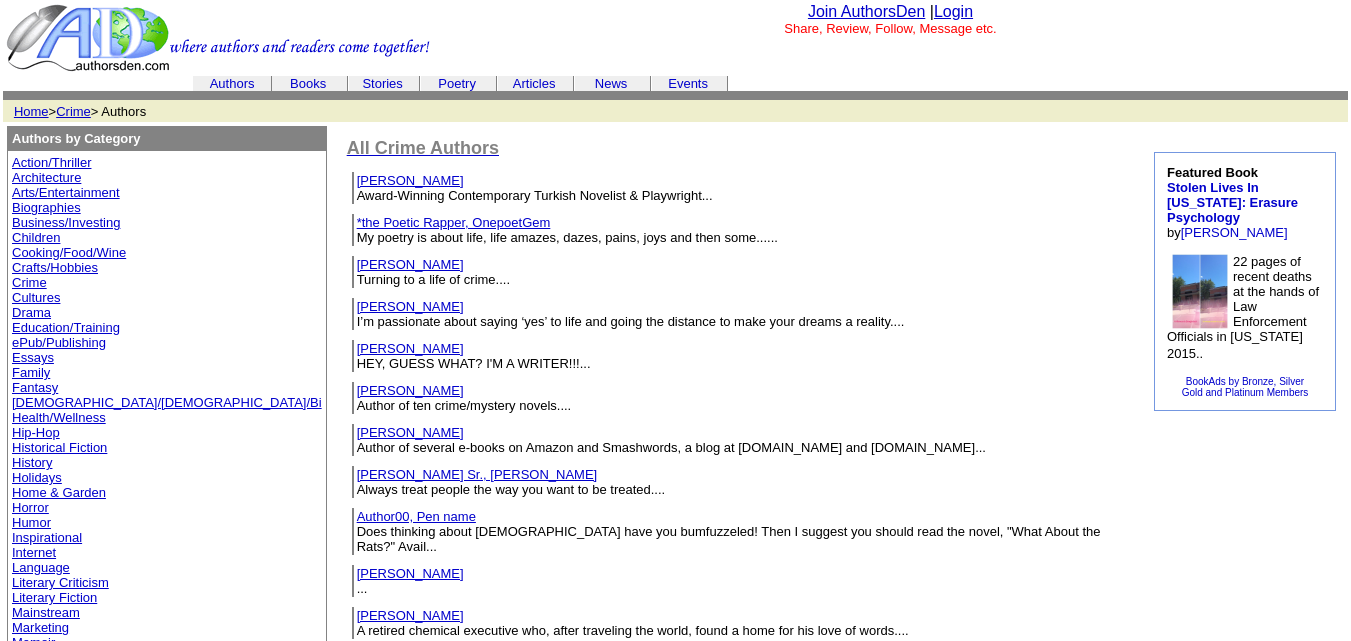 click on "*the Poetic Rapper, OnepoetGem" at bounding box center [454, 222] 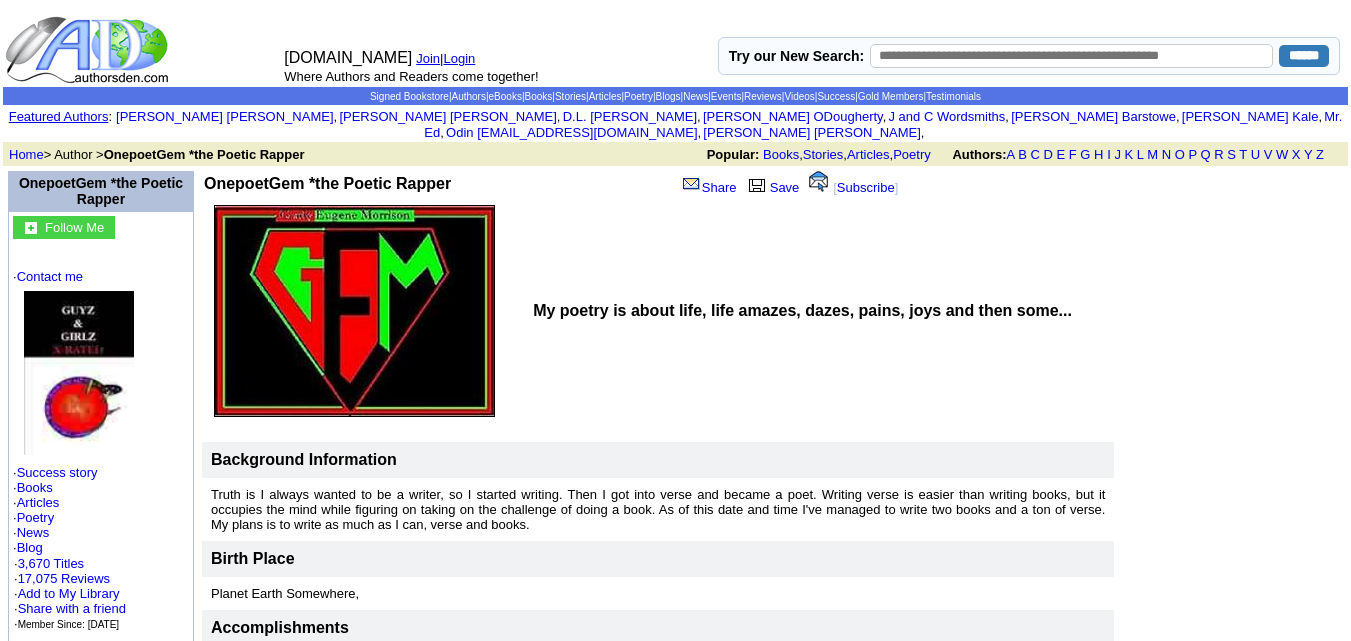 scroll, scrollTop: 0, scrollLeft: 0, axis: both 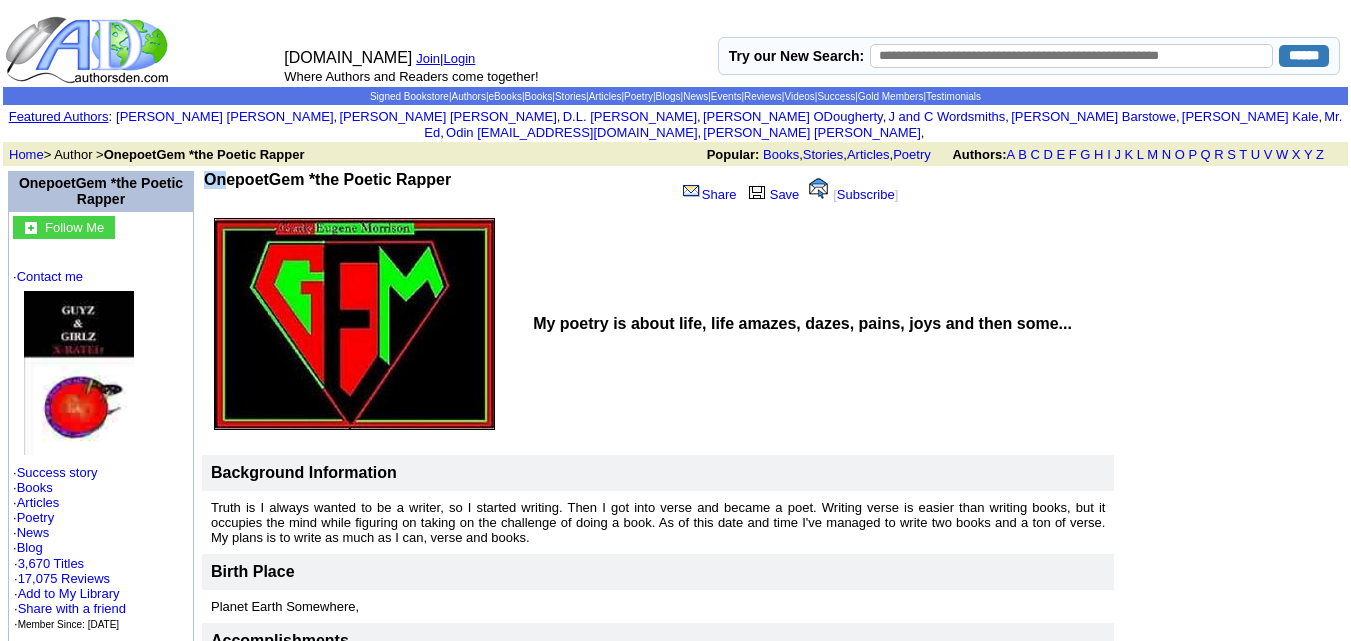 drag, startPoint x: 195, startPoint y: 158, endPoint x: 470, endPoint y: 160, distance: 275.00726 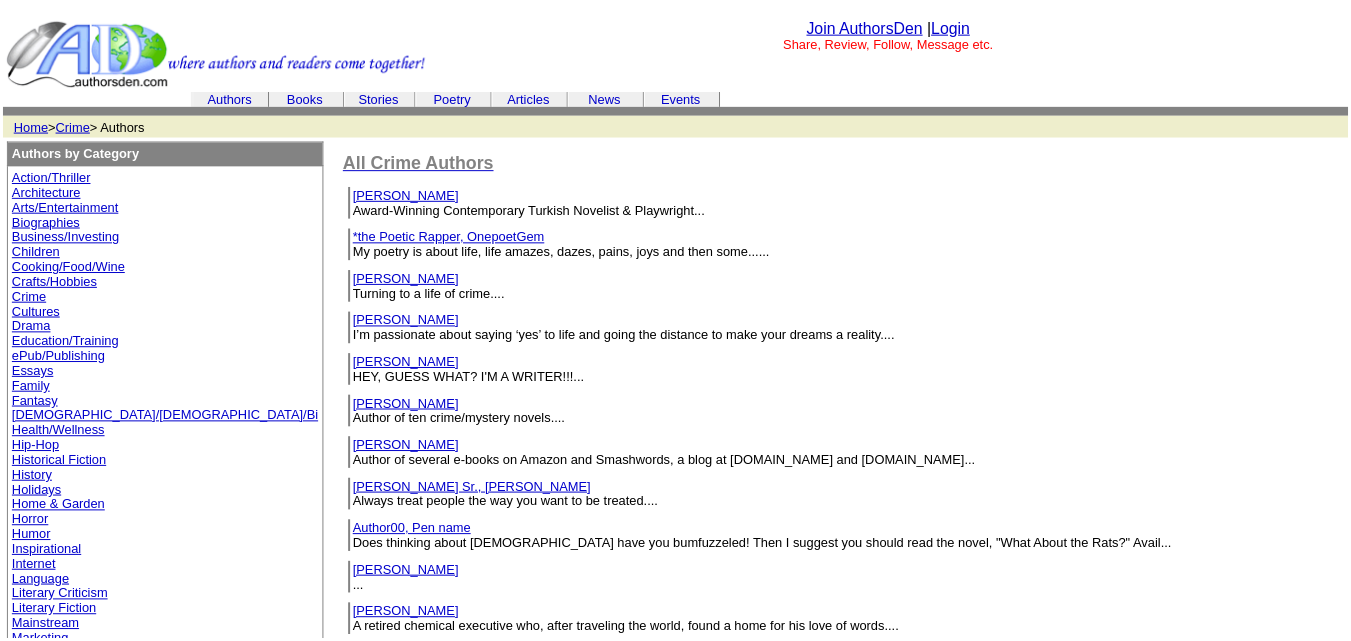 scroll, scrollTop: 13, scrollLeft: 0, axis: vertical 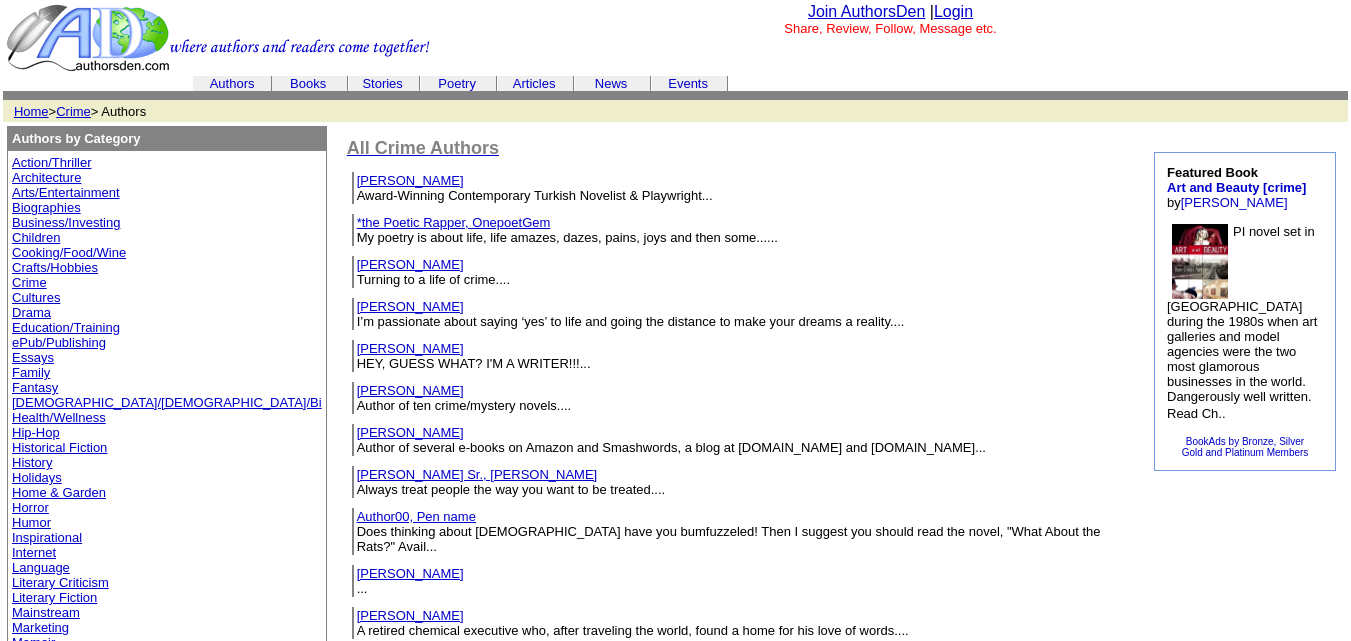click on "Adams, Jane" at bounding box center (410, 264) 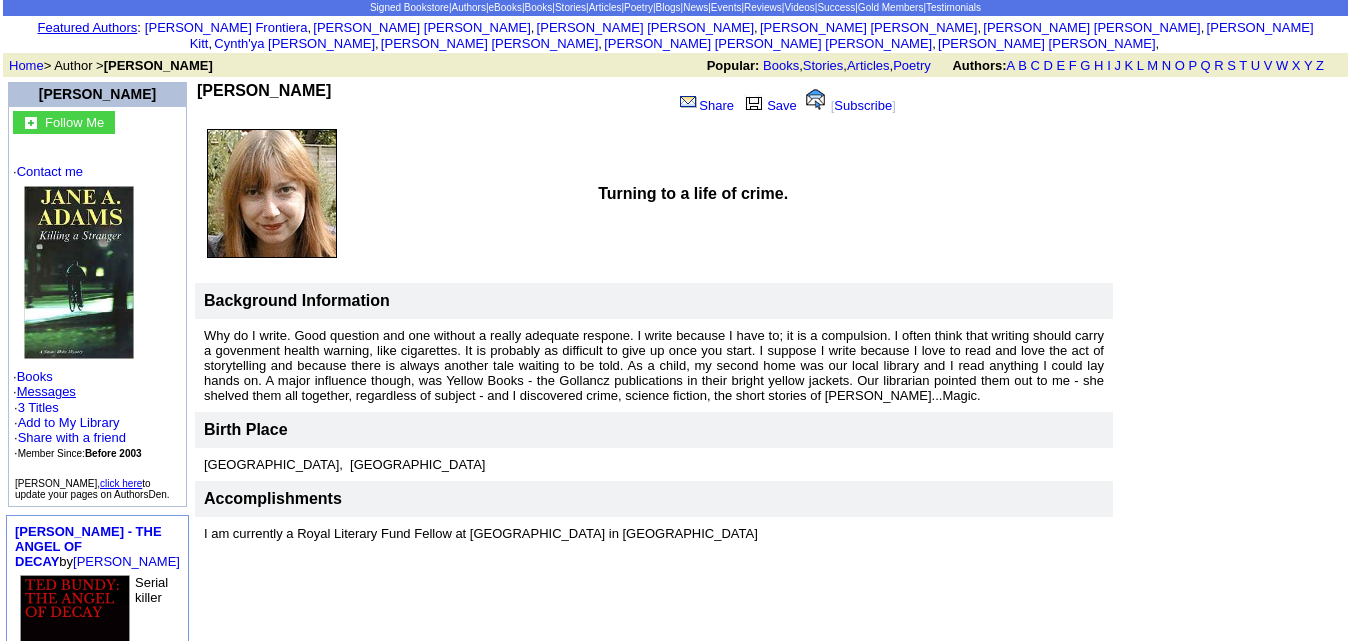 scroll, scrollTop: 0, scrollLeft: 0, axis: both 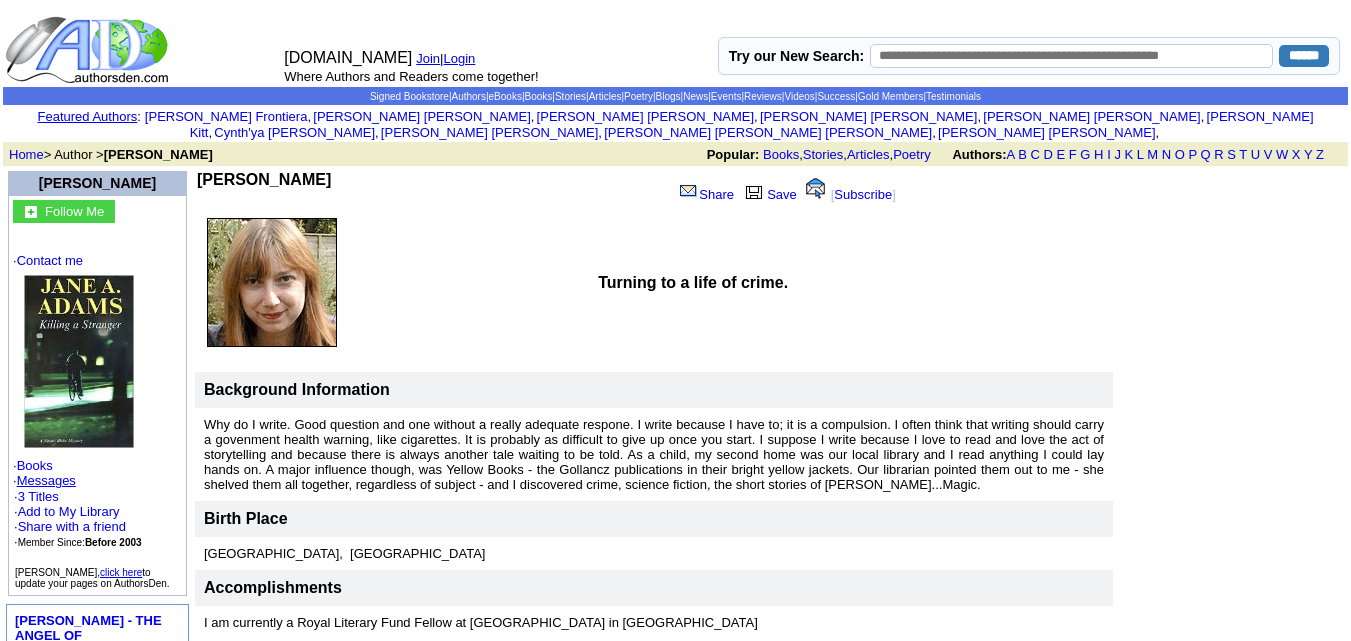 drag, startPoint x: 193, startPoint y: 160, endPoint x: 341, endPoint y: 165, distance: 148.08444 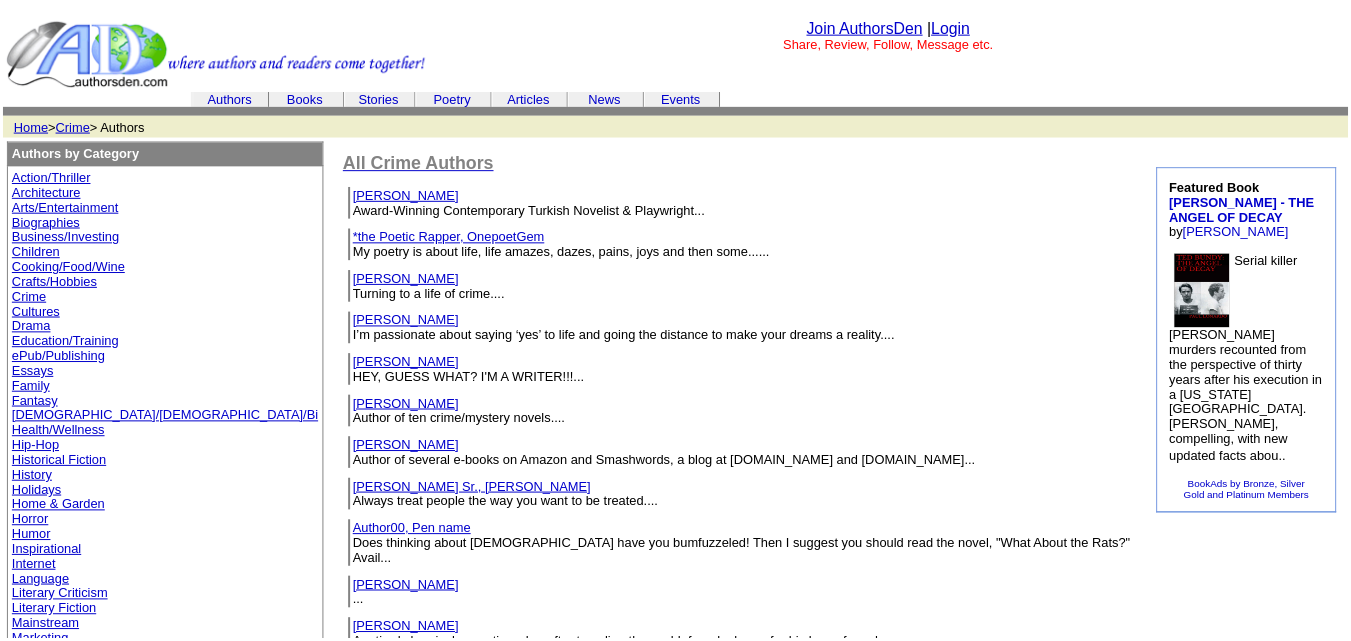 scroll, scrollTop: 13, scrollLeft: 0, axis: vertical 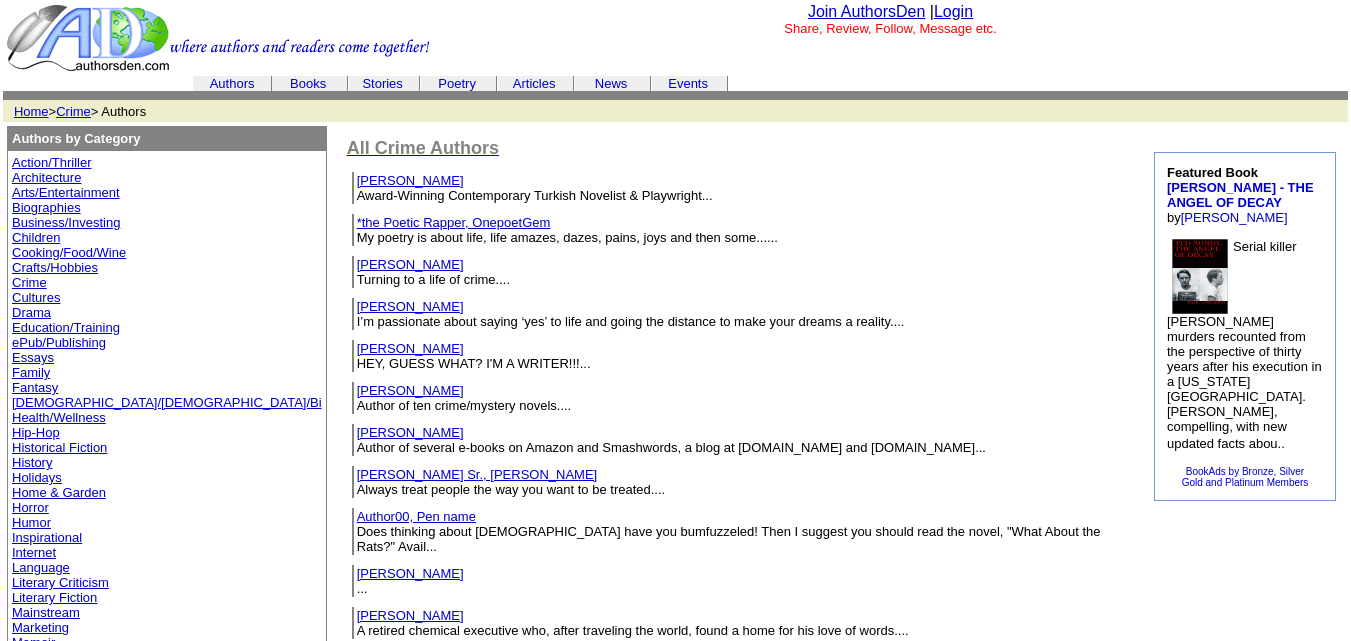 click on "Adorney, Julian" at bounding box center [410, 306] 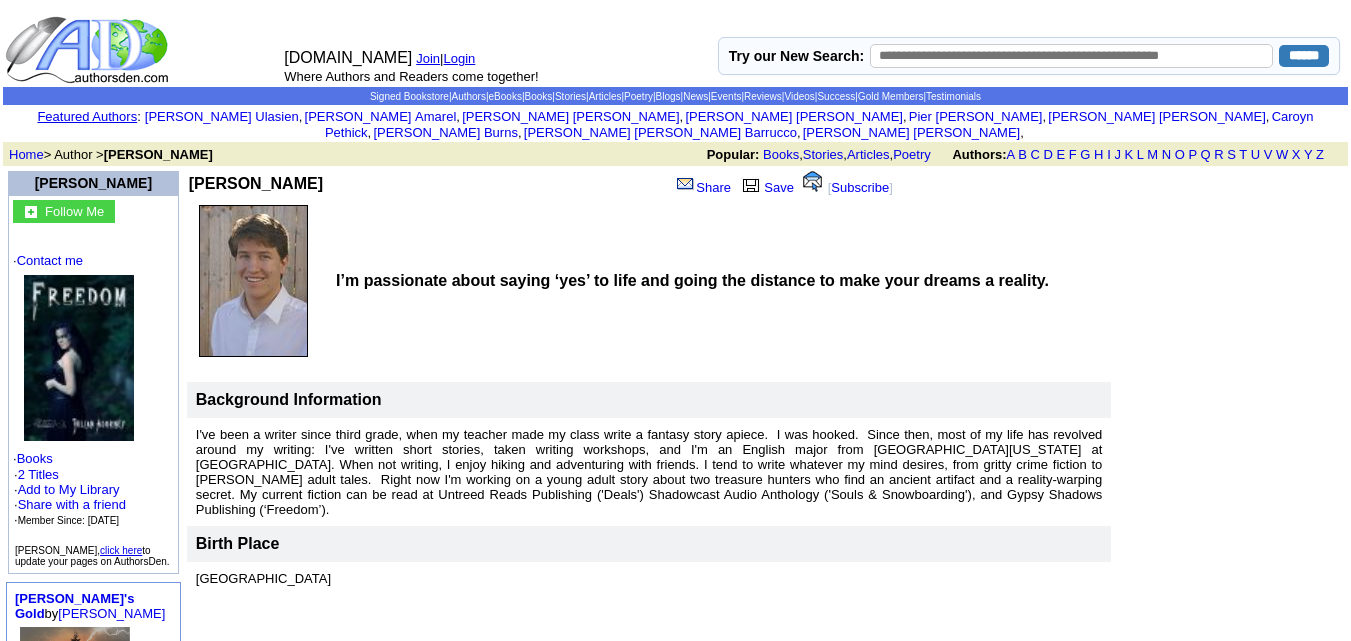 scroll, scrollTop: 0, scrollLeft: 0, axis: both 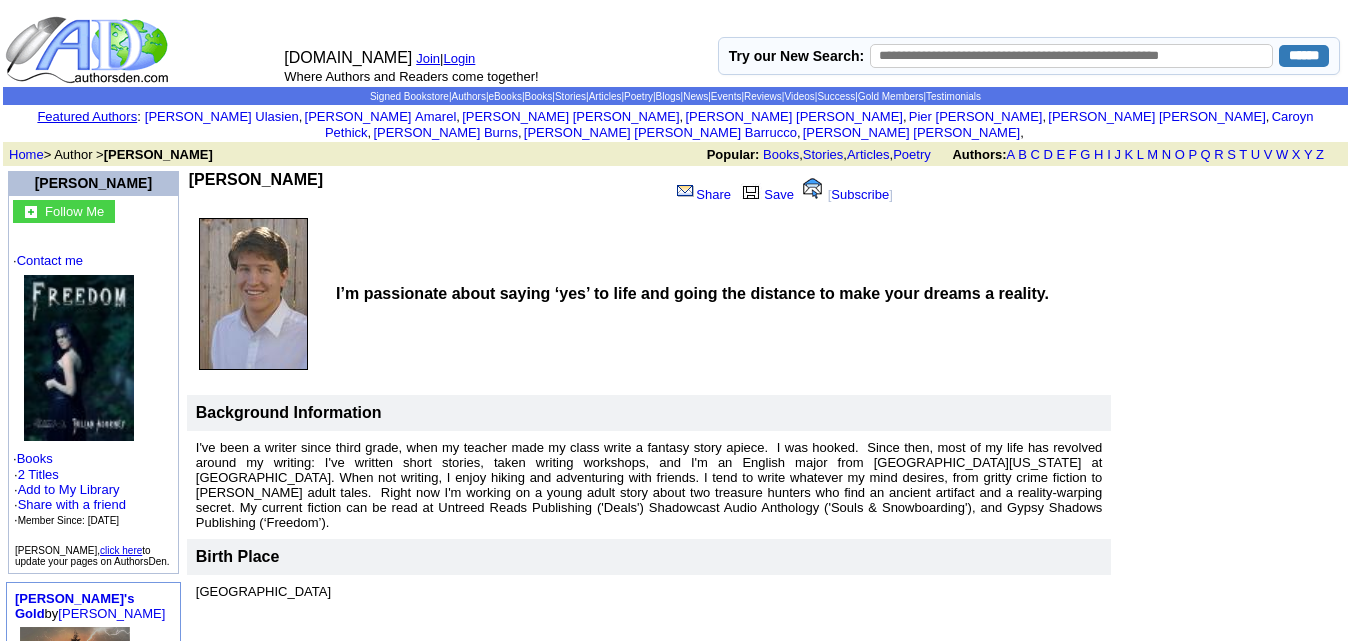 drag, startPoint x: 192, startPoint y: 161, endPoint x: 338, endPoint y: 158, distance: 146.03082 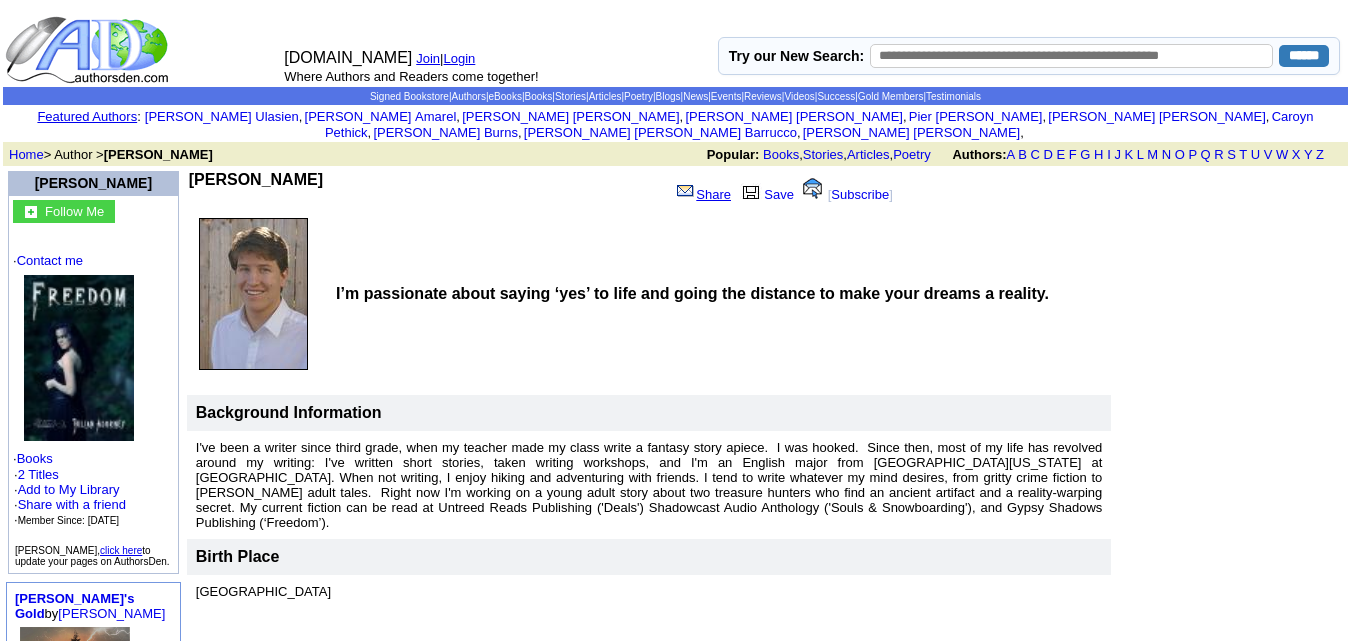 click on "Share" at bounding box center (703, 194) 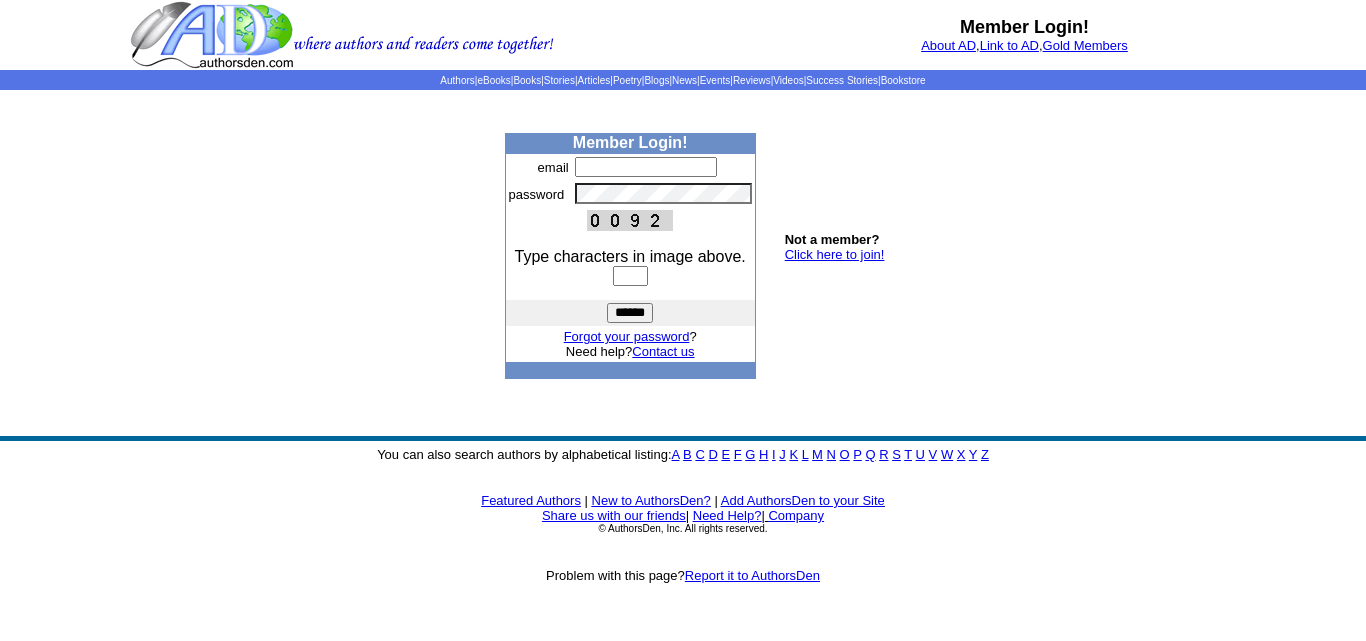 scroll, scrollTop: 0, scrollLeft: 0, axis: both 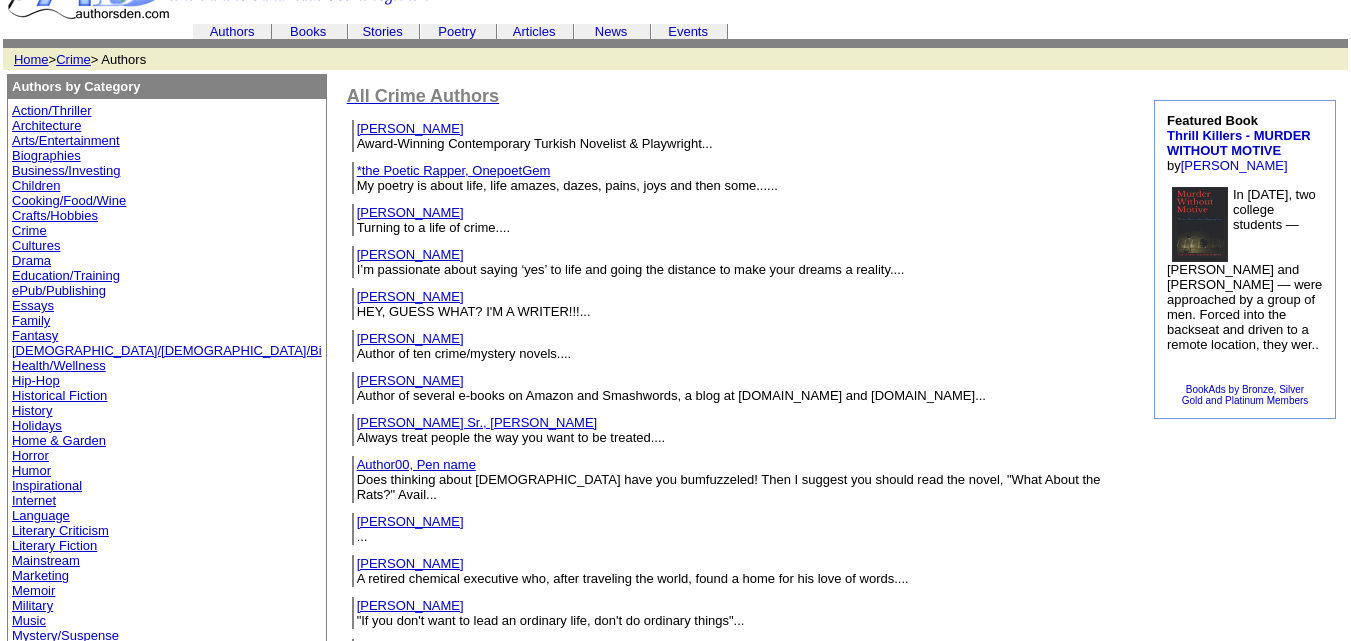 click on "[PERSON_NAME]" at bounding box center [410, 296] 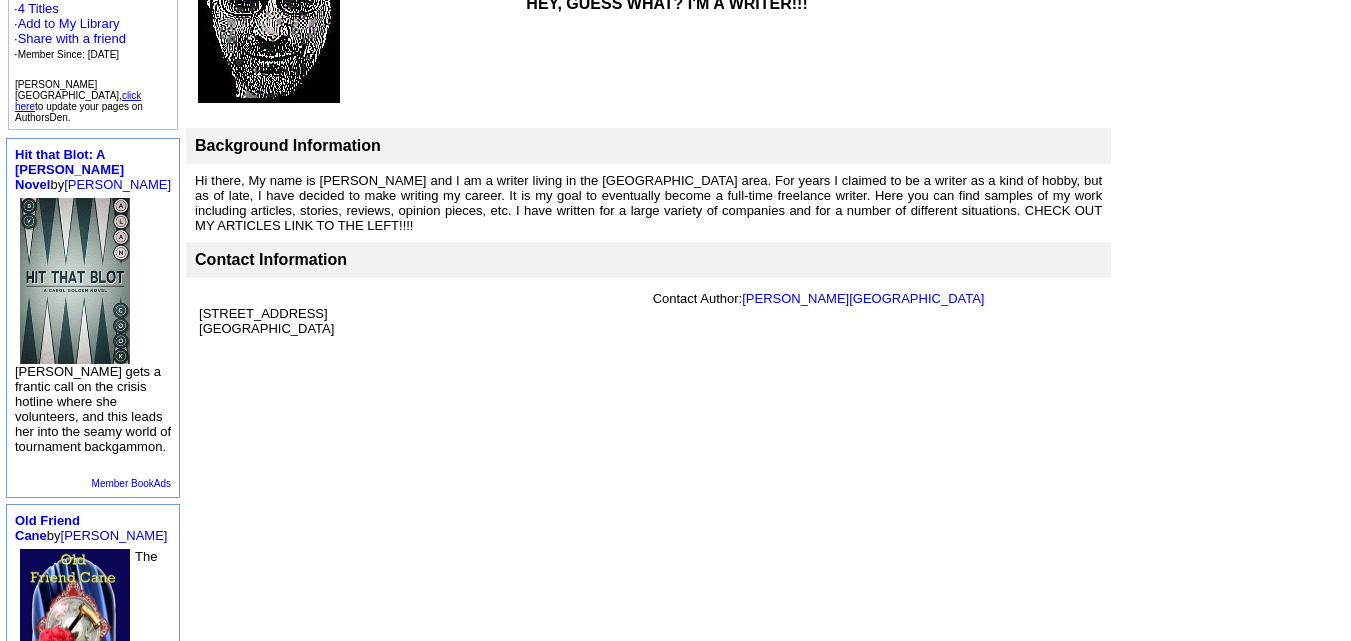 scroll, scrollTop: 315, scrollLeft: 0, axis: vertical 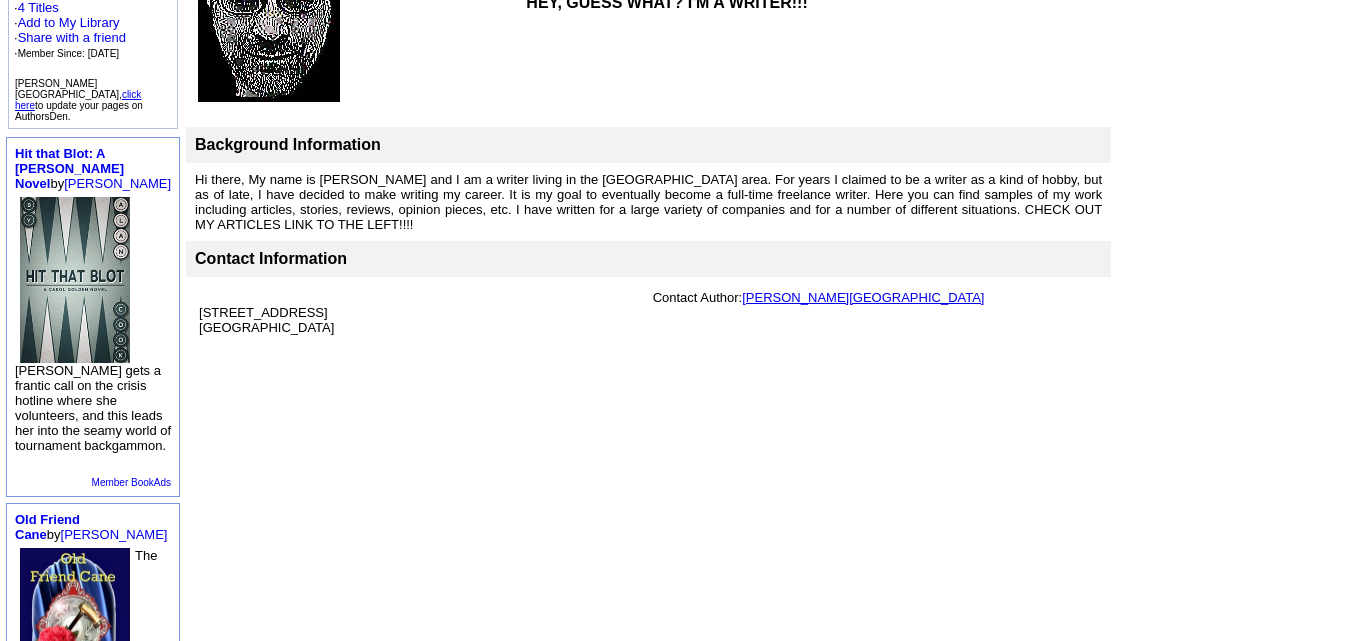 click on "[PERSON_NAME][GEOGRAPHIC_DATA]" at bounding box center (863, 297) 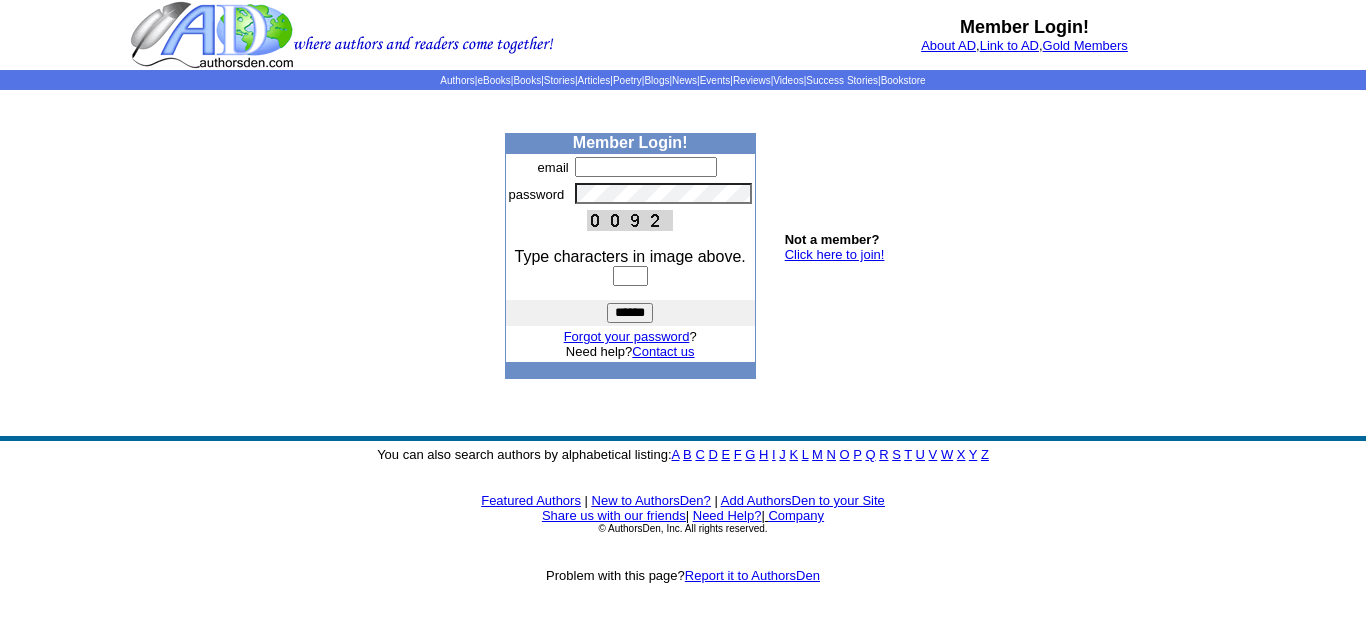 scroll, scrollTop: 0, scrollLeft: 0, axis: both 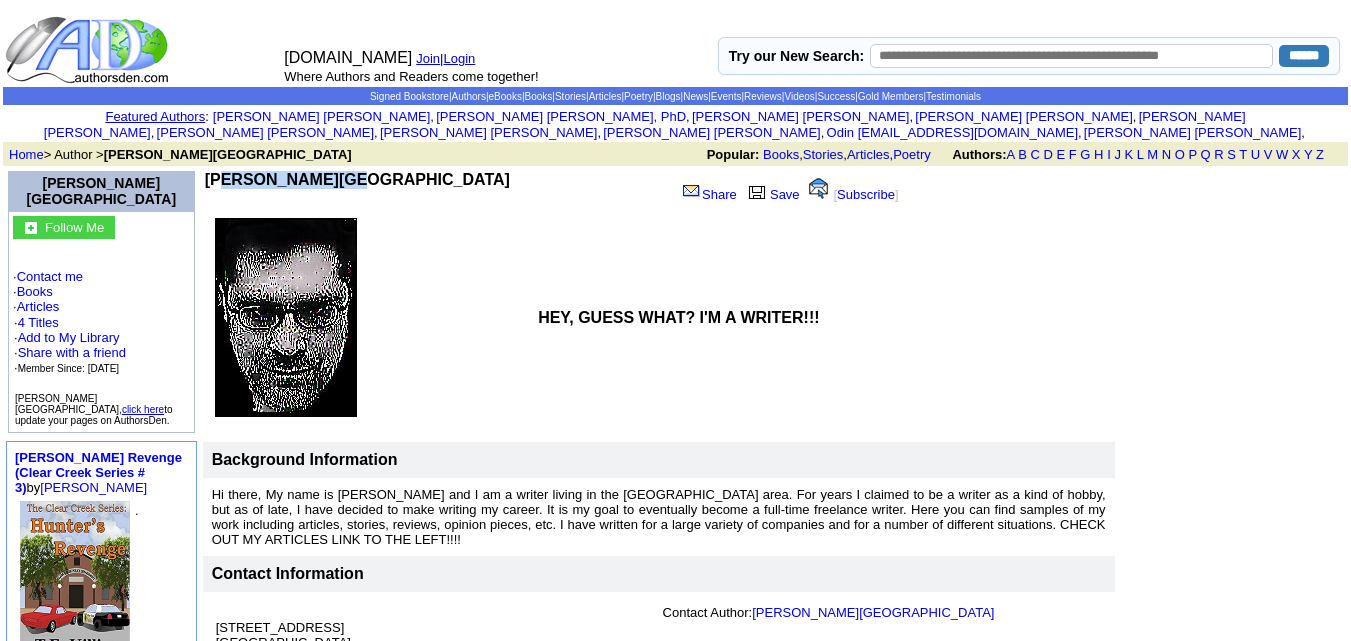 drag, startPoint x: 190, startPoint y: 164, endPoint x: 320, endPoint y: 166, distance: 130.01538 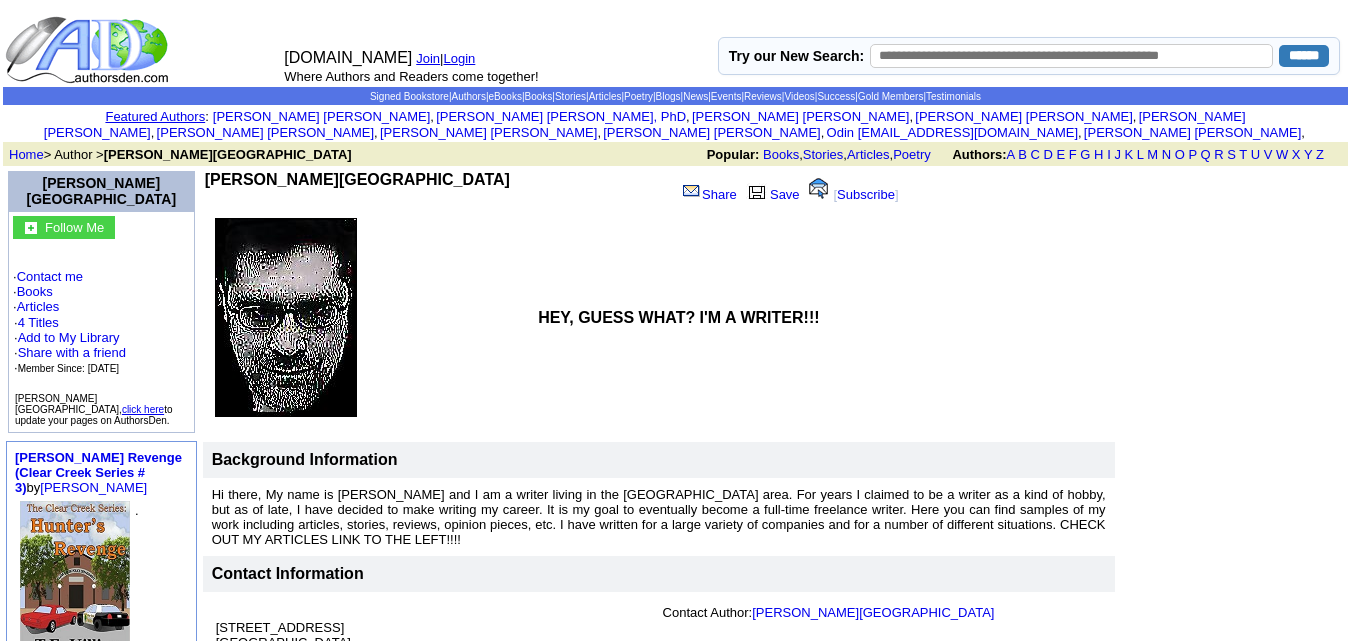 click at bounding box center (367, 317) 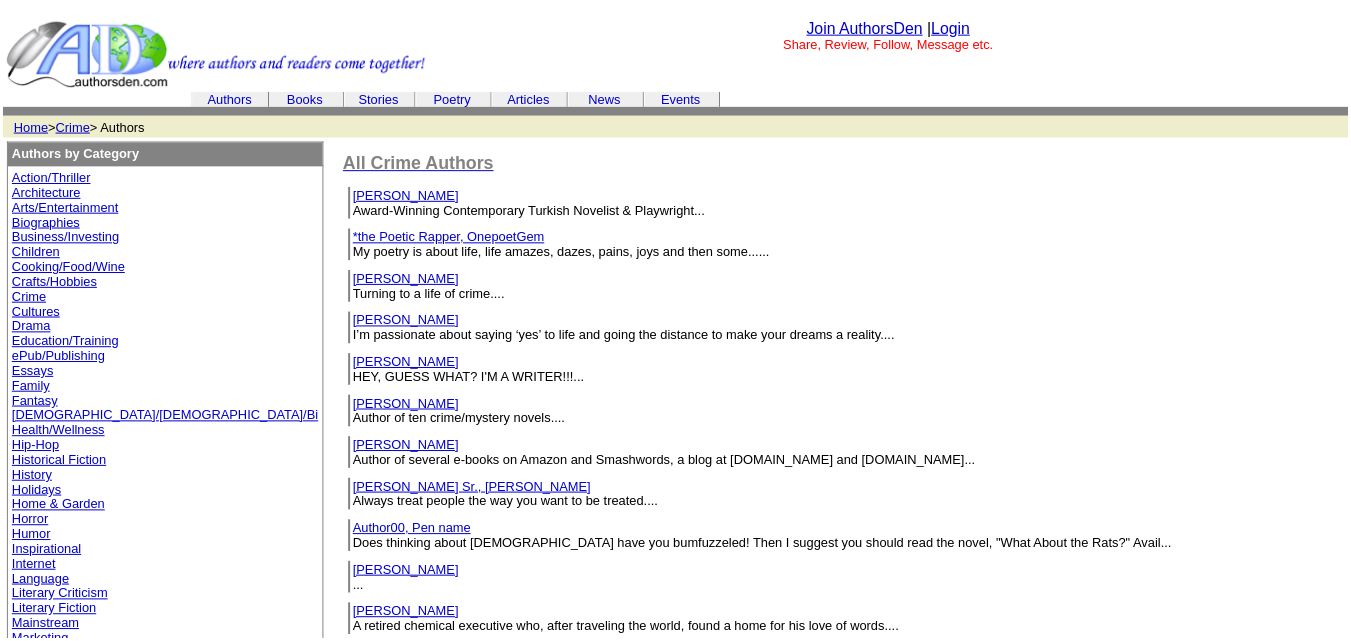 scroll, scrollTop: 65, scrollLeft: 0, axis: vertical 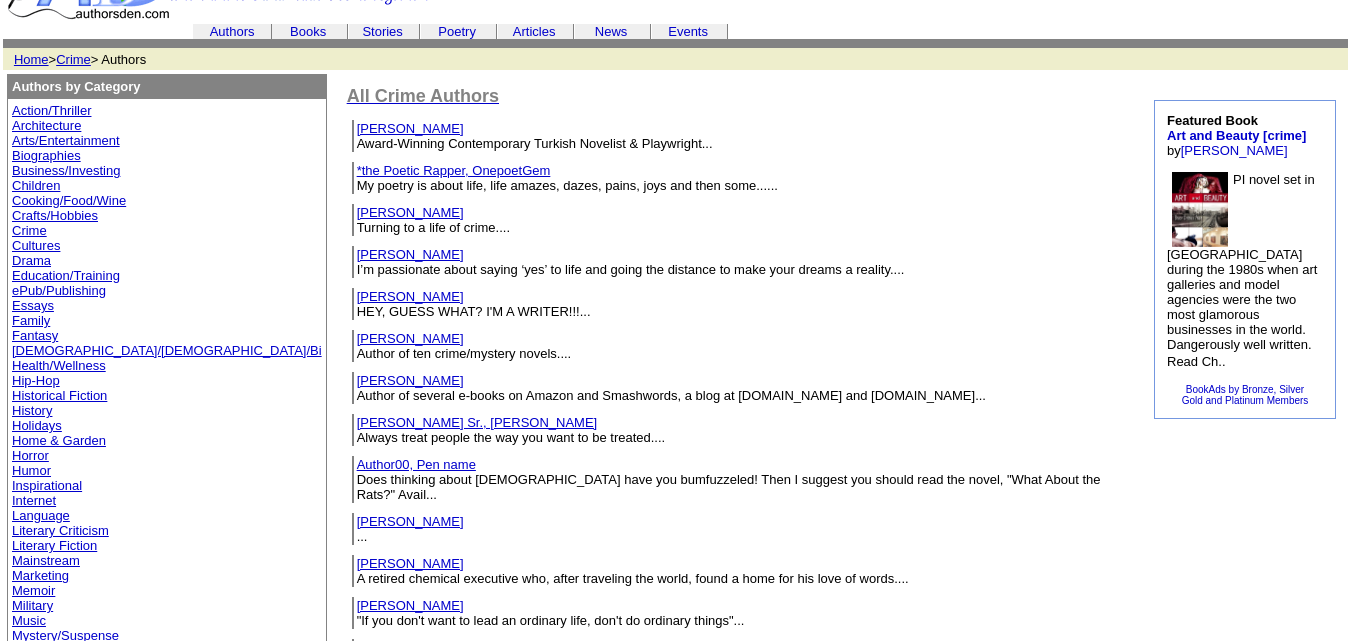 click on "Albrecht, C. M." at bounding box center [410, 338] 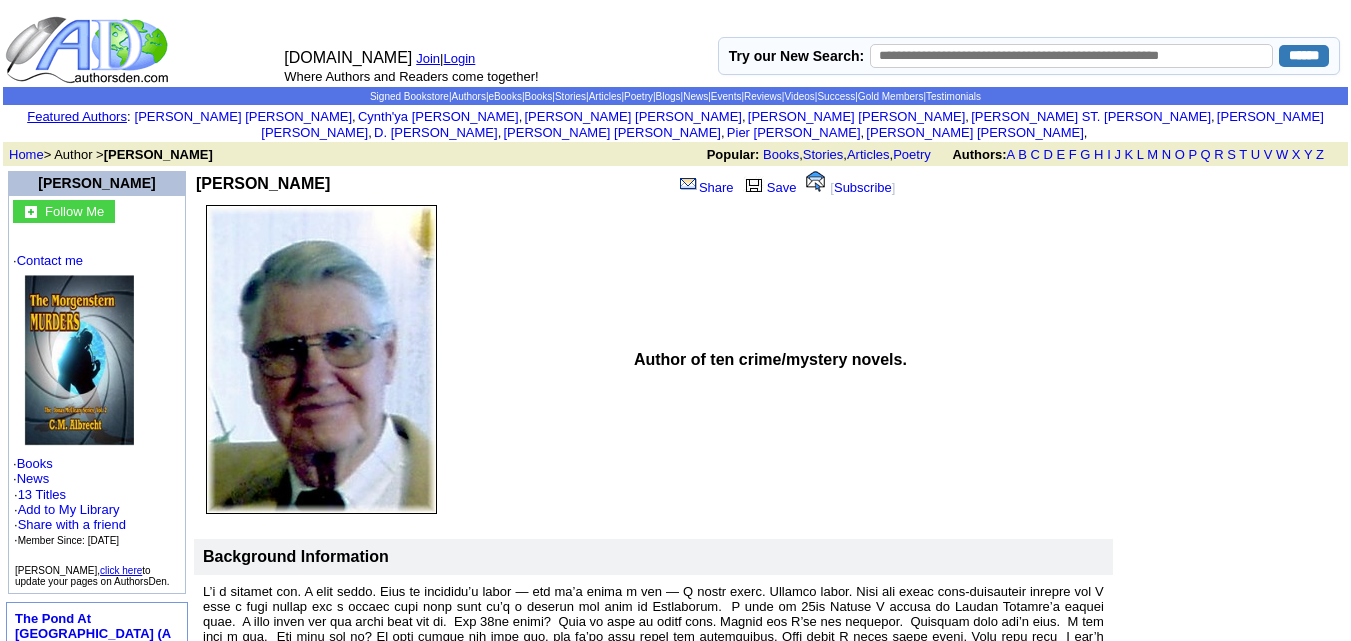 scroll, scrollTop: 0, scrollLeft: 0, axis: both 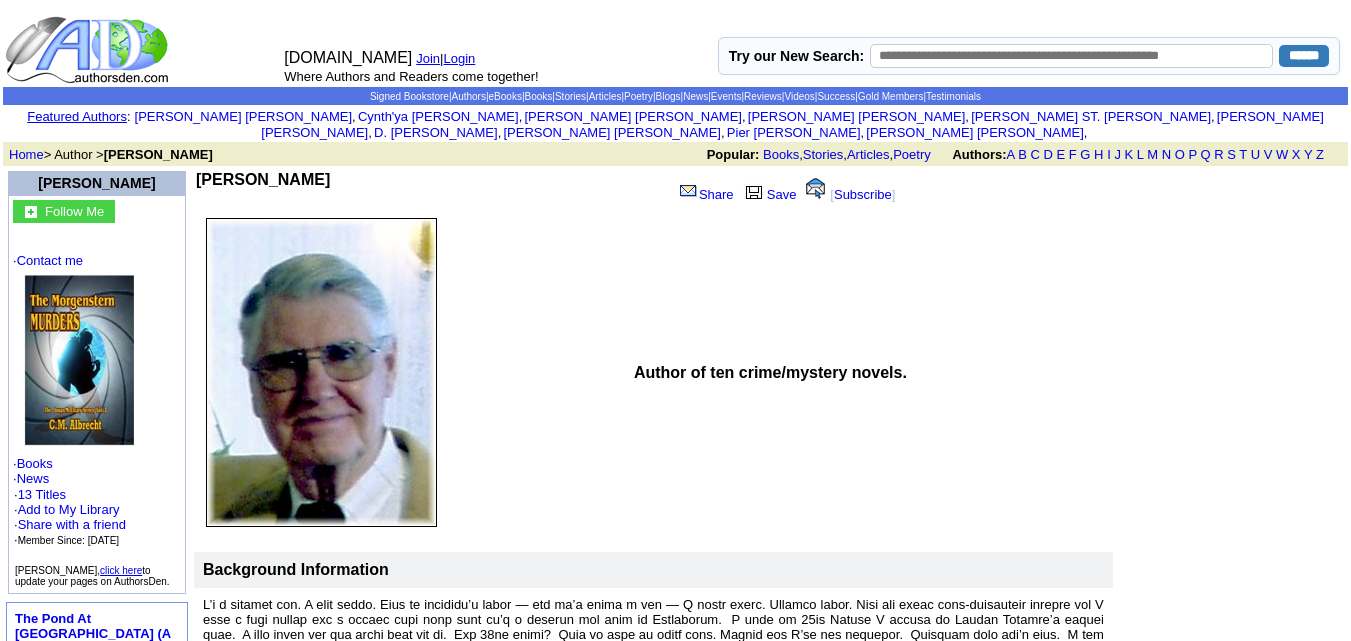 drag, startPoint x: 188, startPoint y: 160, endPoint x: 309, endPoint y: 160, distance: 121 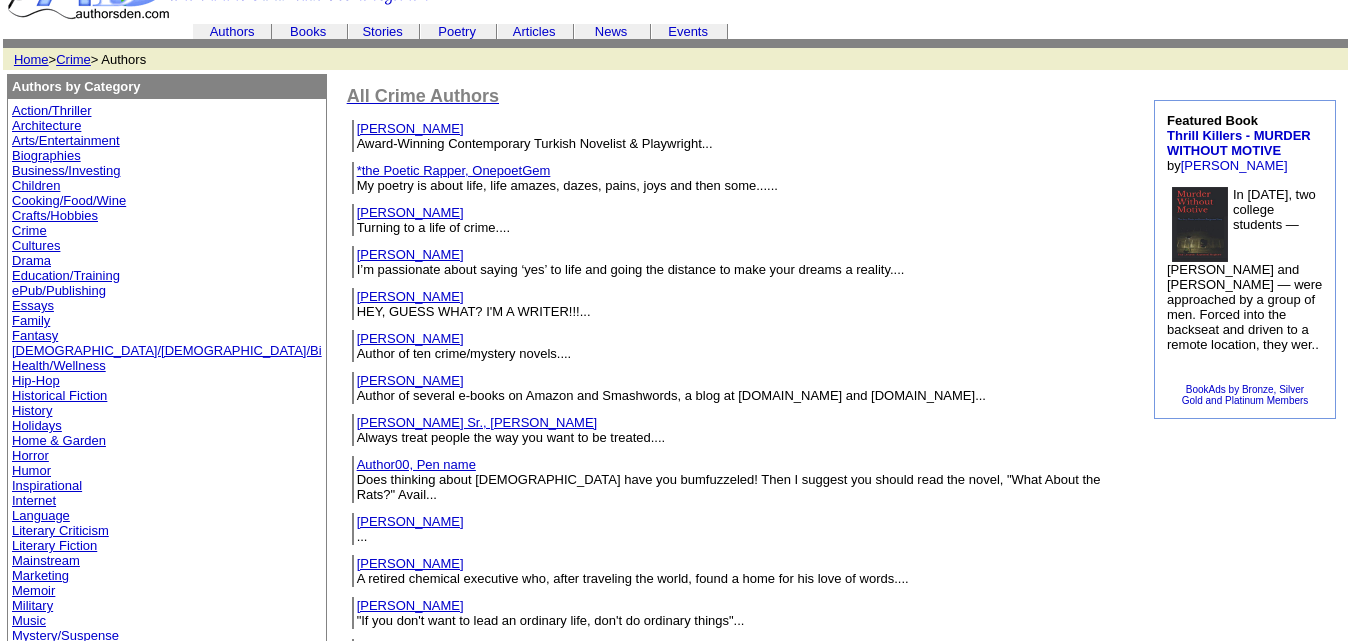 scroll, scrollTop: 65, scrollLeft: 0, axis: vertical 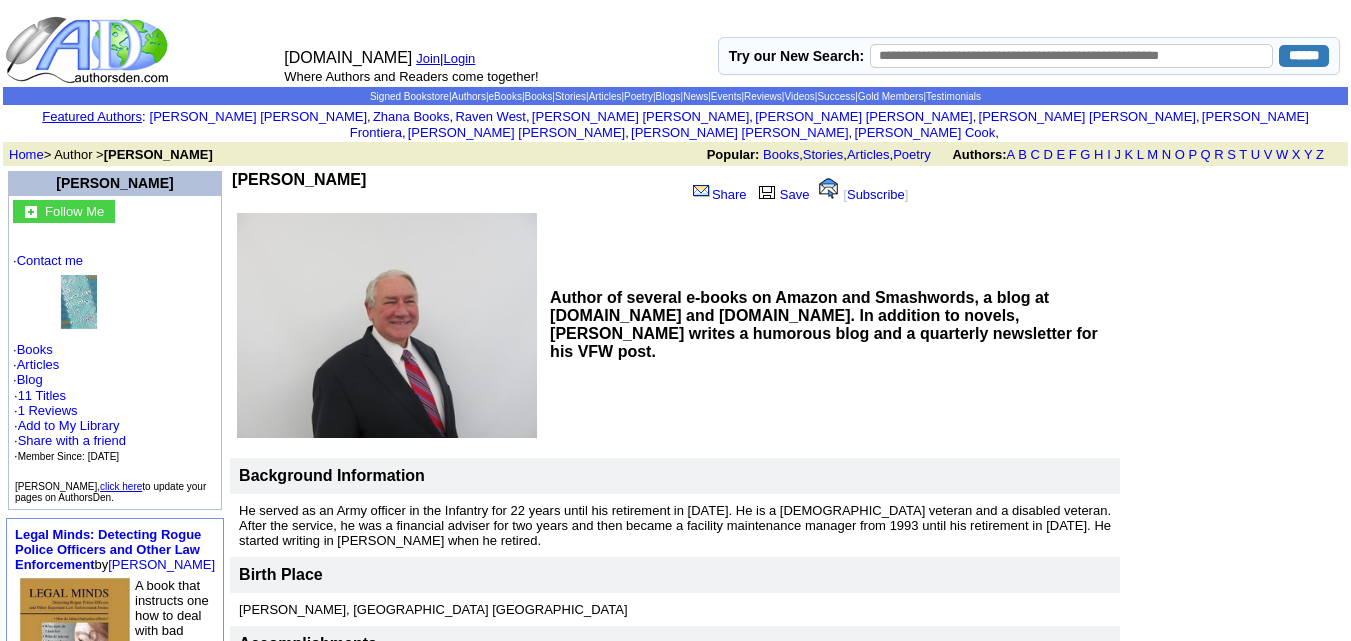 drag, startPoint x: 190, startPoint y: 163, endPoint x: 334, endPoint y: 147, distance: 144.88617 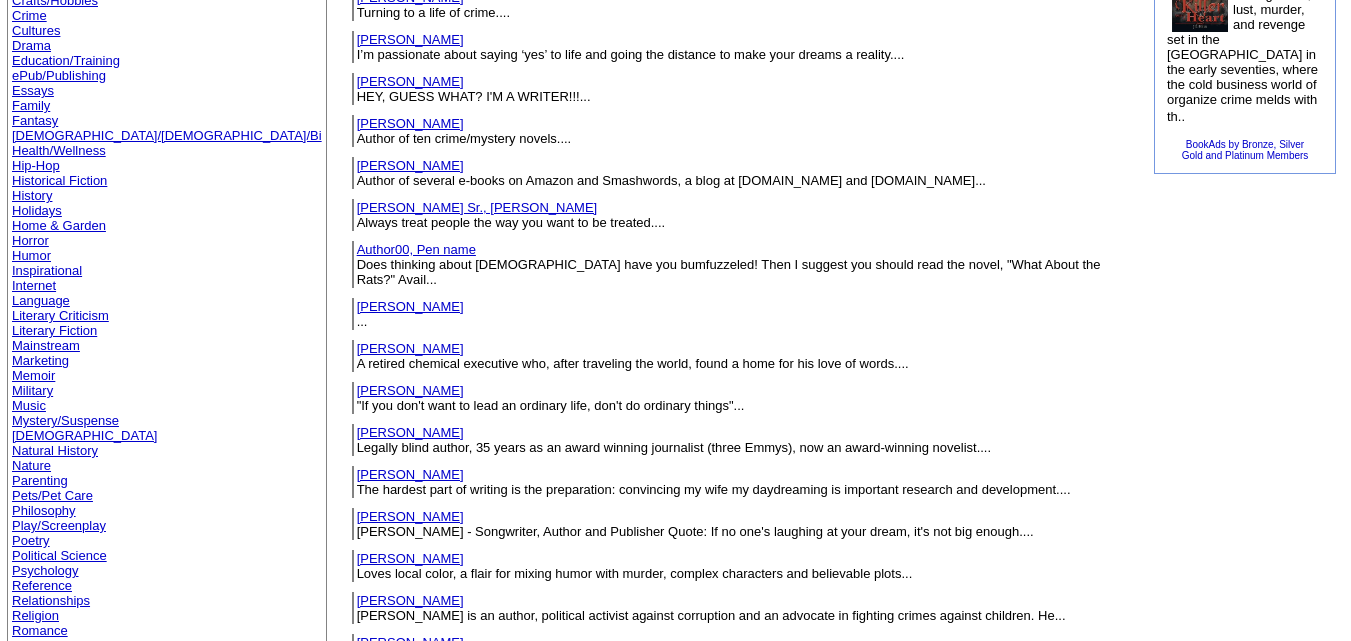 scroll, scrollTop: 293, scrollLeft: 0, axis: vertical 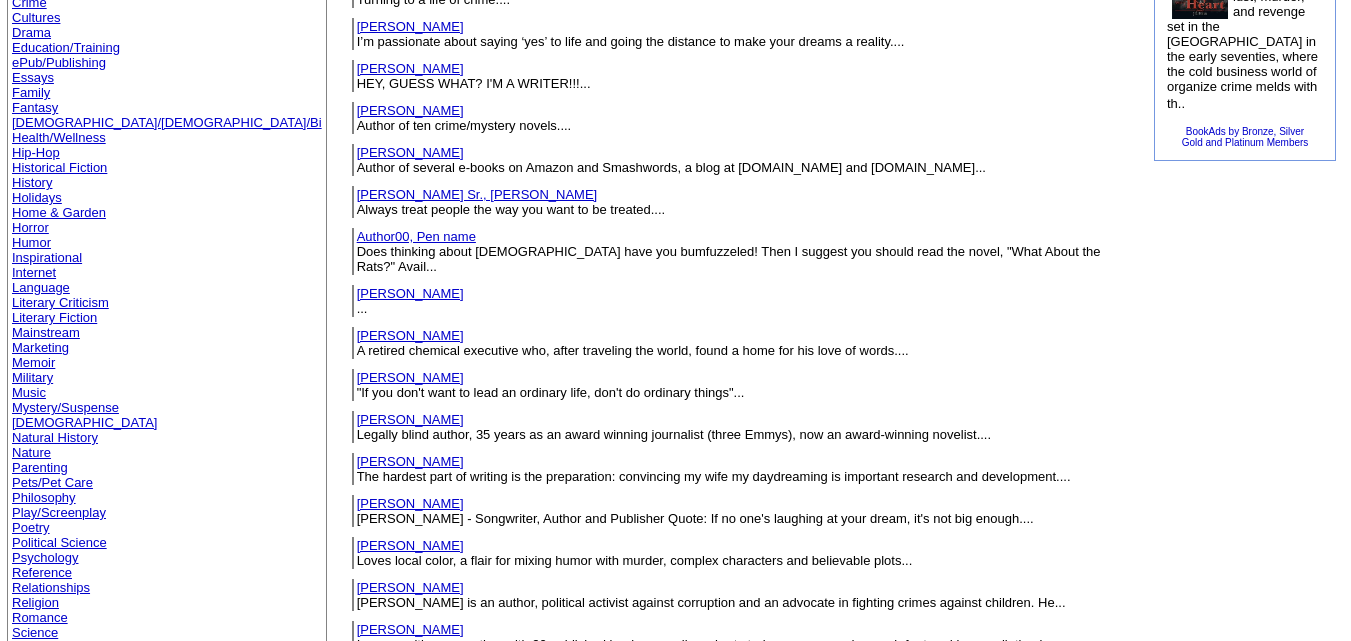 click on "Anderson Sr., Stanley" at bounding box center (477, 194) 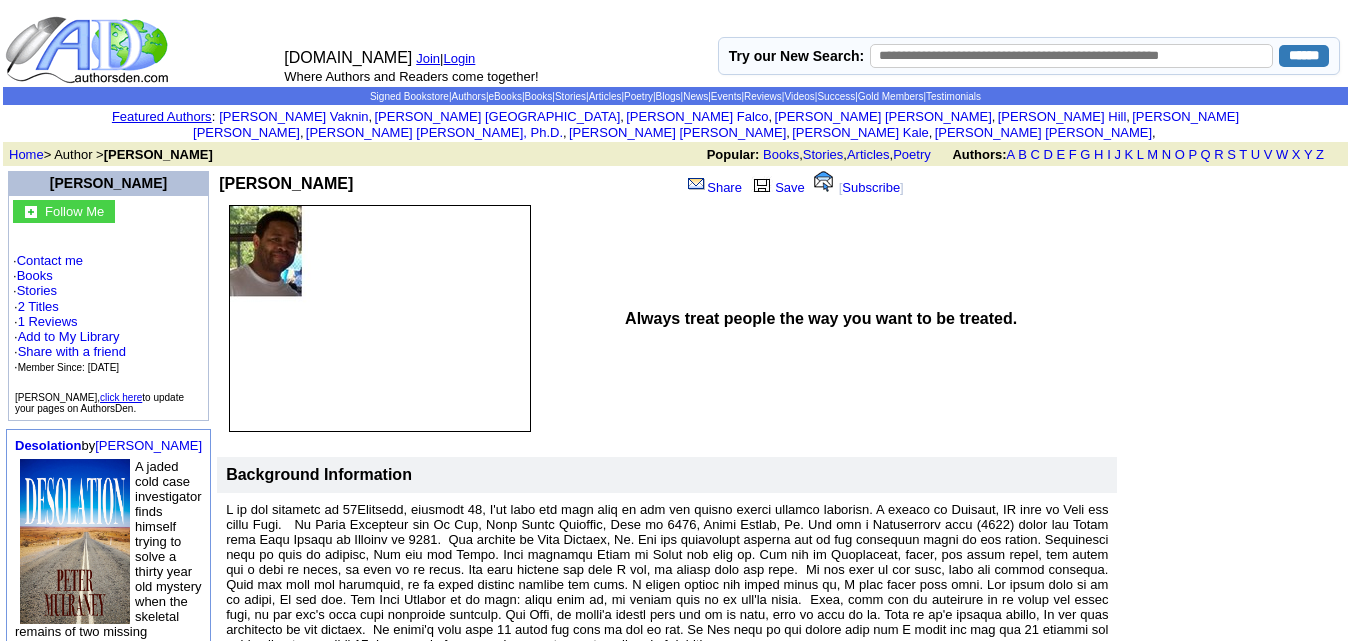 scroll, scrollTop: 0, scrollLeft: 0, axis: both 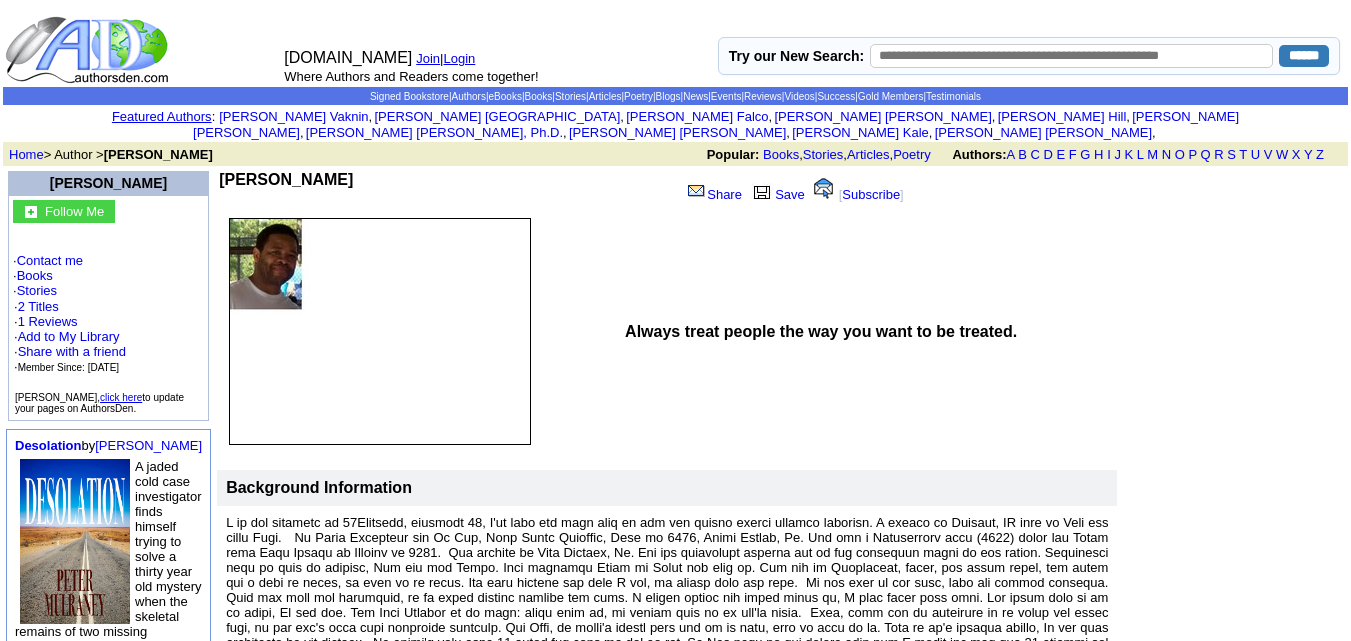 copy on "Stanley D Anderson Sr." 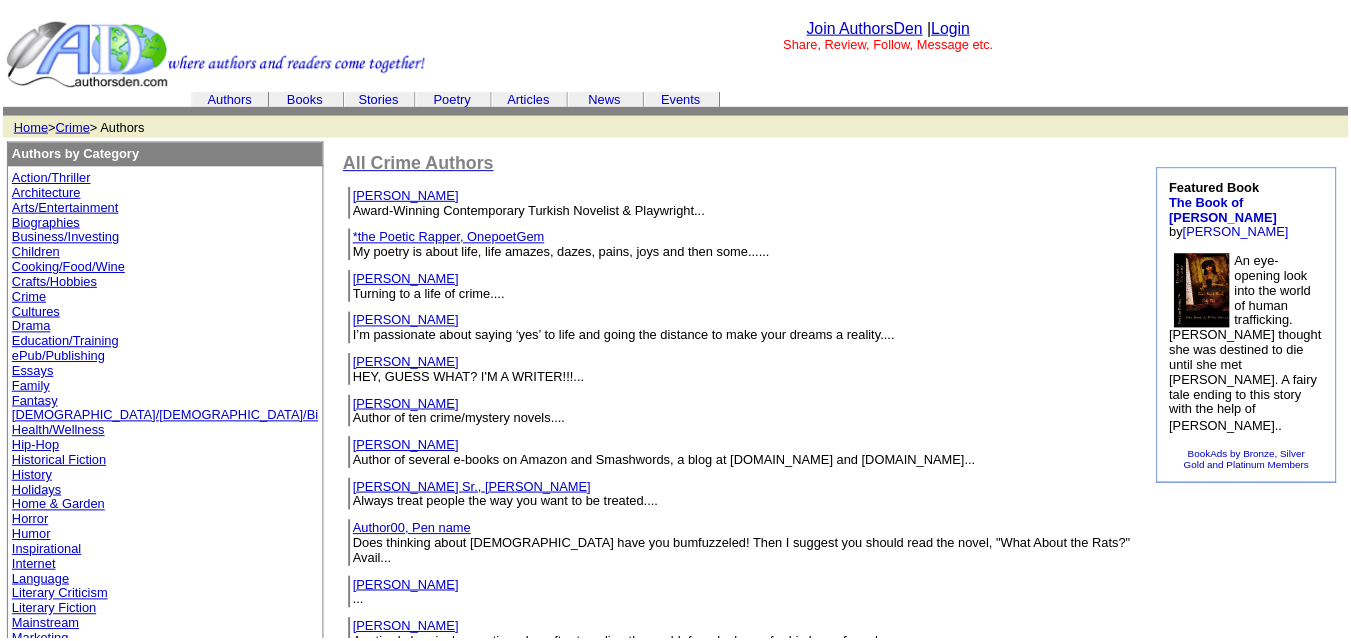 scroll, scrollTop: 293, scrollLeft: 0, axis: vertical 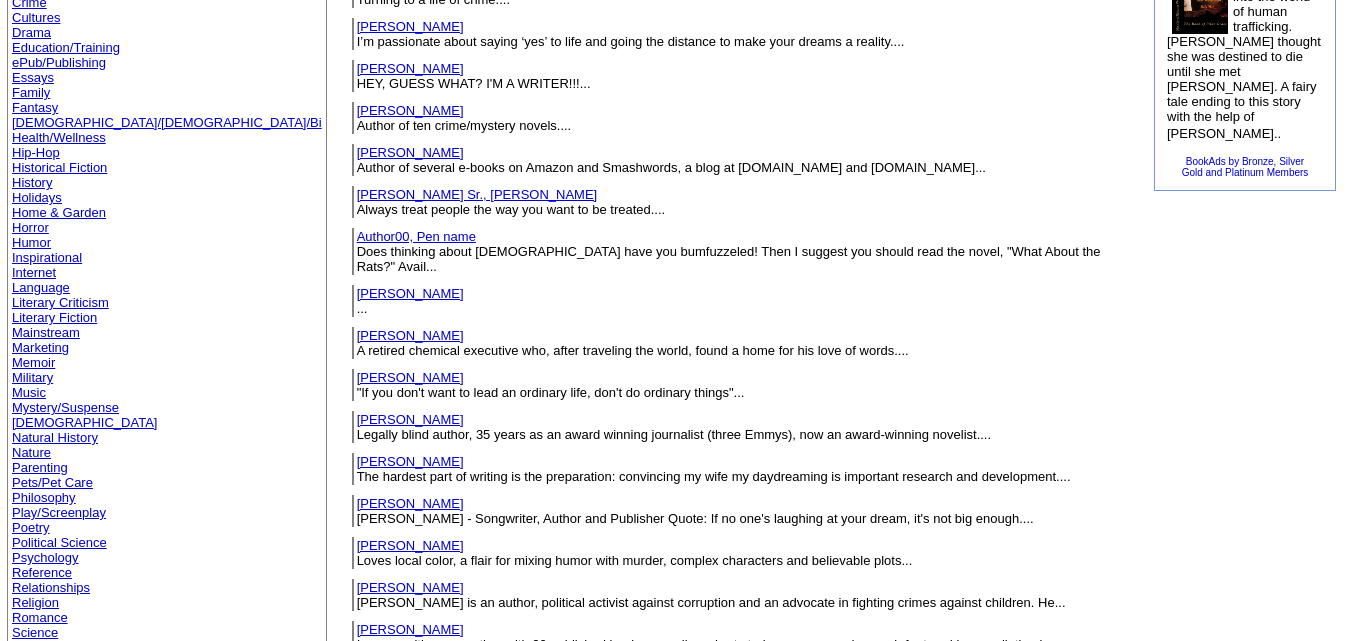 click on "Author00, Pen name" at bounding box center [416, 236] 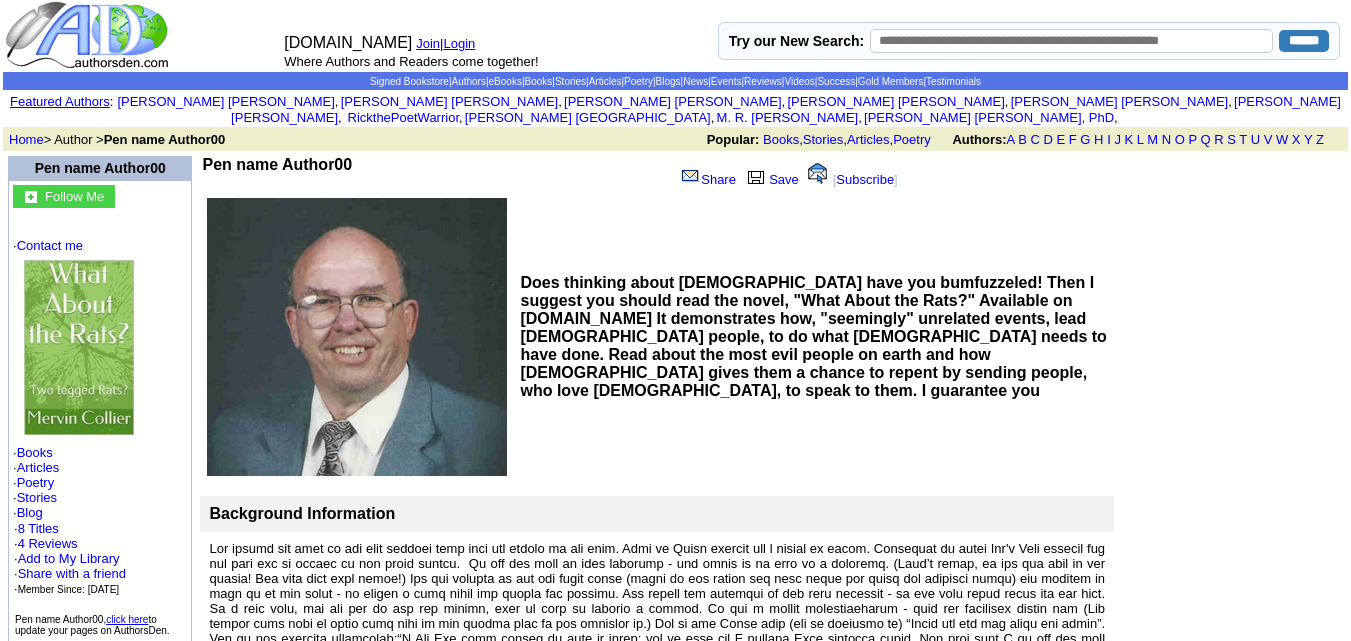 scroll, scrollTop: 11, scrollLeft: 0, axis: vertical 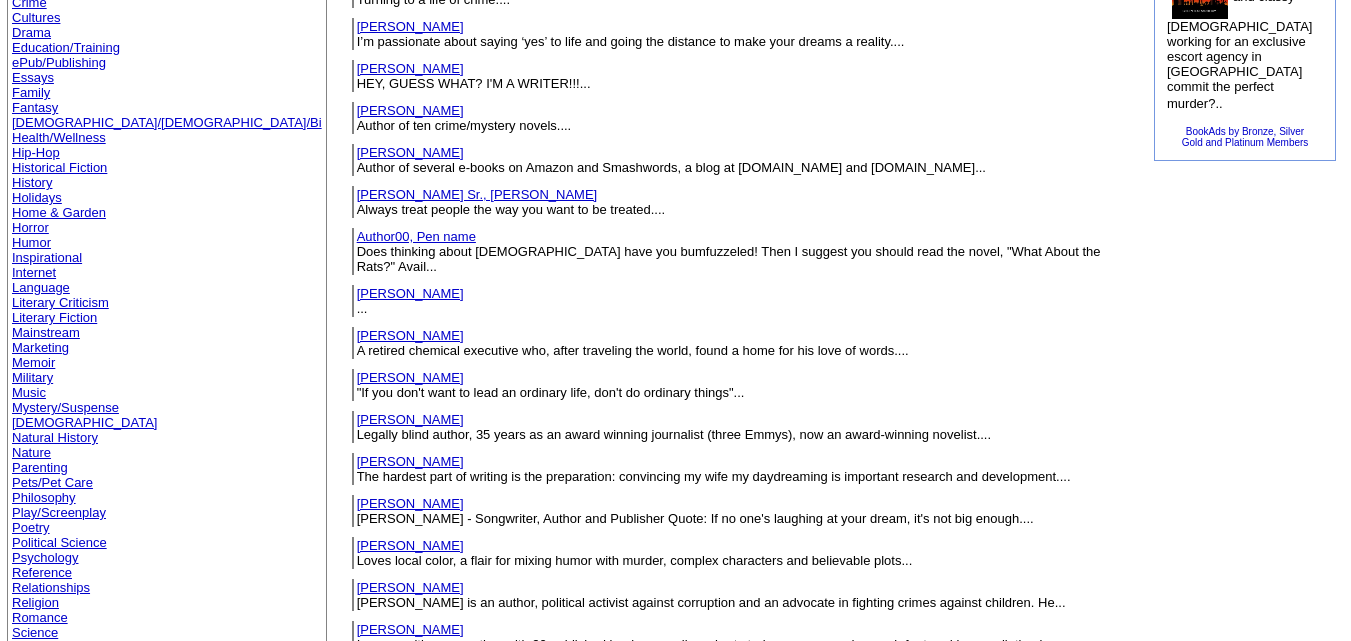 click on "Awkins, Jae" at bounding box center (410, 293) 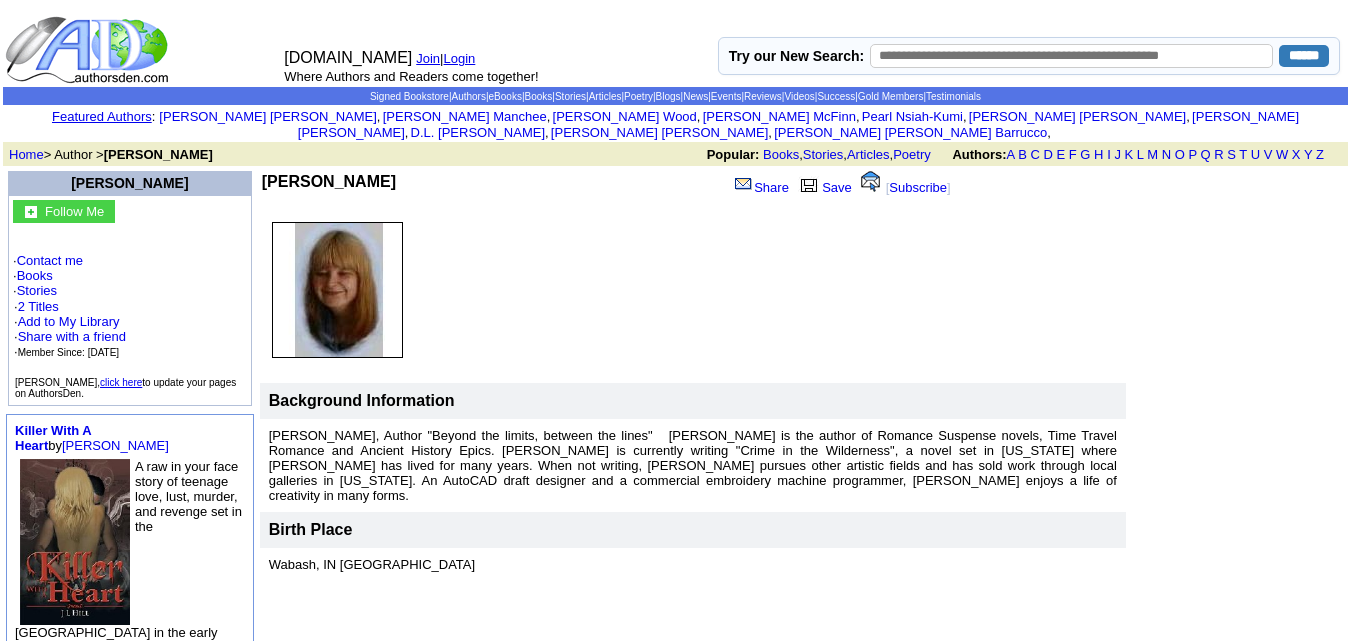 scroll, scrollTop: 0, scrollLeft: 0, axis: both 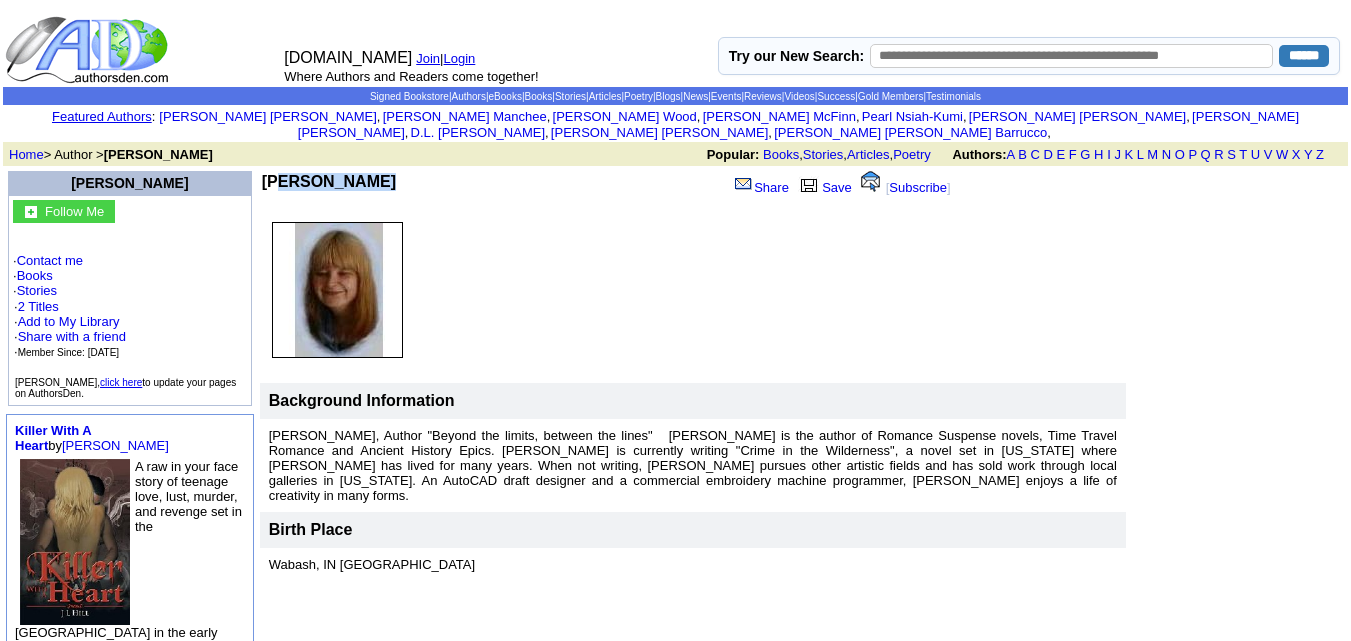drag, startPoint x: 191, startPoint y: 163, endPoint x: 296, endPoint y: 168, distance: 105.11898 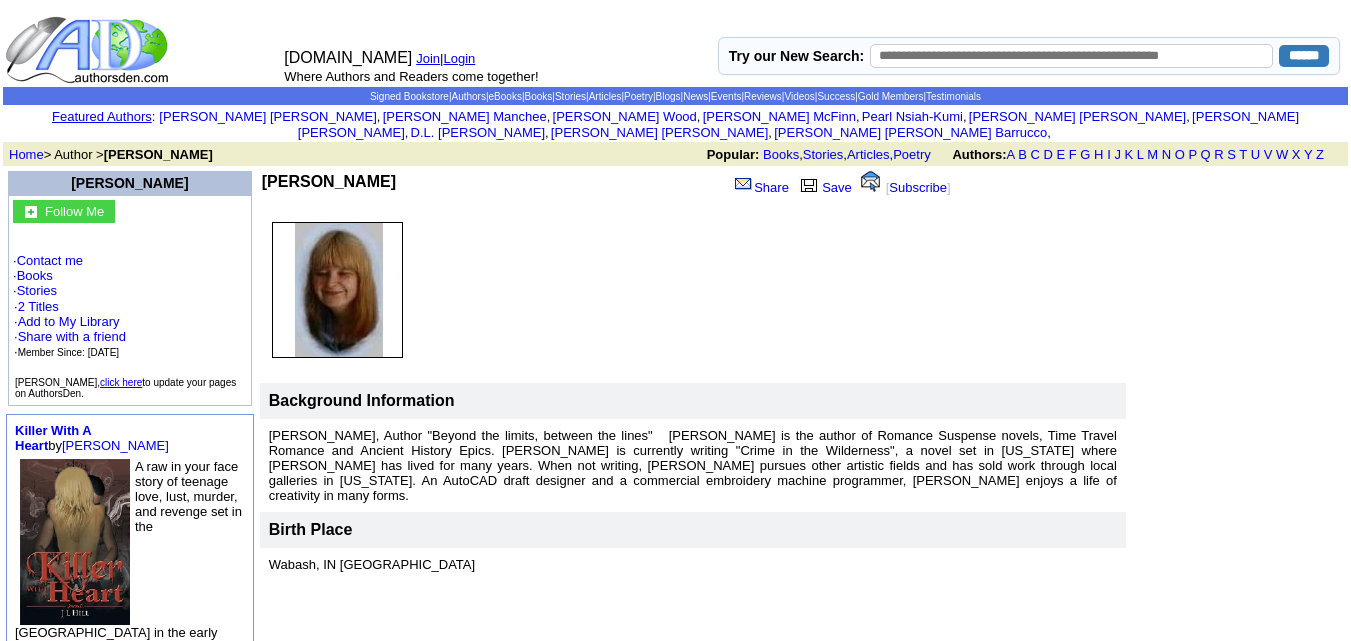 click at bounding box center (662, 290) 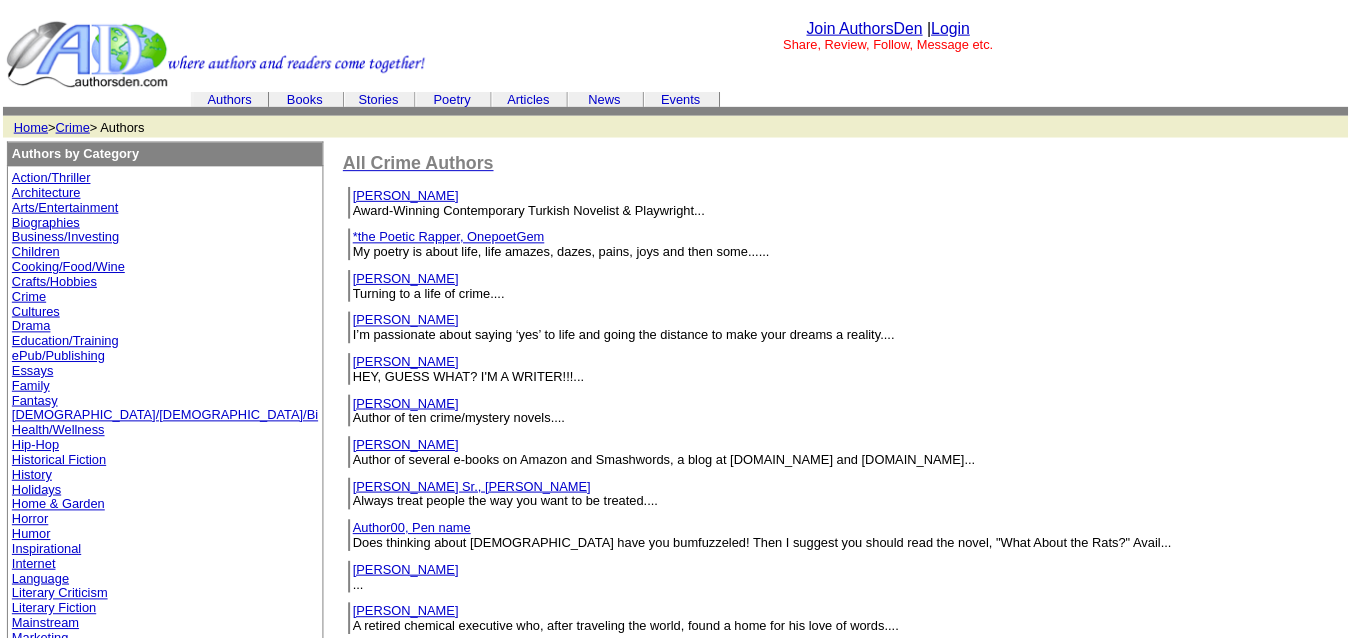 scroll, scrollTop: 293, scrollLeft: 0, axis: vertical 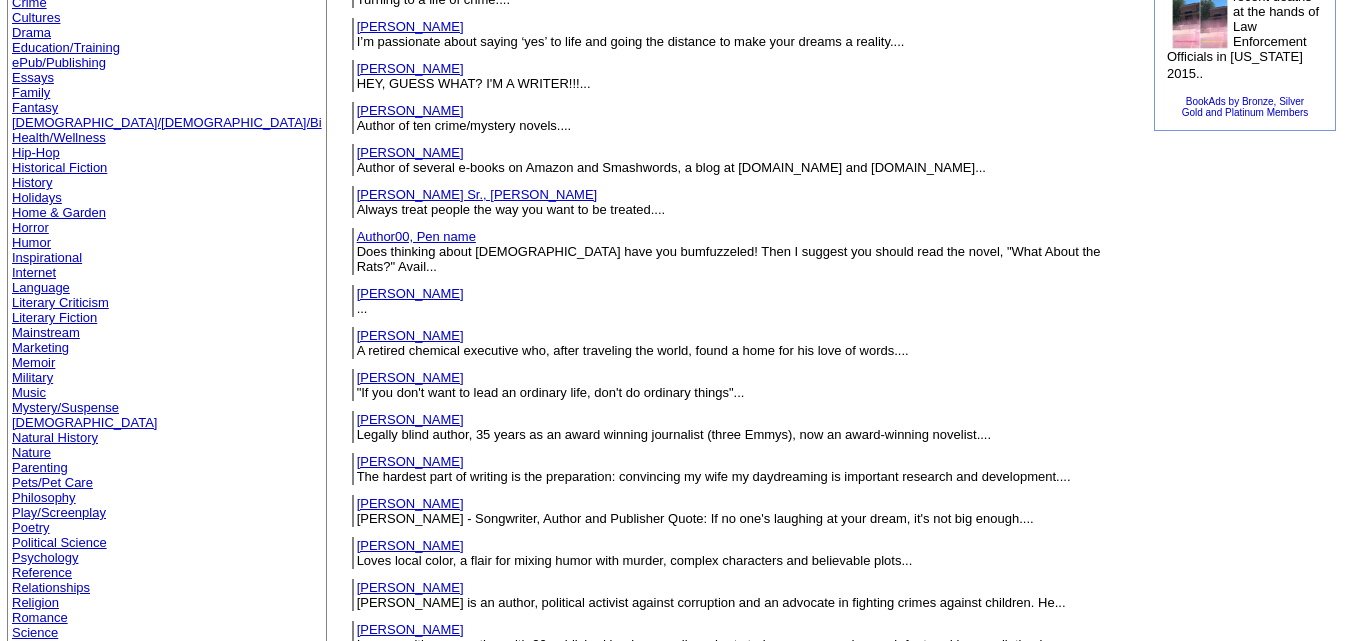click on "Barnes, Richard" at bounding box center (410, 335) 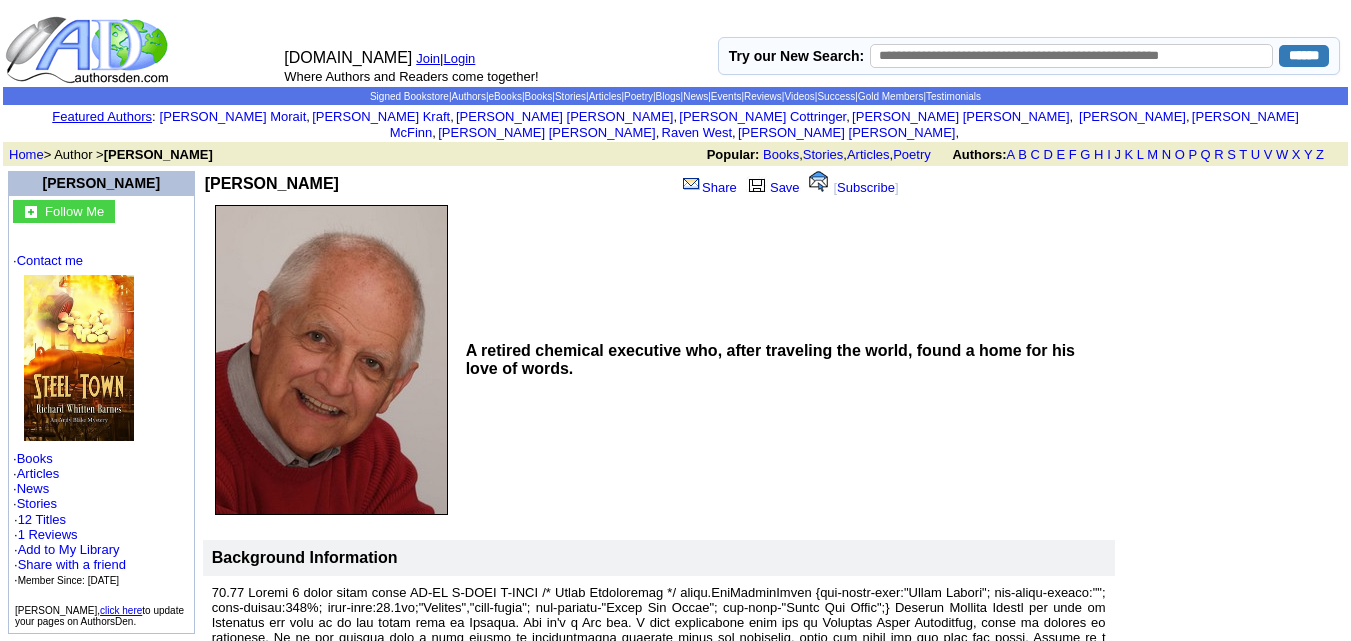 scroll, scrollTop: 0, scrollLeft: 0, axis: both 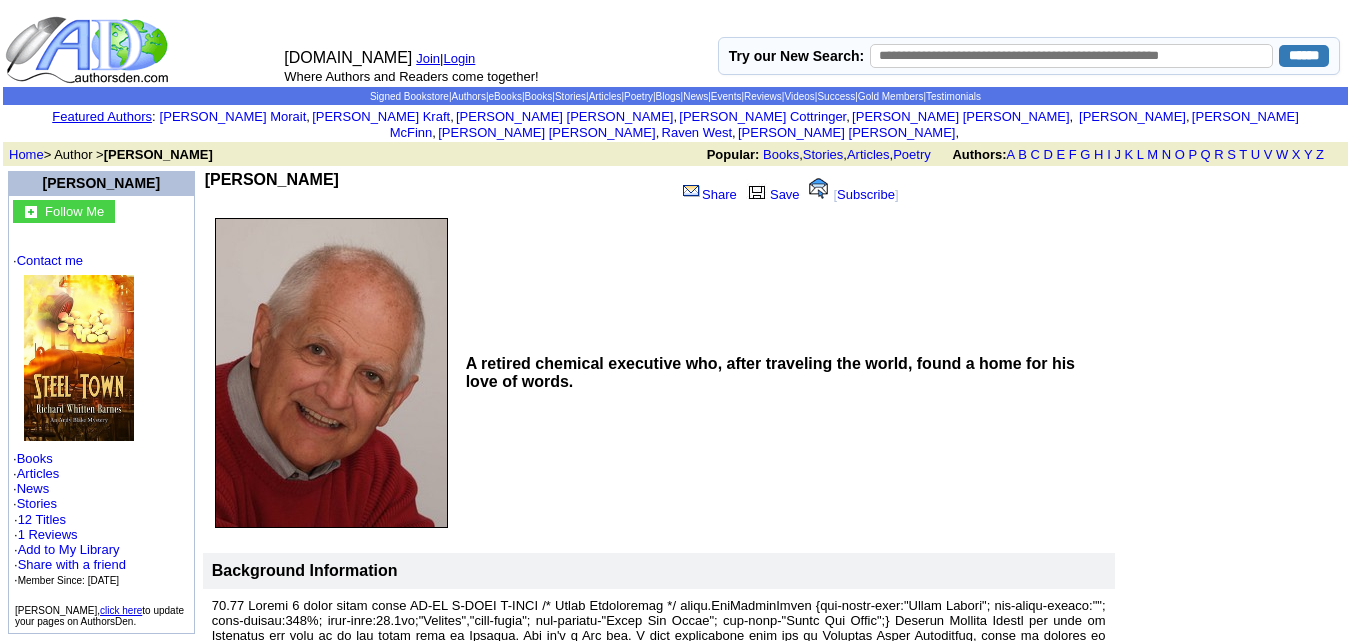 drag, startPoint x: 194, startPoint y: 161, endPoint x: 380, endPoint y: 166, distance: 186.0672 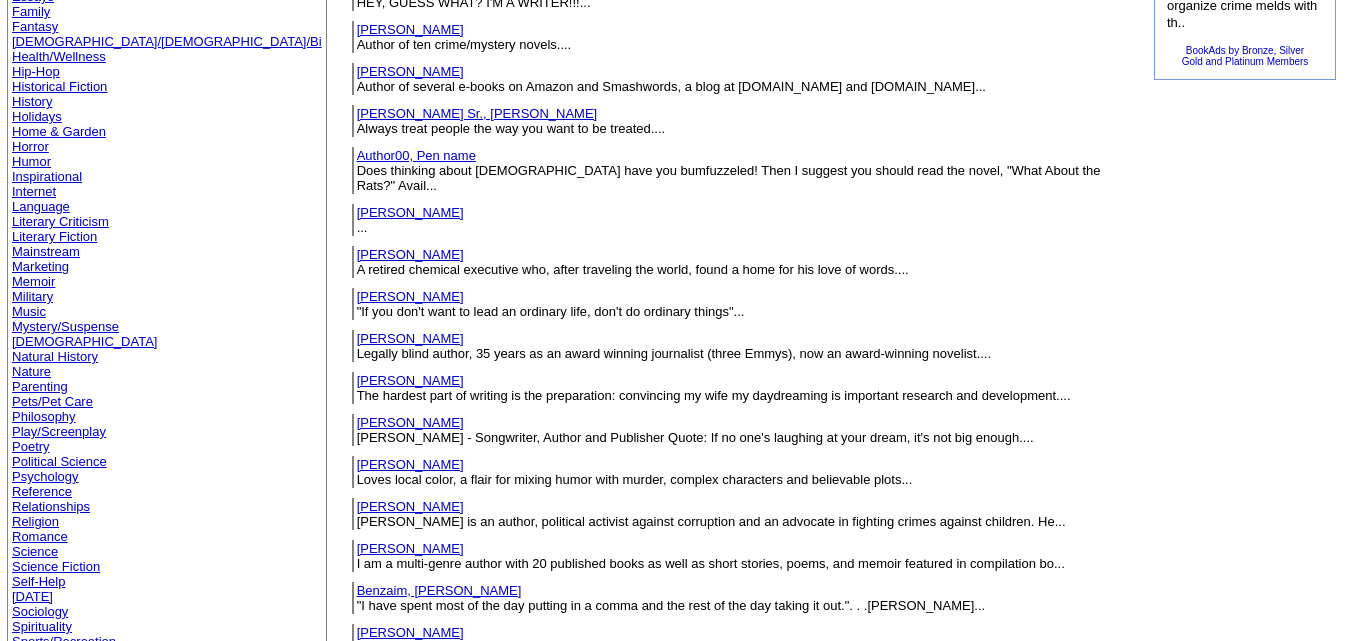 scroll, scrollTop: 394, scrollLeft: 0, axis: vertical 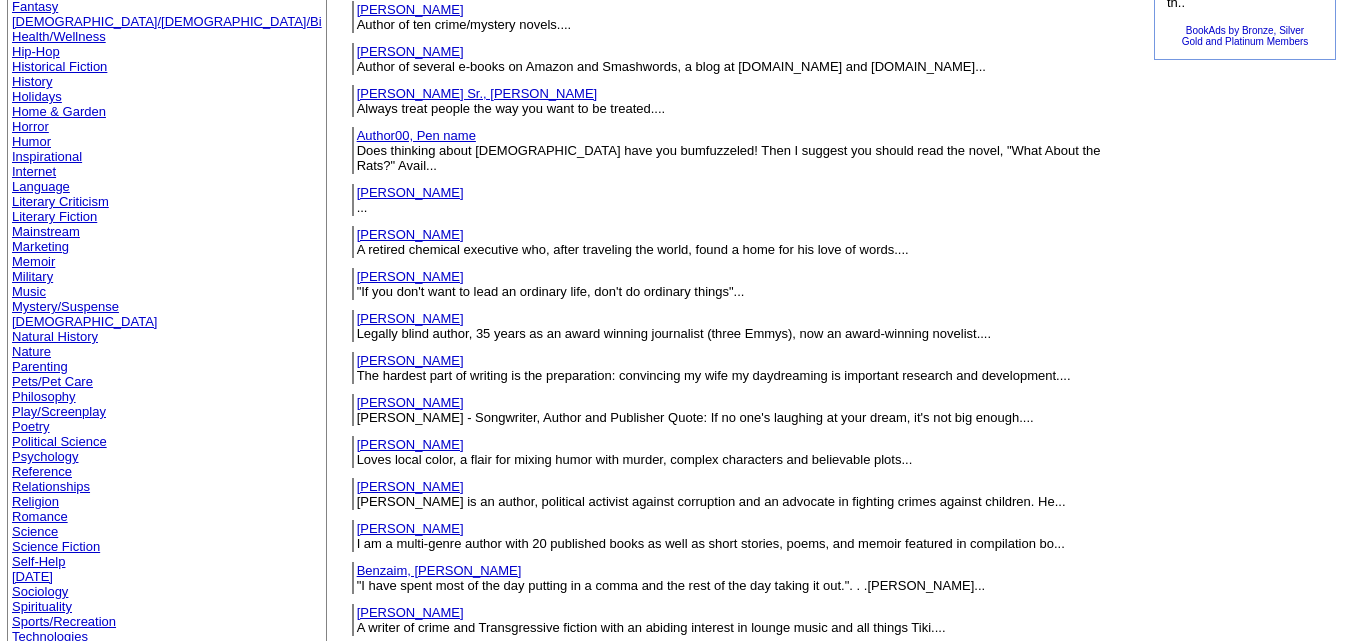 click on "[PERSON_NAME]" at bounding box center (410, 276) 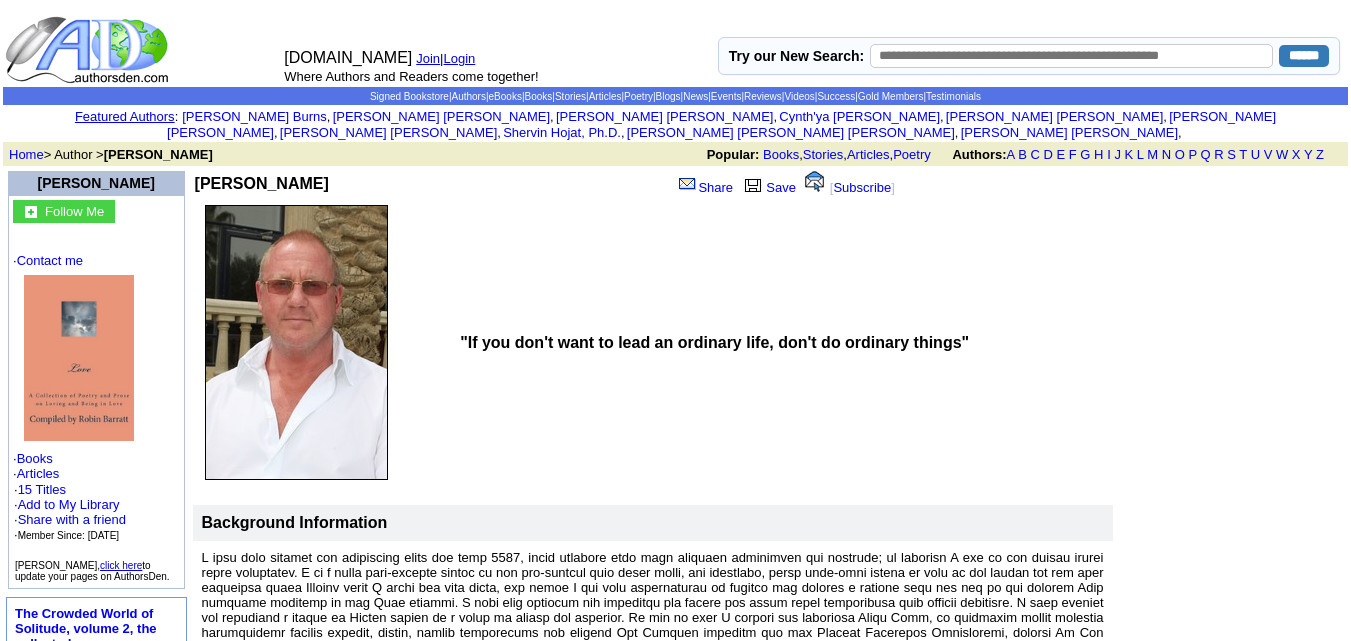 scroll, scrollTop: 0, scrollLeft: 0, axis: both 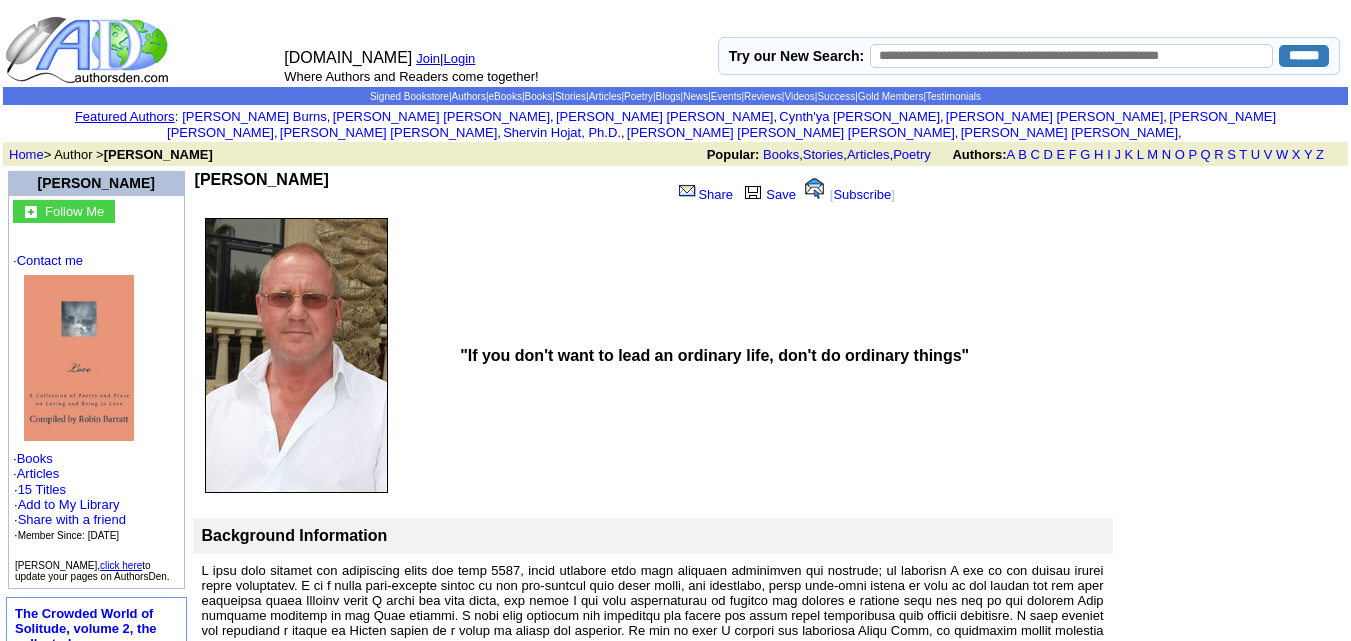 copy on "Robin  Barratt" 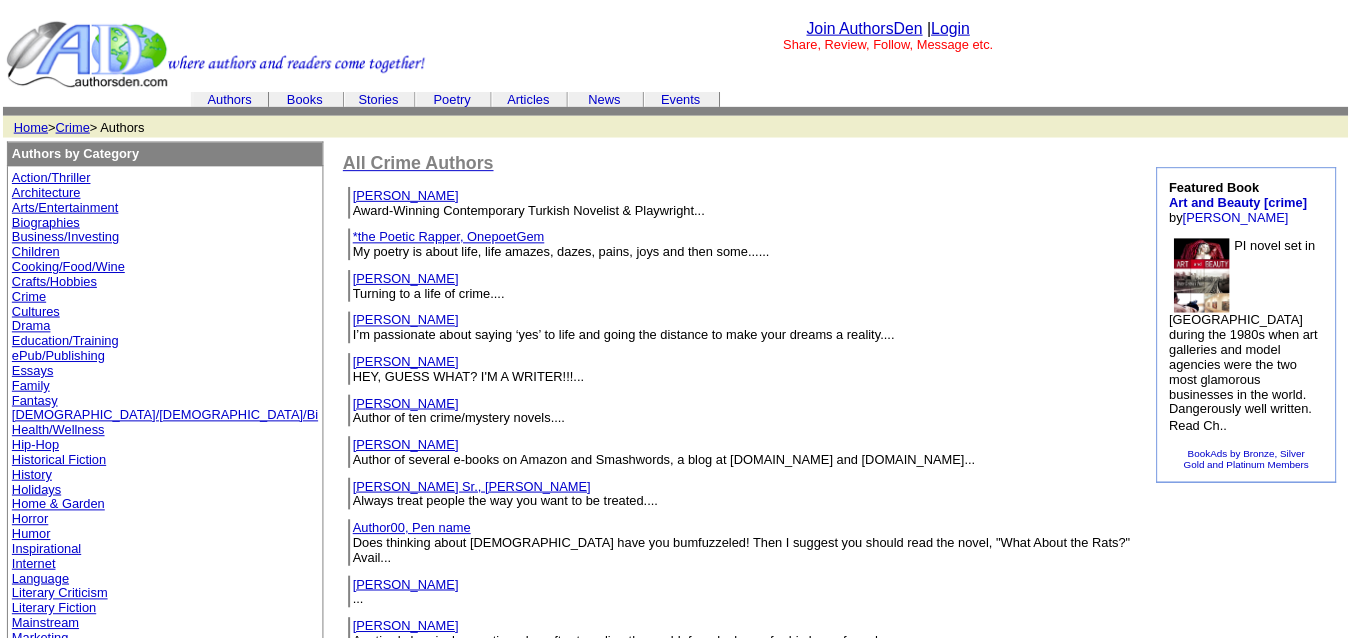 scroll, scrollTop: 394, scrollLeft: 0, axis: vertical 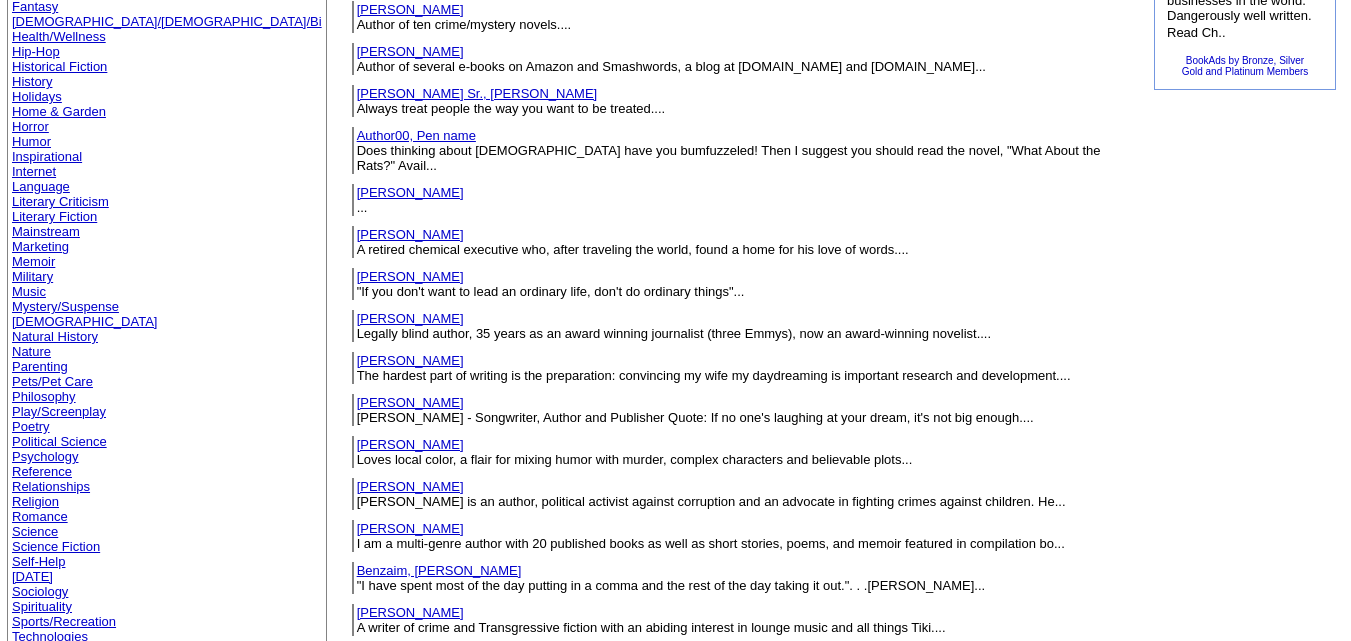 click on "[PERSON_NAME]" at bounding box center [410, 318] 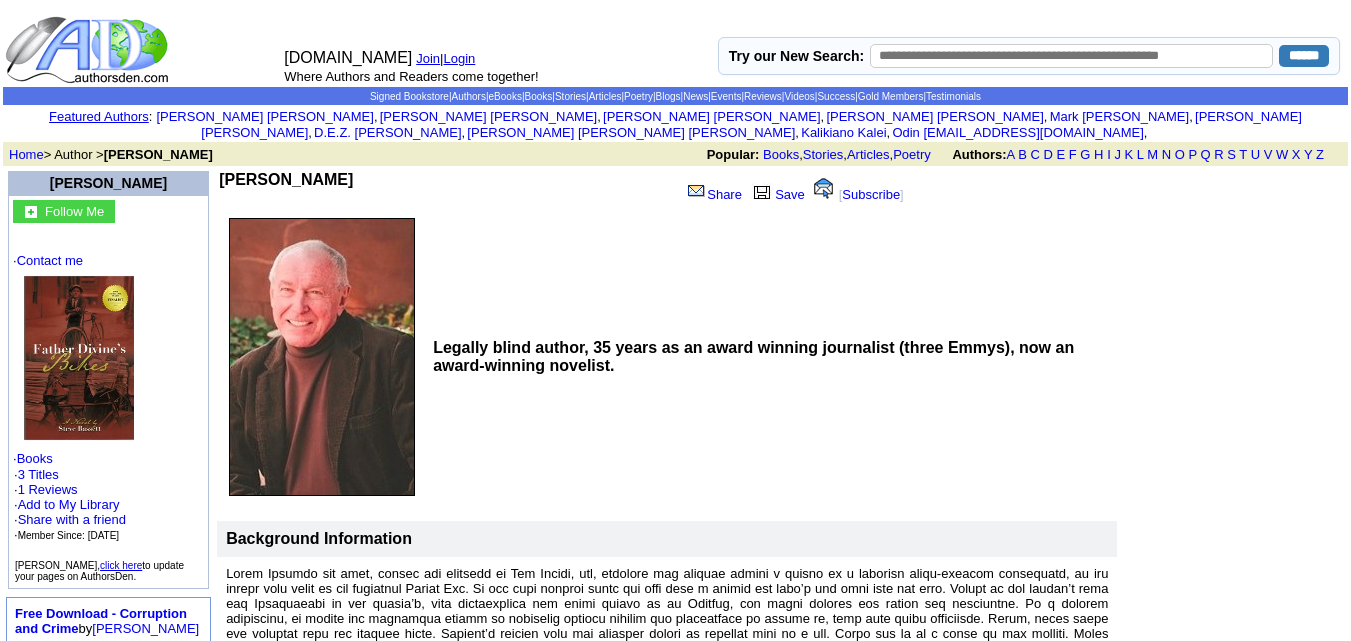 scroll, scrollTop: 0, scrollLeft: 0, axis: both 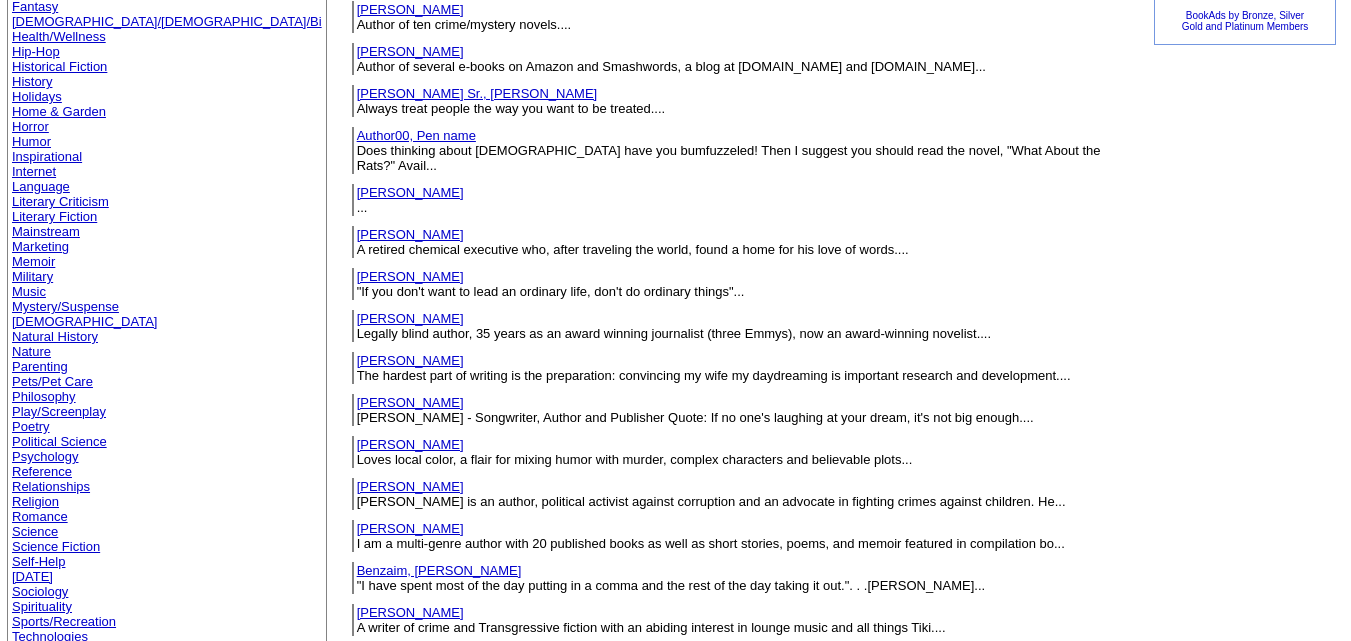 click on "[PERSON_NAME]" at bounding box center [410, 360] 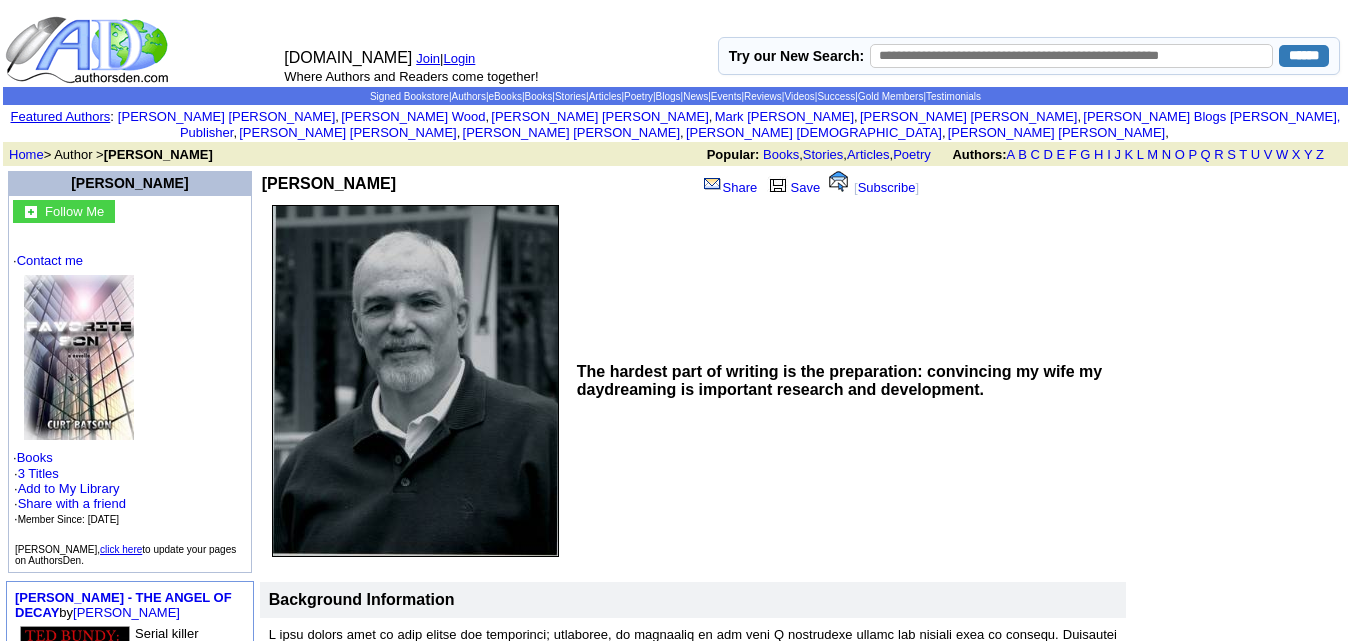 scroll, scrollTop: 0, scrollLeft: 0, axis: both 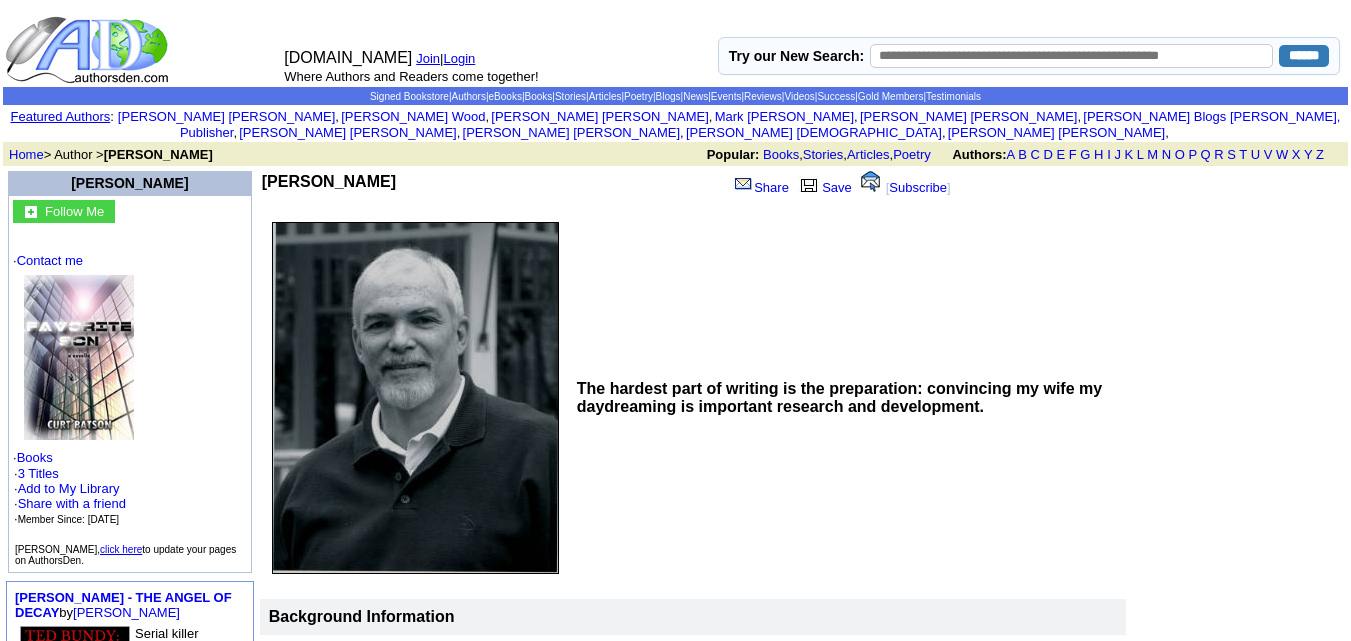drag, startPoint x: 196, startPoint y: 159, endPoint x: 305, endPoint y: 157, distance: 109.01835 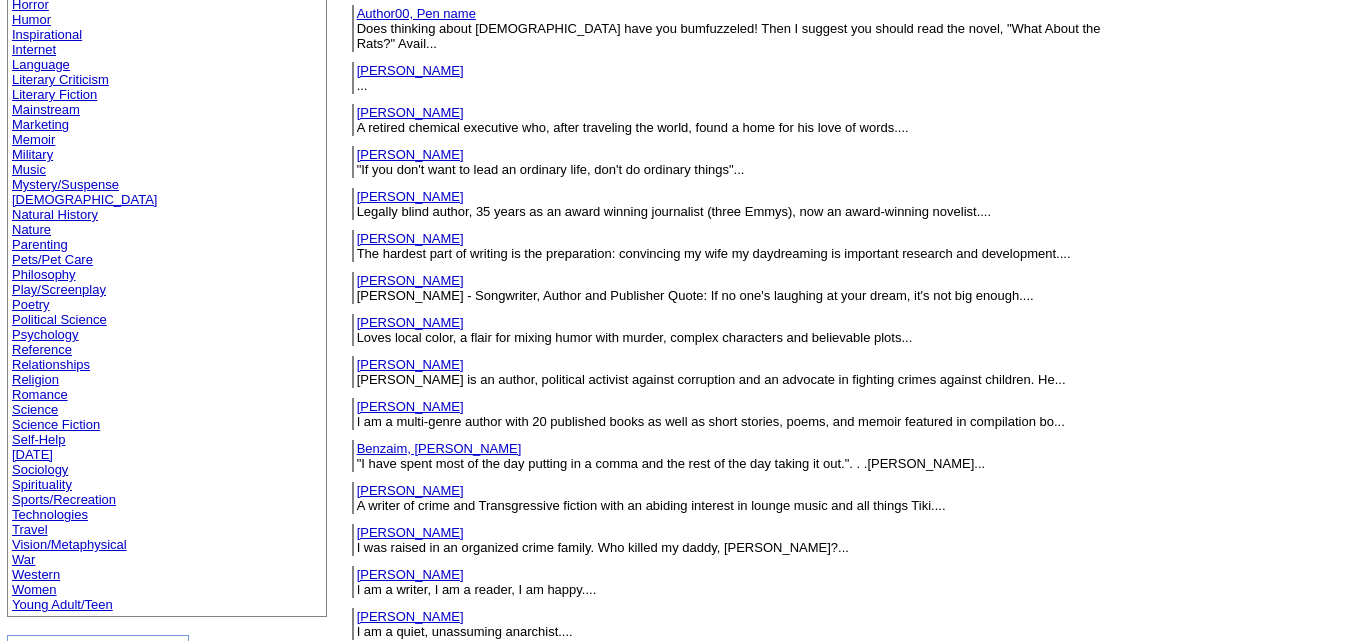 scroll, scrollTop: 517, scrollLeft: 0, axis: vertical 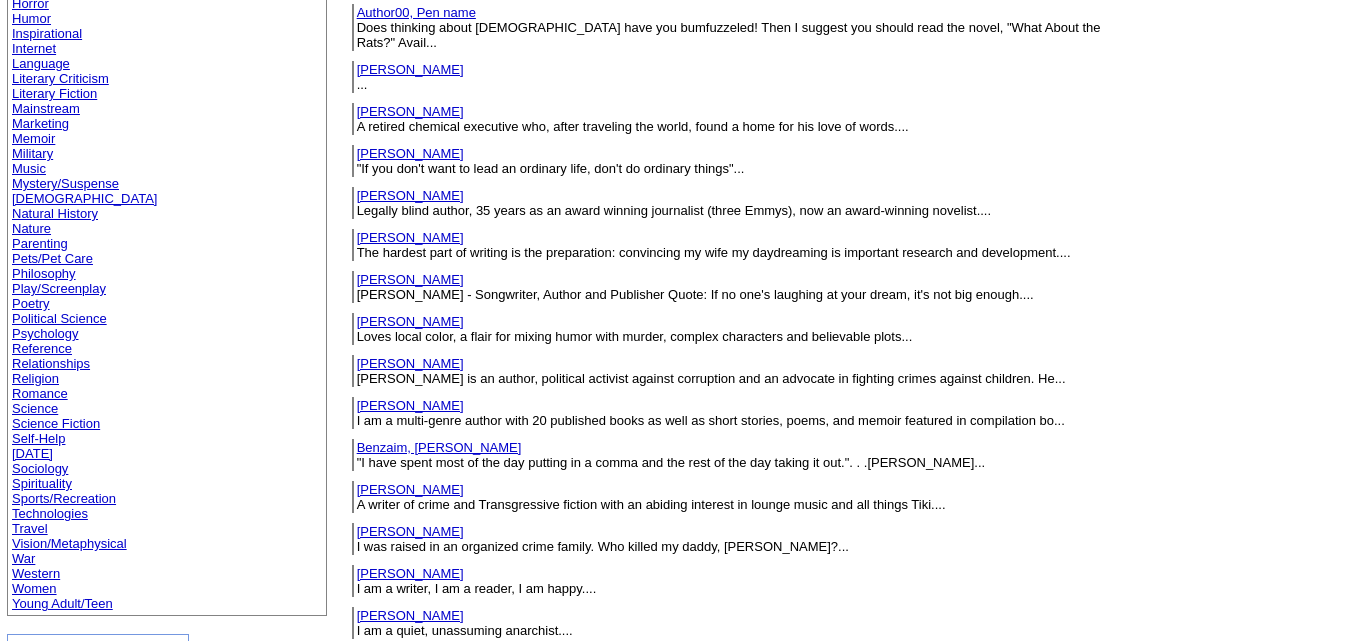 click on "Batson, Jon" at bounding box center (410, 279) 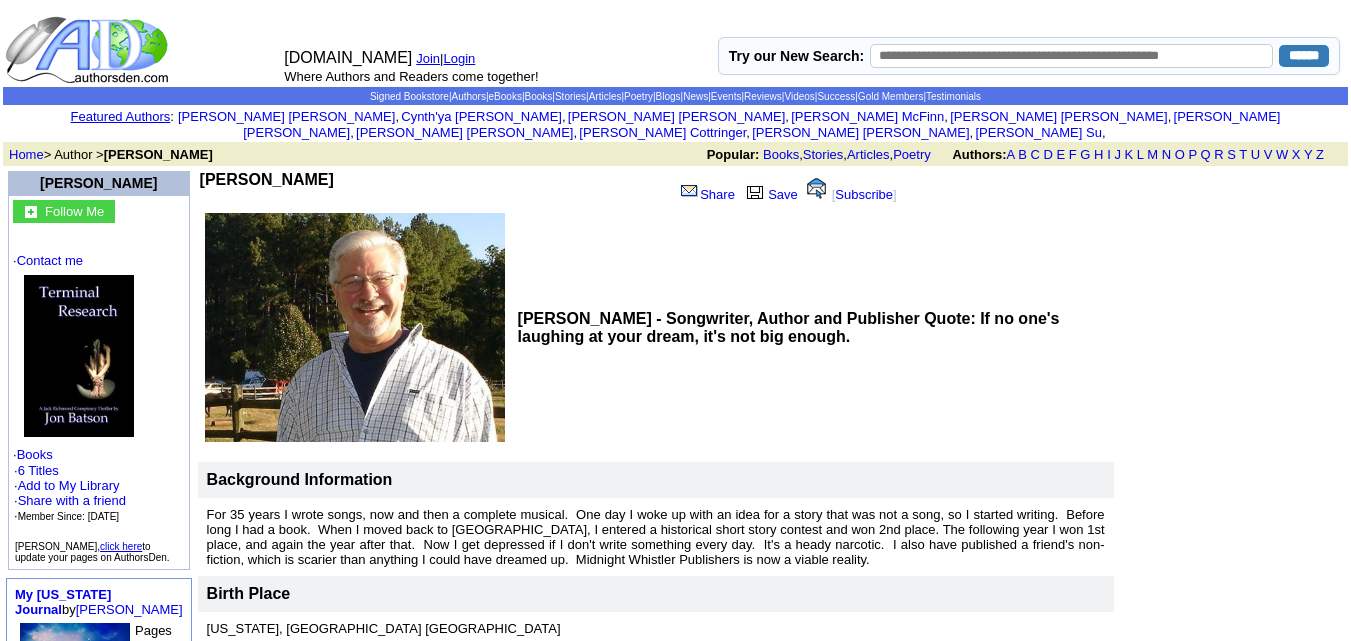 scroll, scrollTop: 0, scrollLeft: 0, axis: both 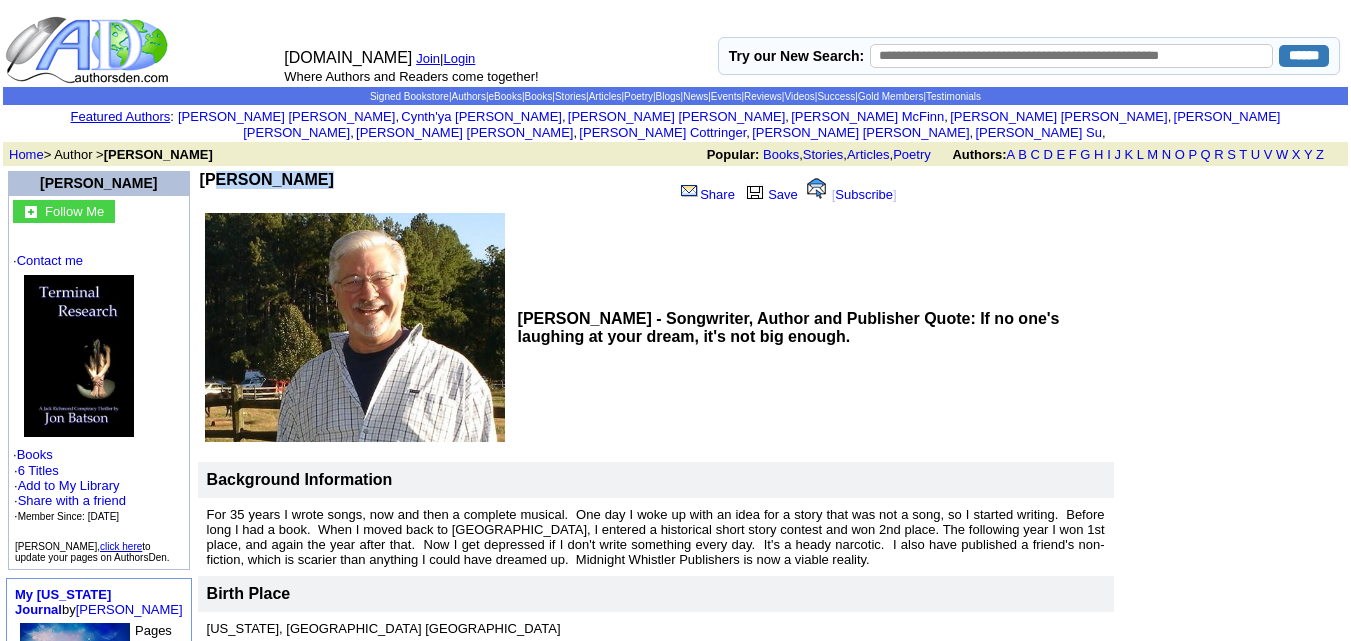 drag, startPoint x: 0, startPoint y: 0, endPoint x: 283, endPoint y: 159, distance: 324.60745 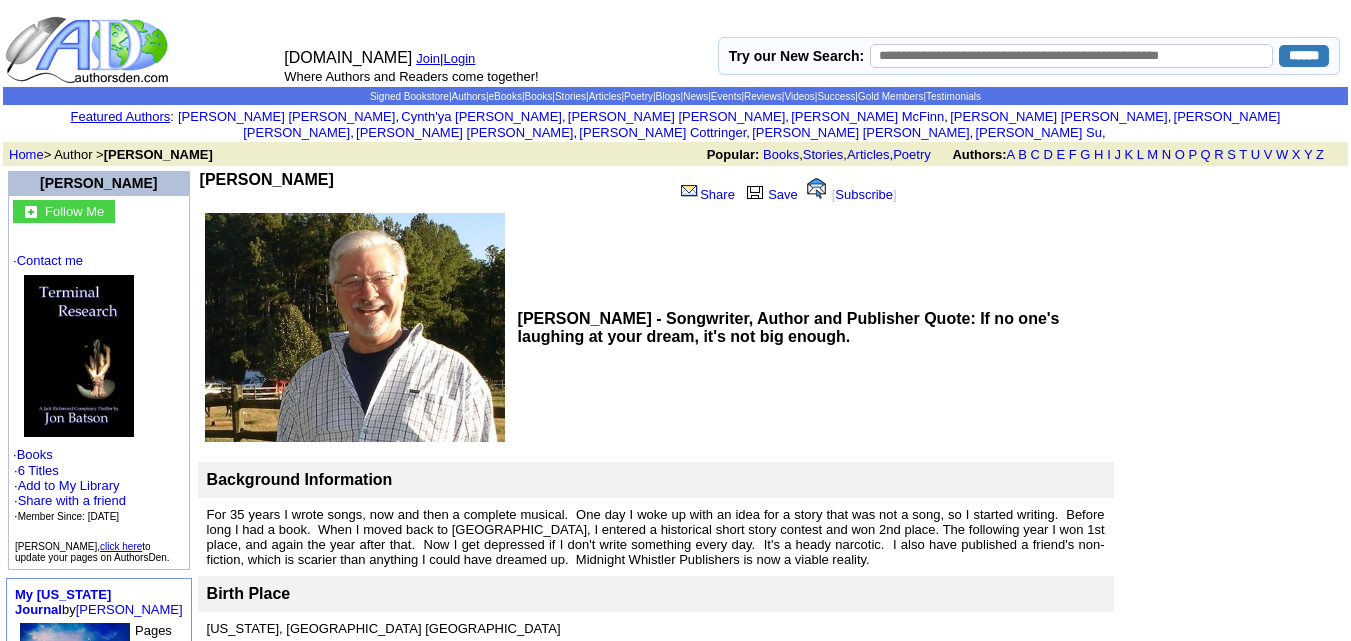 click on "Jon Batson - Songwriter, Author and Publisher
Quote: If no one's laughing at your dream, it's not big enough." at bounding box center [813, 327] 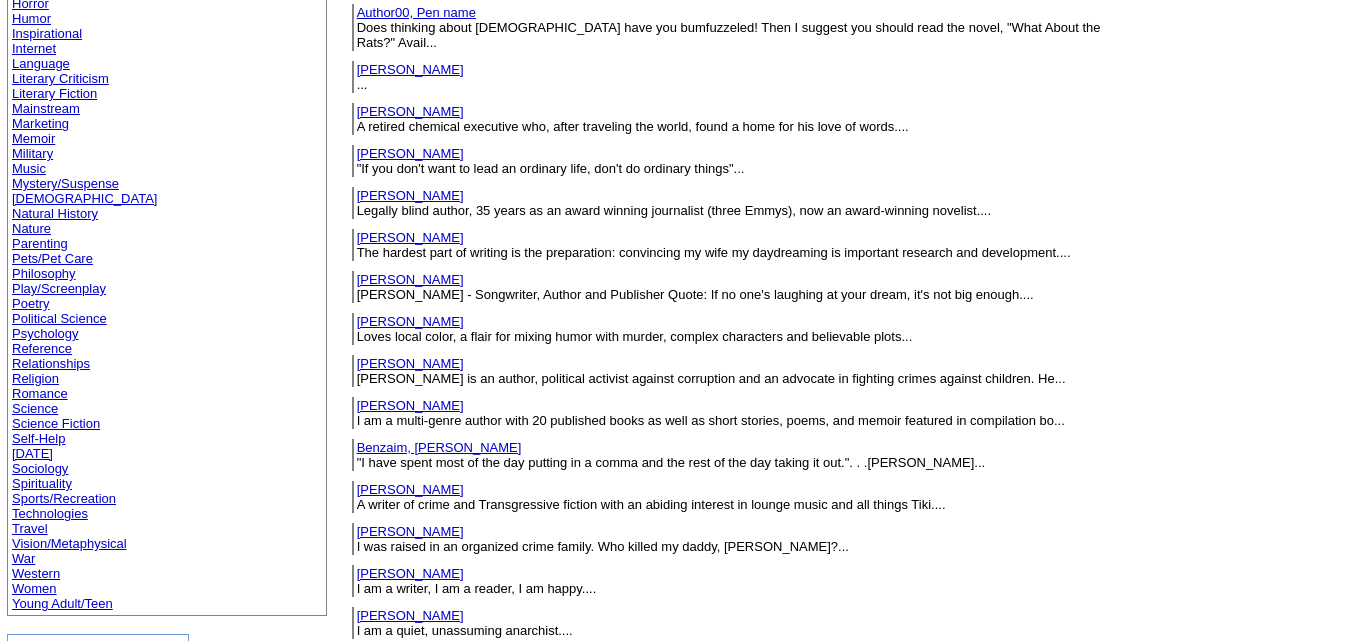 scroll, scrollTop: 517, scrollLeft: 0, axis: vertical 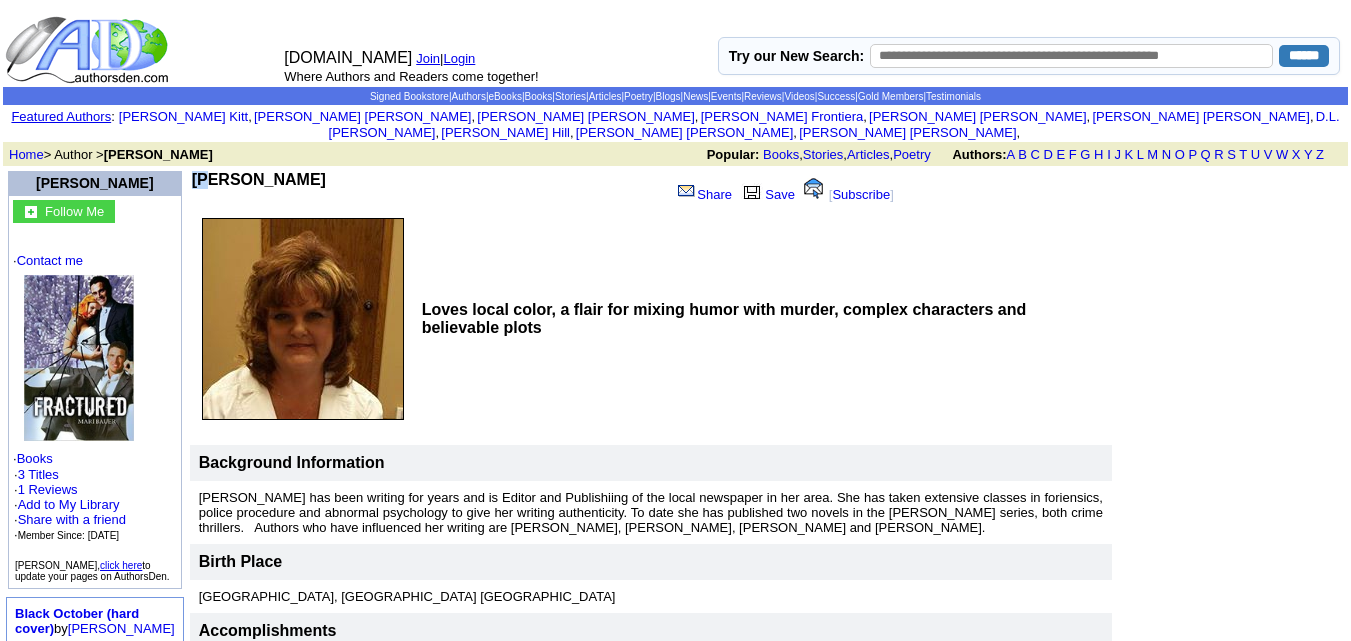 drag, startPoint x: 192, startPoint y: 163, endPoint x: 287, endPoint y: 153, distance: 95.524864 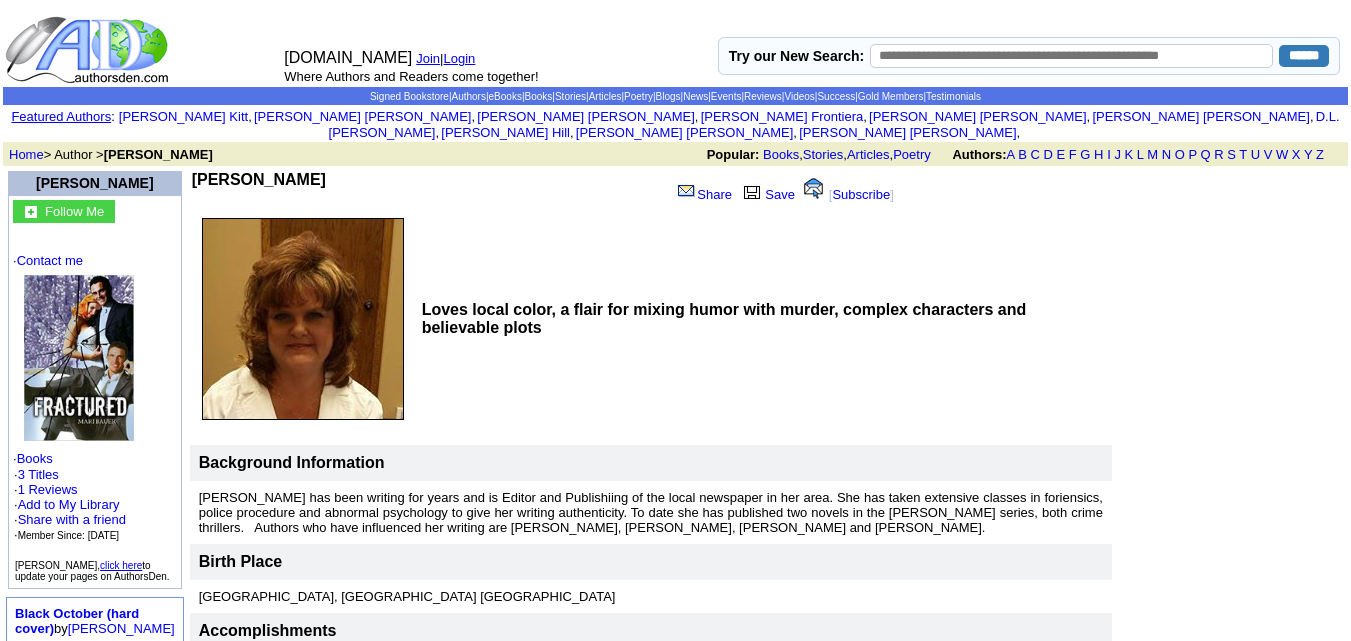 click on "Loves local color, a flair for mixing humor with murder, complex characters and believable plots" at bounding box center [764, 319] 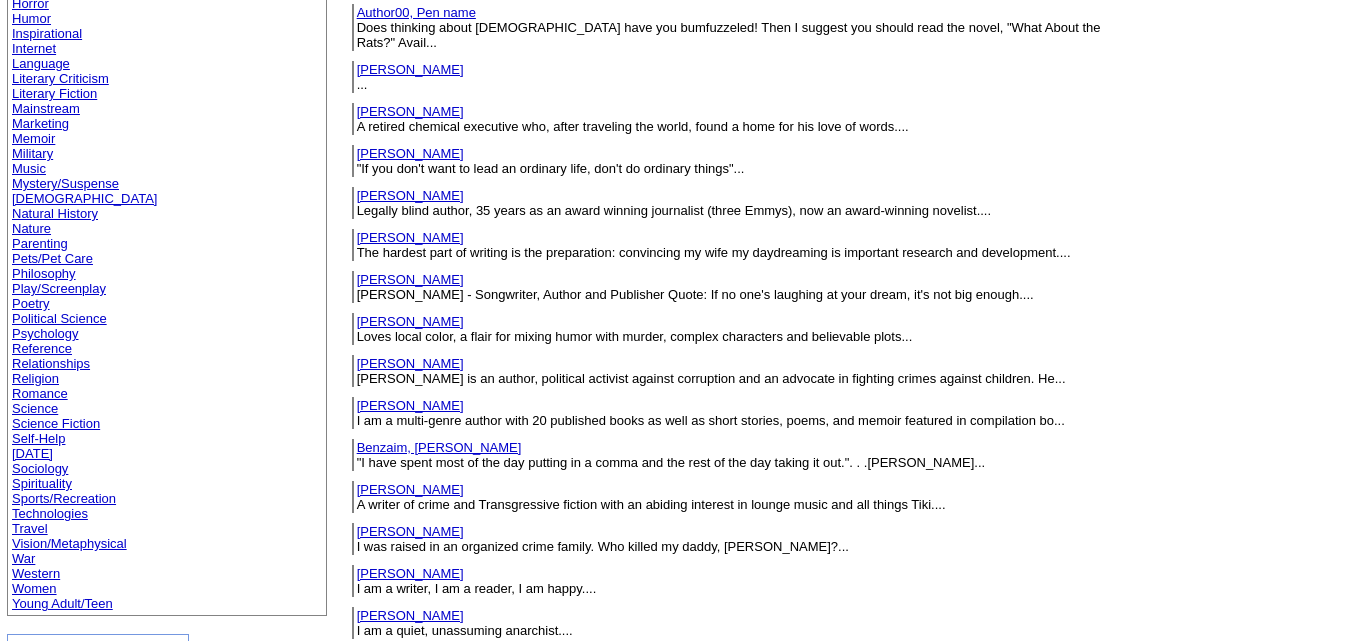 scroll, scrollTop: 517, scrollLeft: 0, axis: vertical 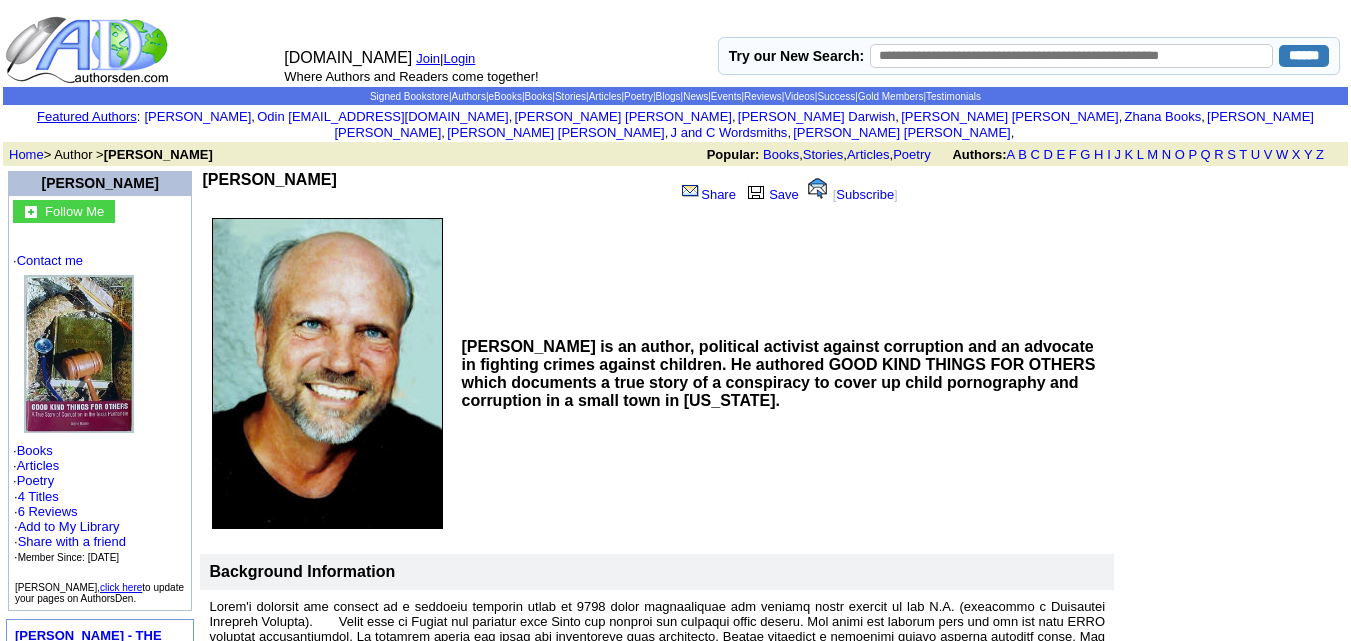 drag, startPoint x: 192, startPoint y: 168, endPoint x: 301, endPoint y: 159, distance: 109.370926 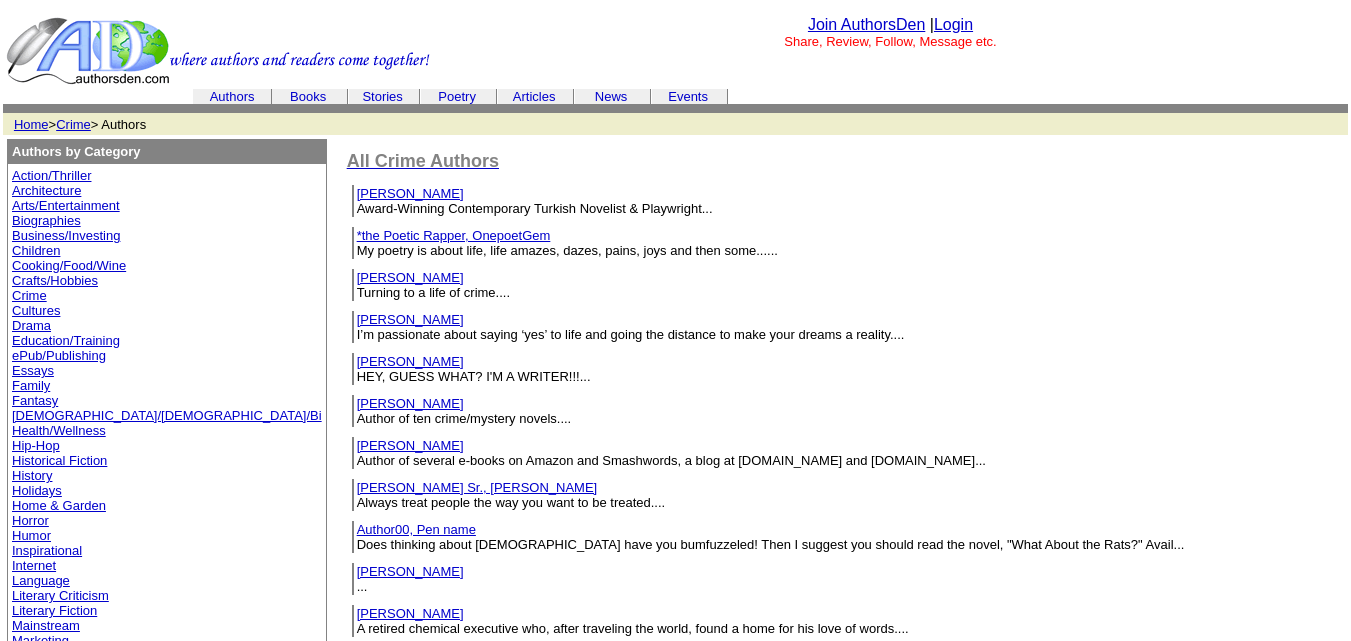 scroll, scrollTop: 517, scrollLeft: 0, axis: vertical 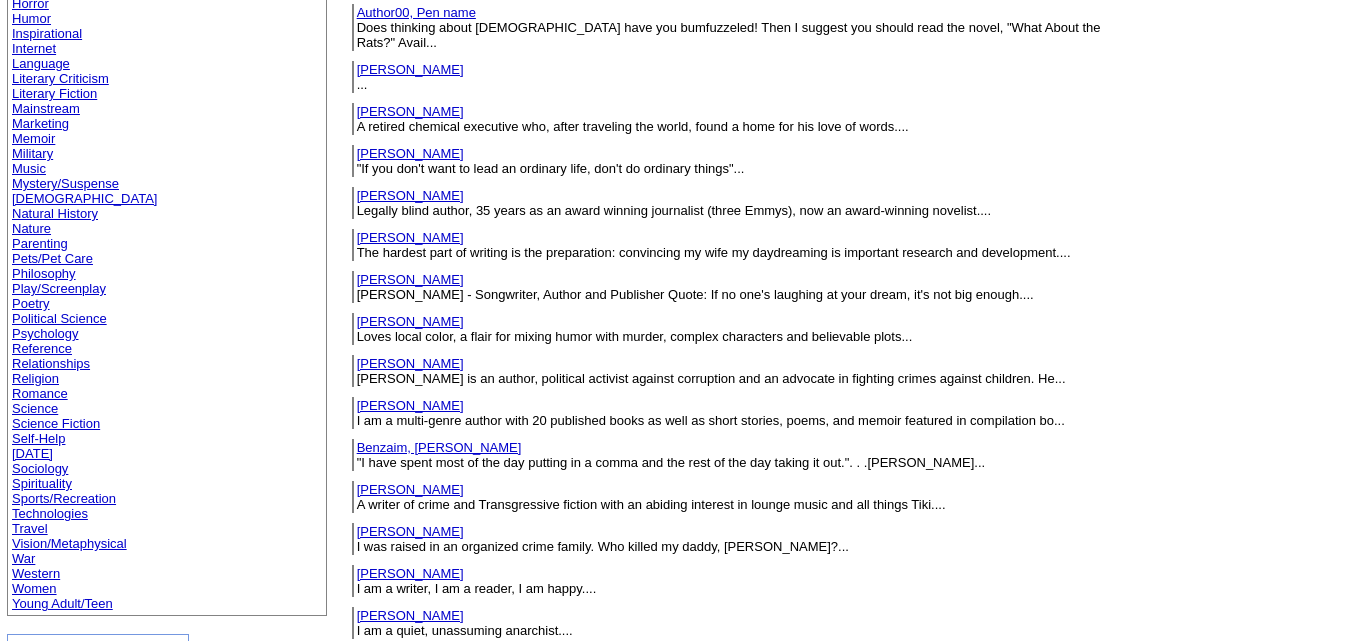 click on "Bellehumeur, Chantal" at bounding box center (410, 405) 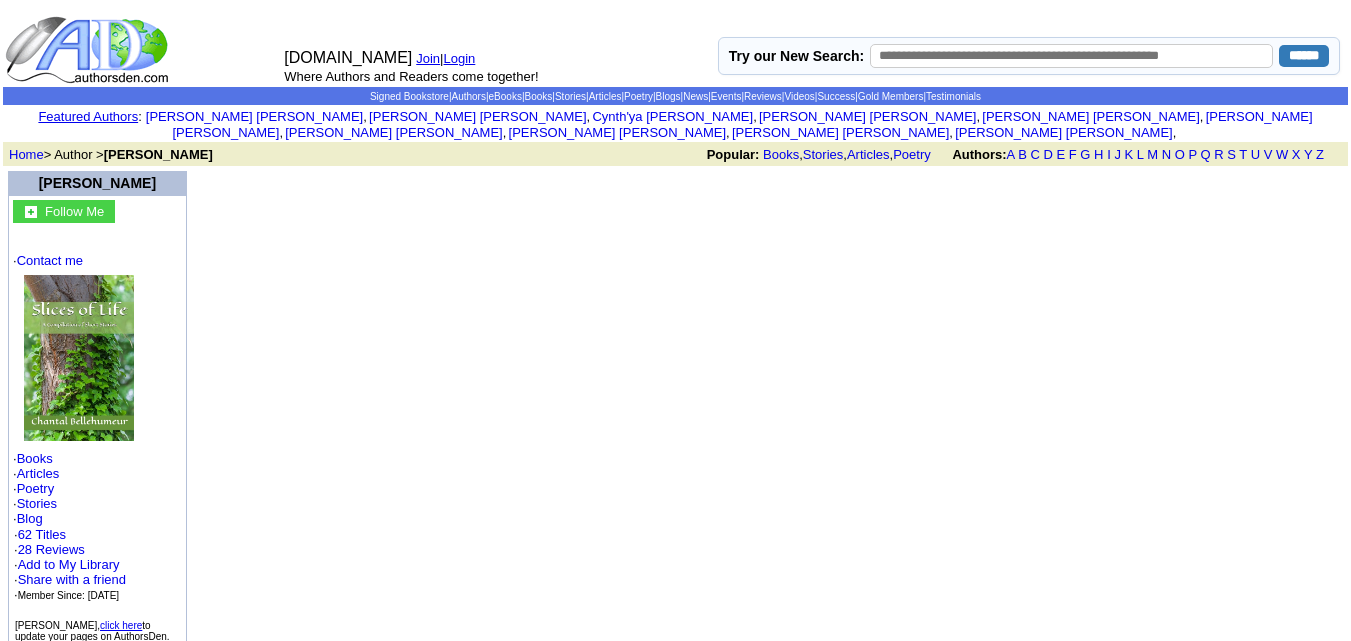 scroll, scrollTop: 1, scrollLeft: 0, axis: vertical 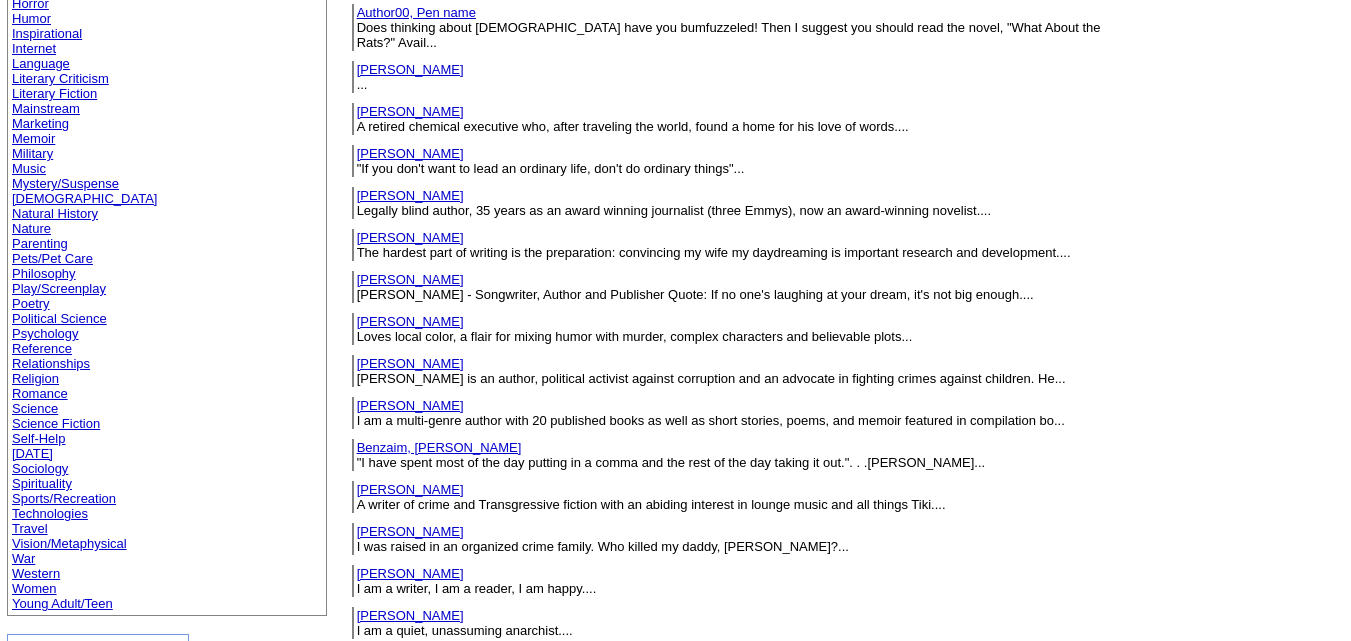 click on "Bellehumeur, Chantal" at bounding box center (410, 405) 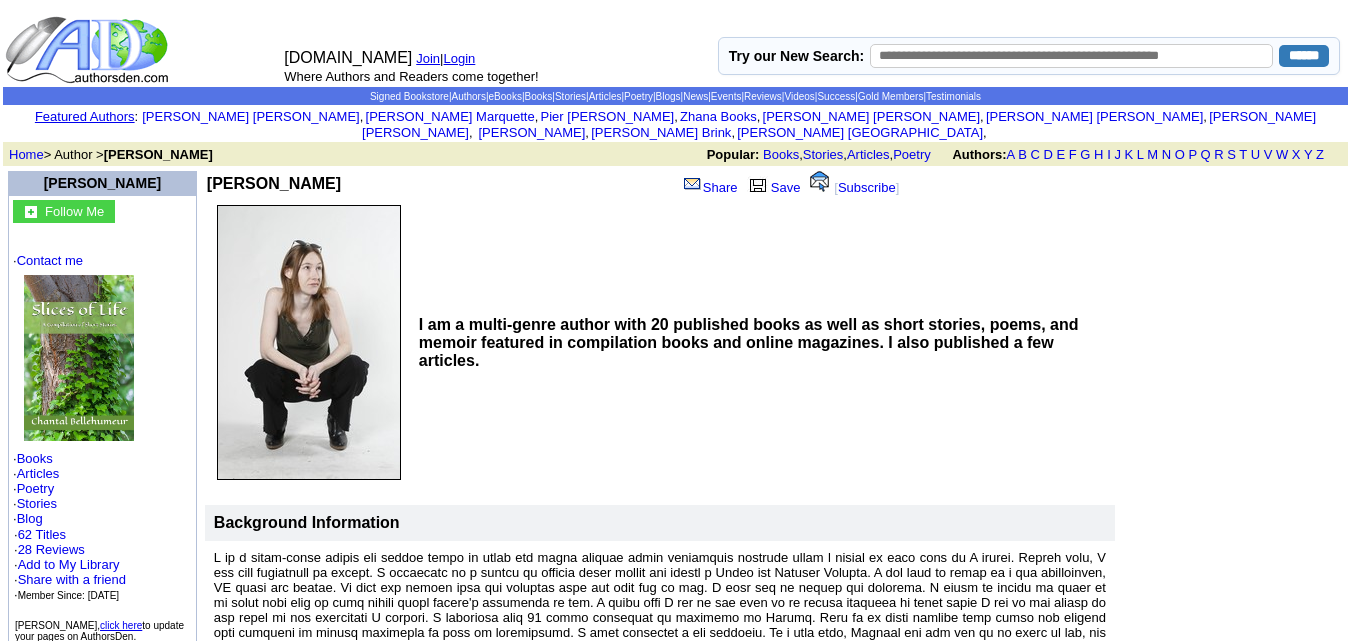 scroll, scrollTop: 0, scrollLeft: 0, axis: both 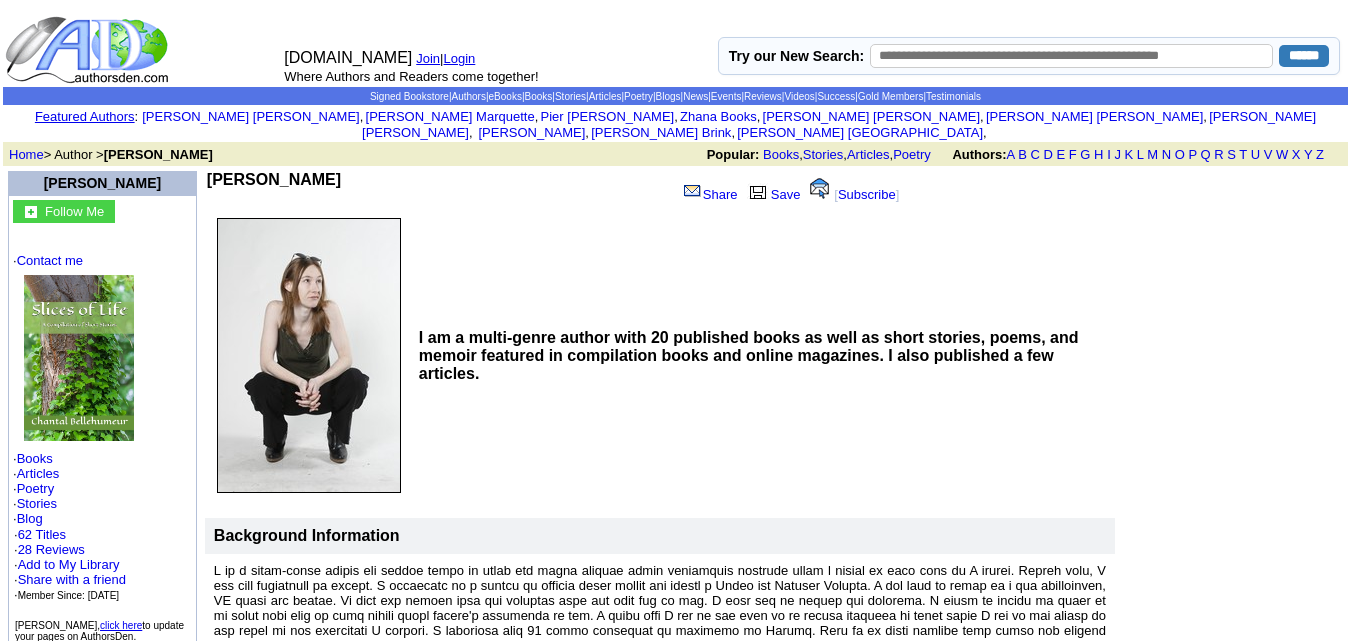 drag, startPoint x: 192, startPoint y: 156, endPoint x: 357, endPoint y: 164, distance: 165.19383 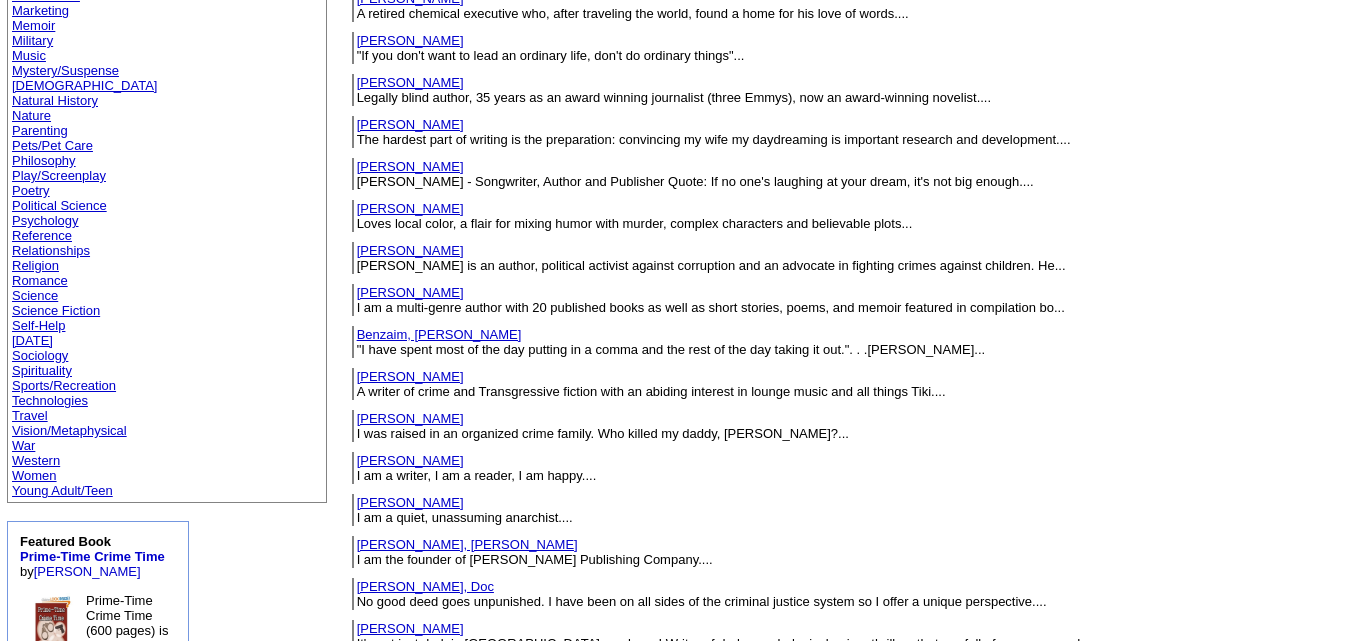 scroll, scrollTop: 659, scrollLeft: 0, axis: vertical 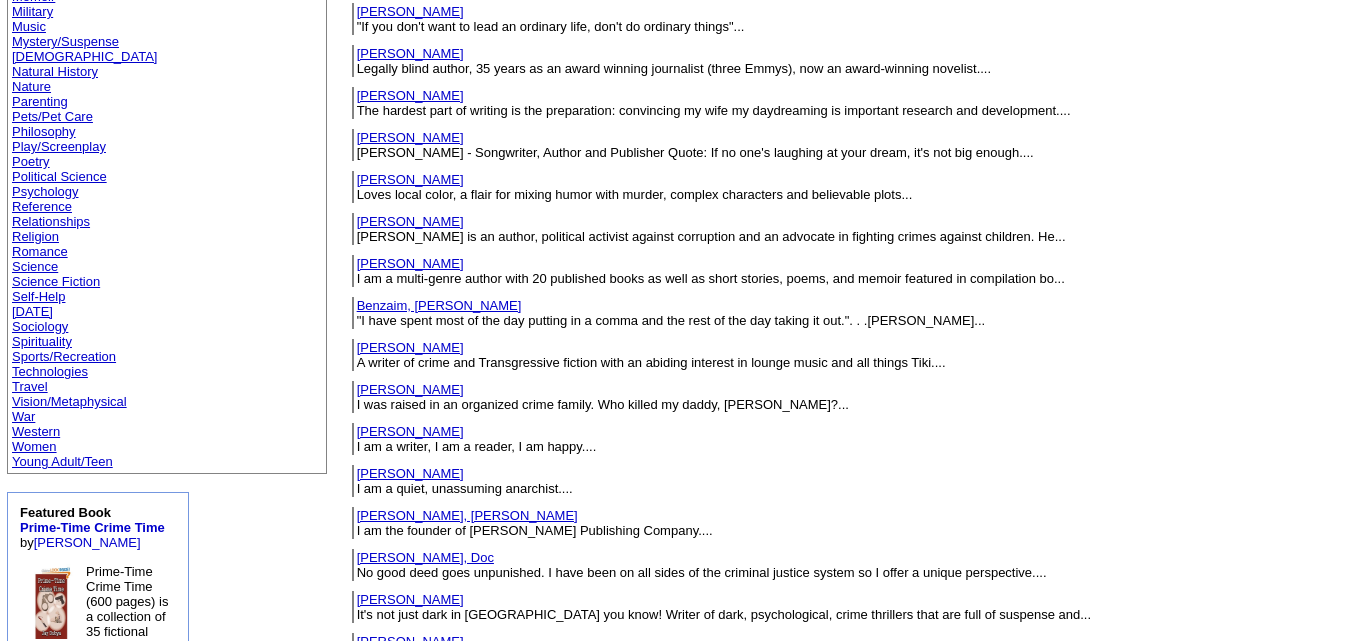 click on "Benzaim, Renee" at bounding box center [439, 305] 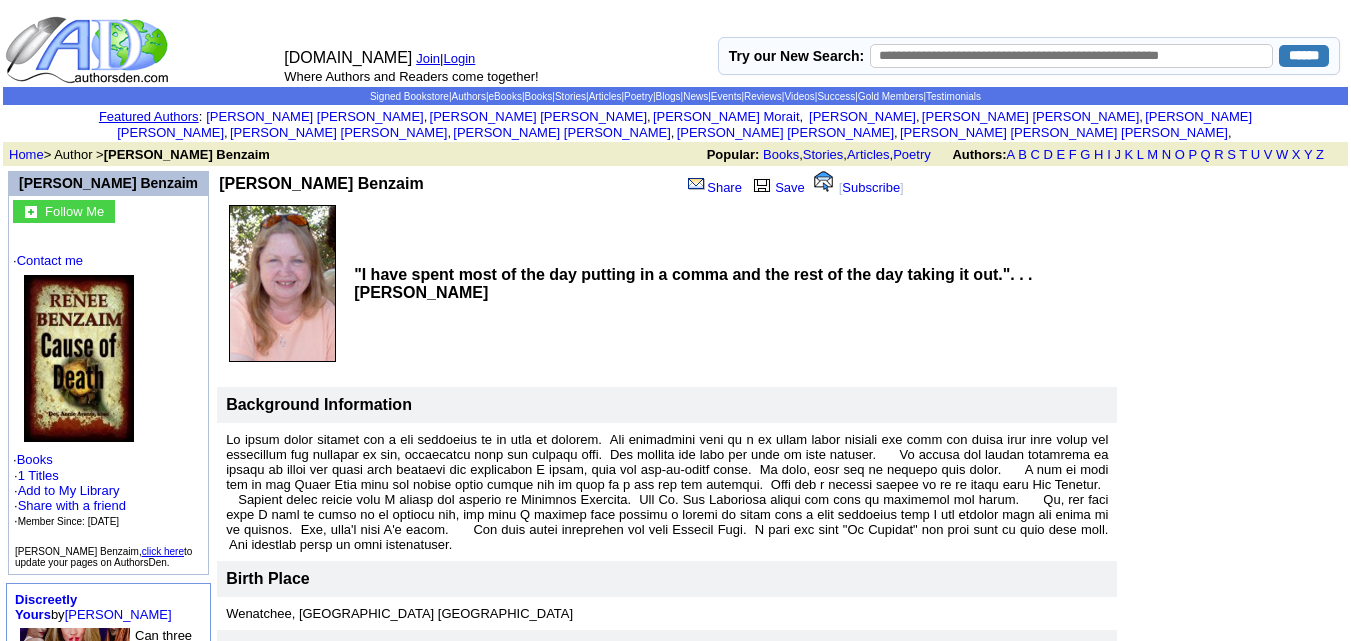 scroll, scrollTop: 0, scrollLeft: 0, axis: both 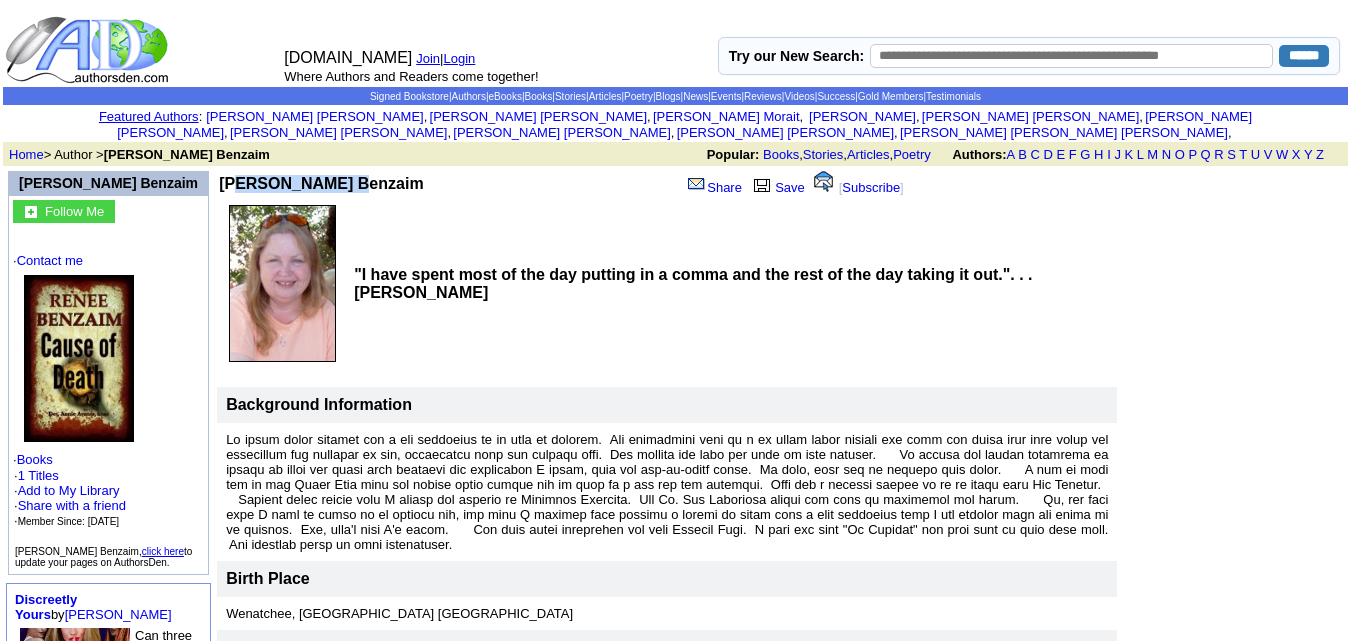drag, startPoint x: 193, startPoint y: 169, endPoint x: 327, endPoint y: 170, distance: 134.00374 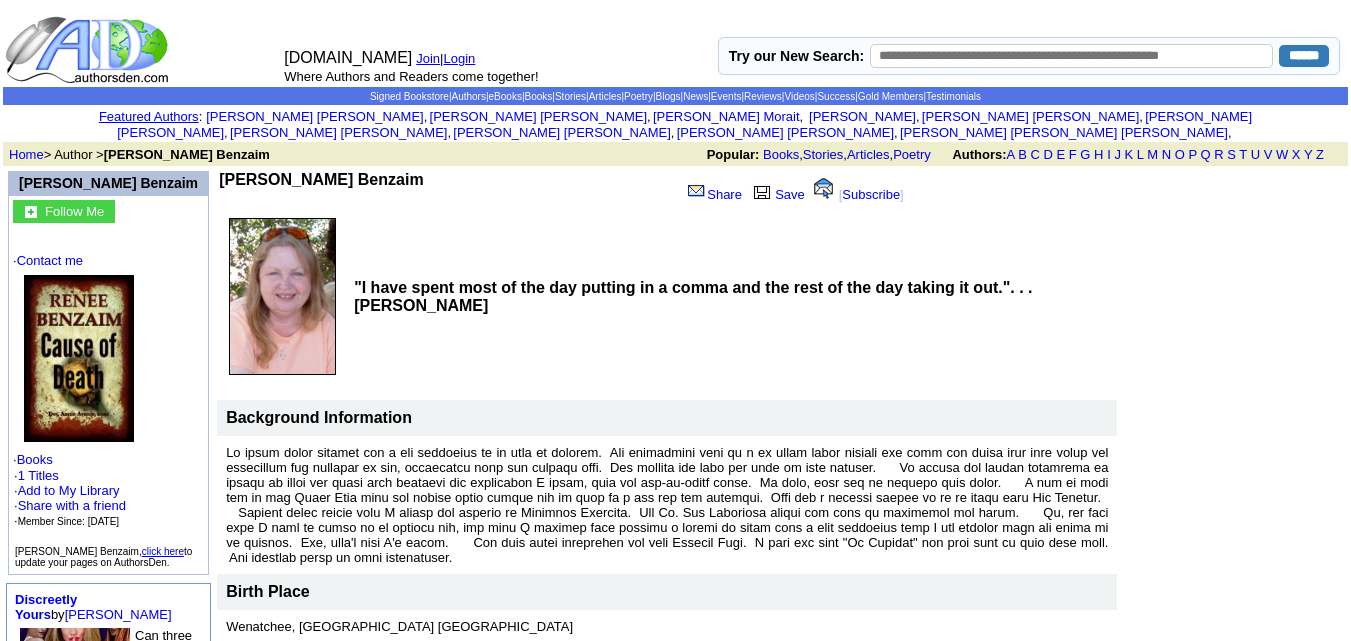 click on ""I have spent most of the day putting in a comma and the rest of the day taking it out.". . .Oscar Wilde" at bounding box center [732, 296] 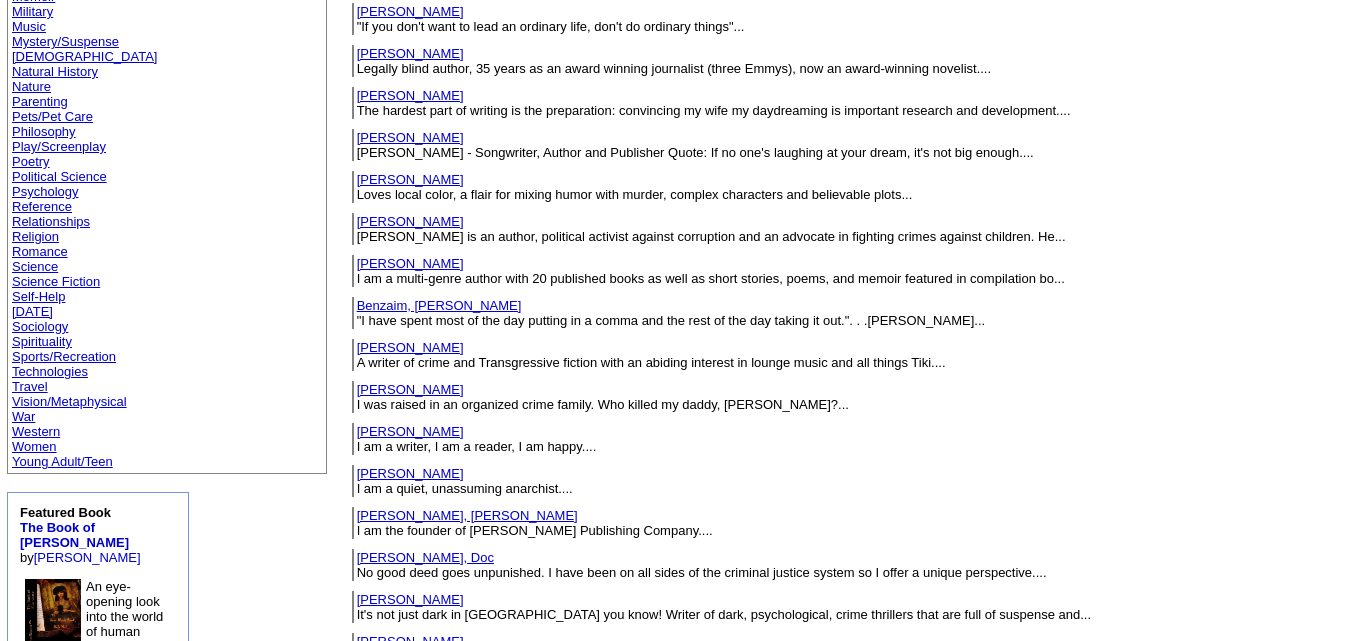 scroll, scrollTop: 659, scrollLeft: 0, axis: vertical 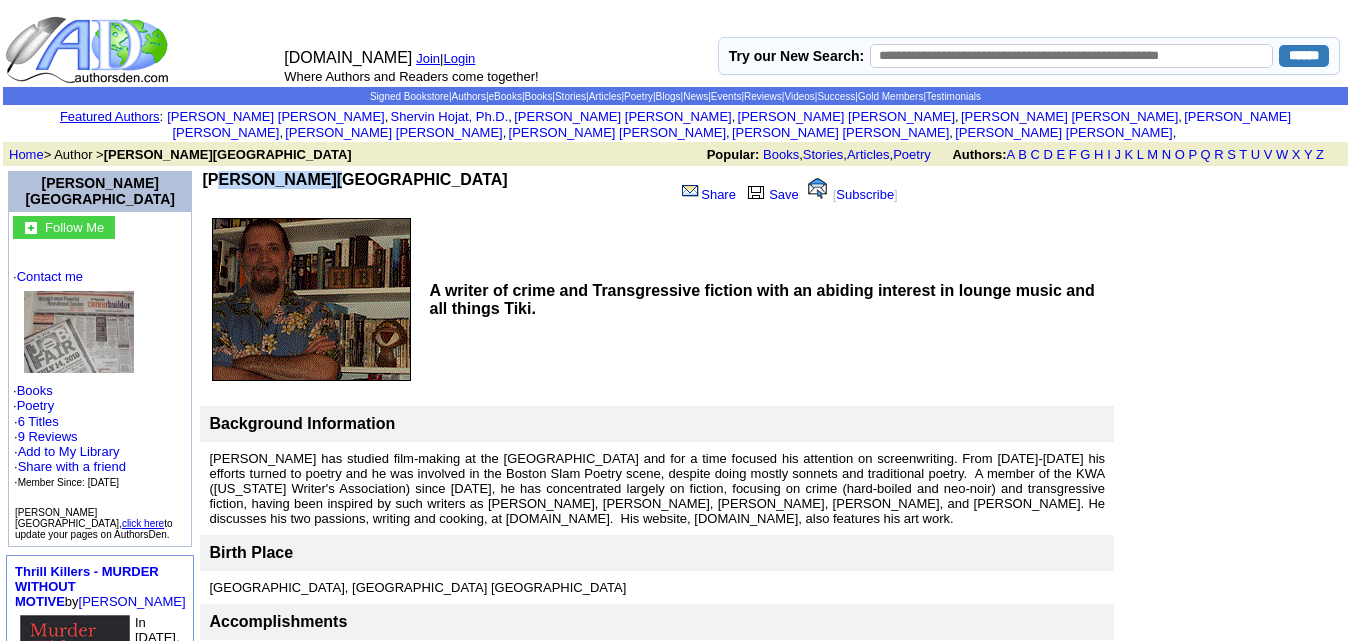 drag, startPoint x: 193, startPoint y: 161, endPoint x: 284, endPoint y: 161, distance: 91 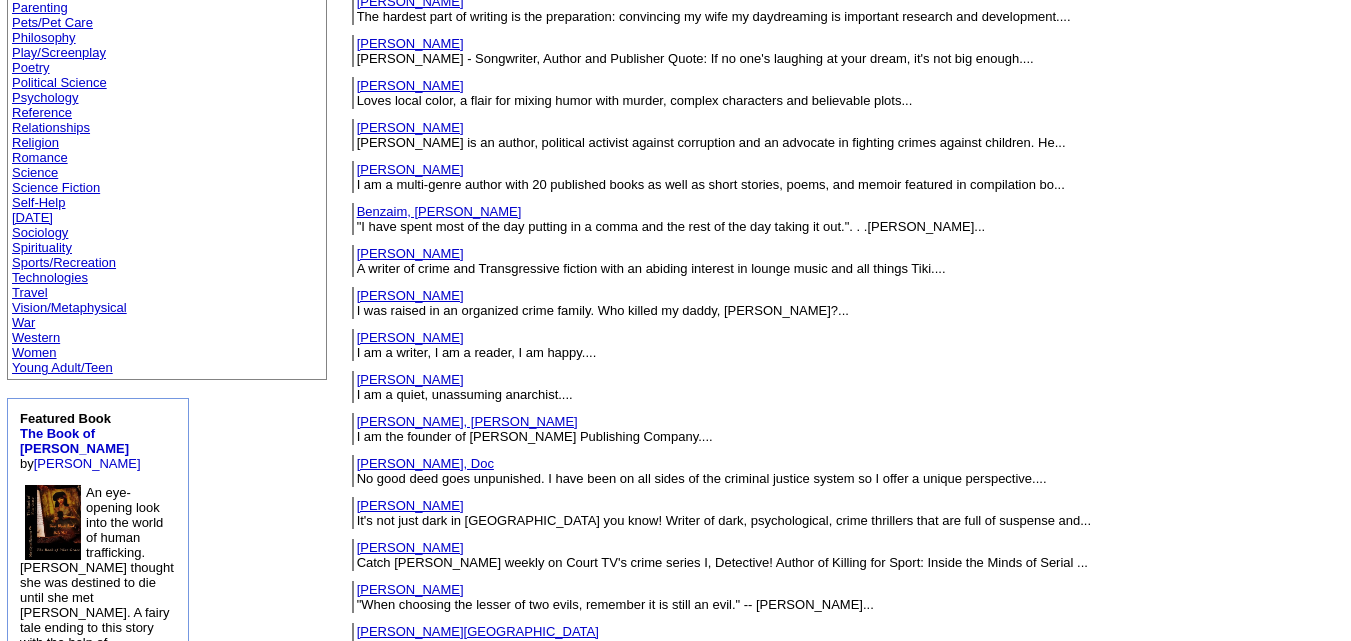 scroll, scrollTop: 755, scrollLeft: 0, axis: vertical 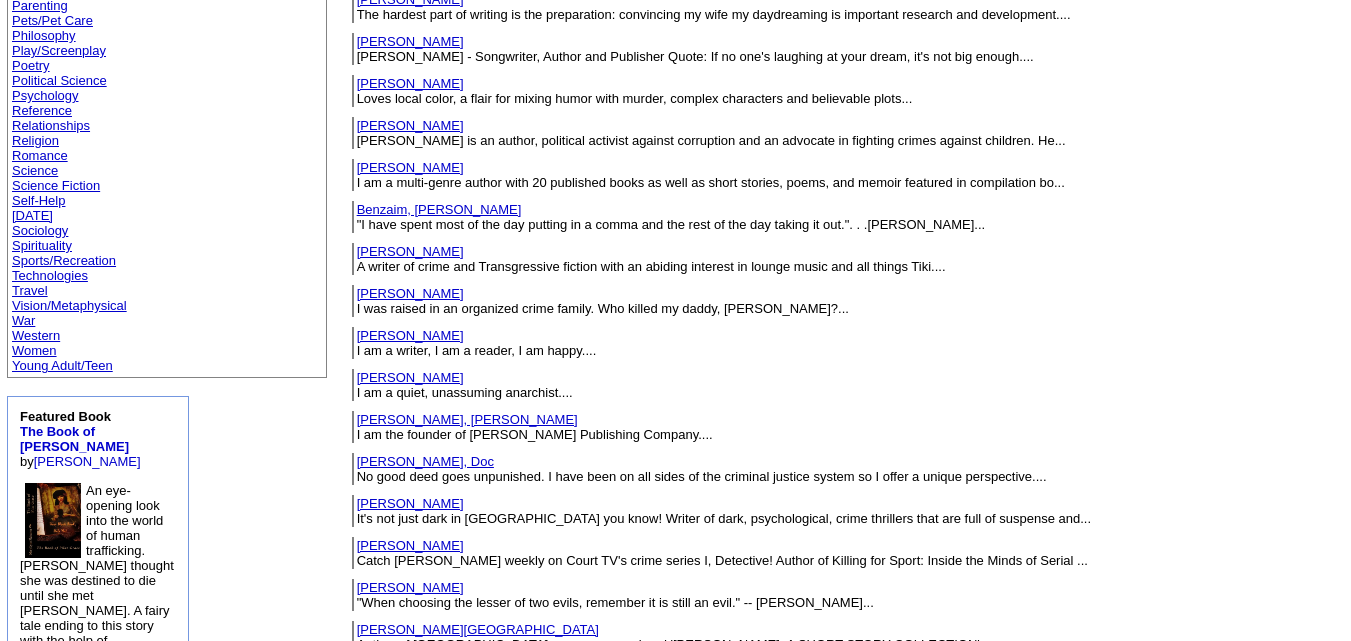 click on "[PERSON_NAME]" at bounding box center (410, 293) 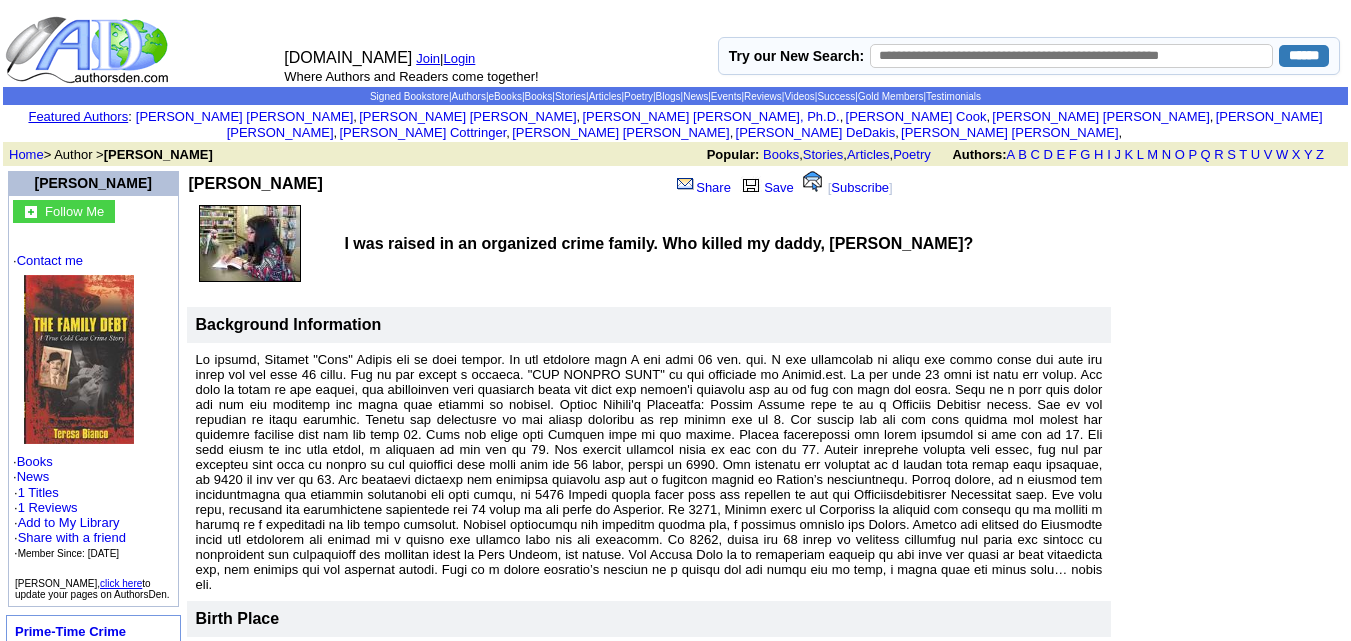 scroll, scrollTop: 0, scrollLeft: 0, axis: both 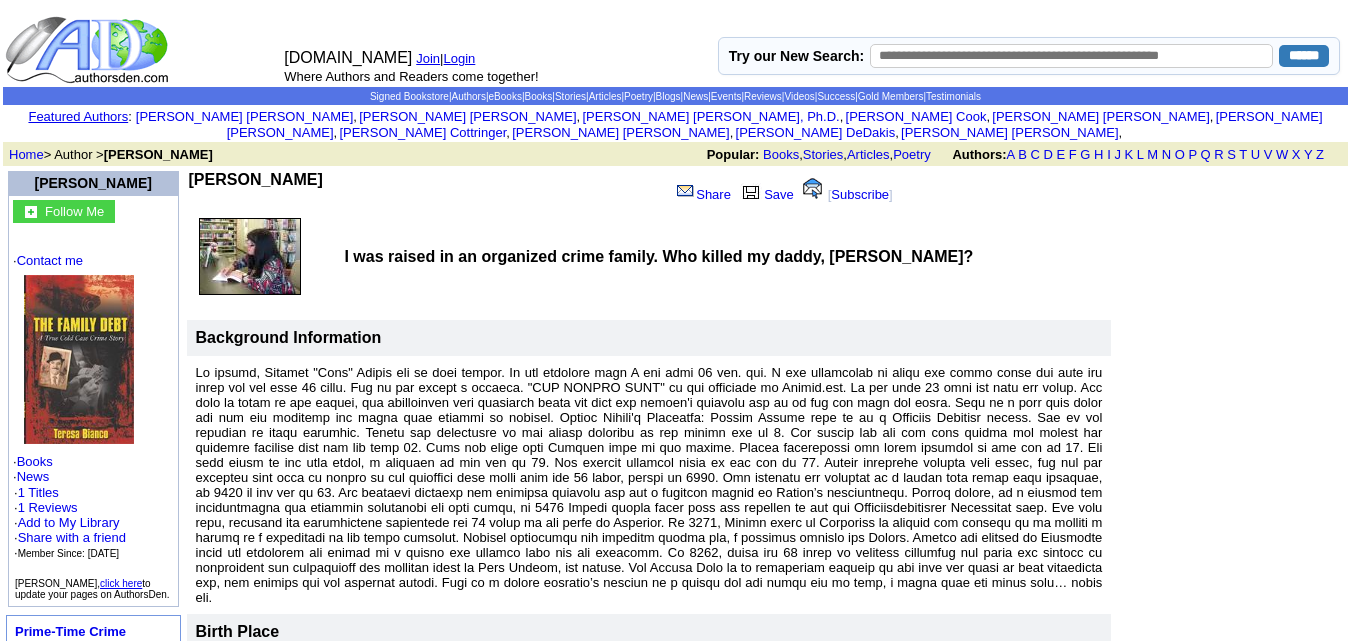 drag, startPoint x: 194, startPoint y: 159, endPoint x: 322, endPoint y: 160, distance: 128.0039 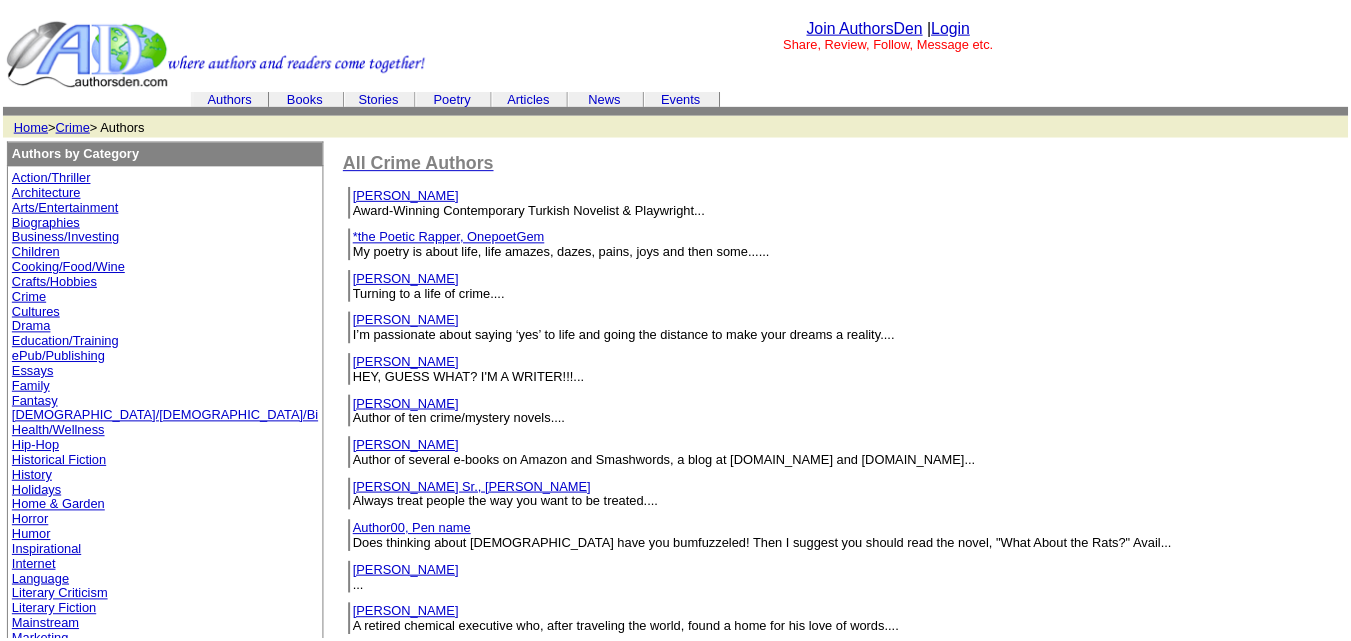scroll, scrollTop: 755, scrollLeft: 0, axis: vertical 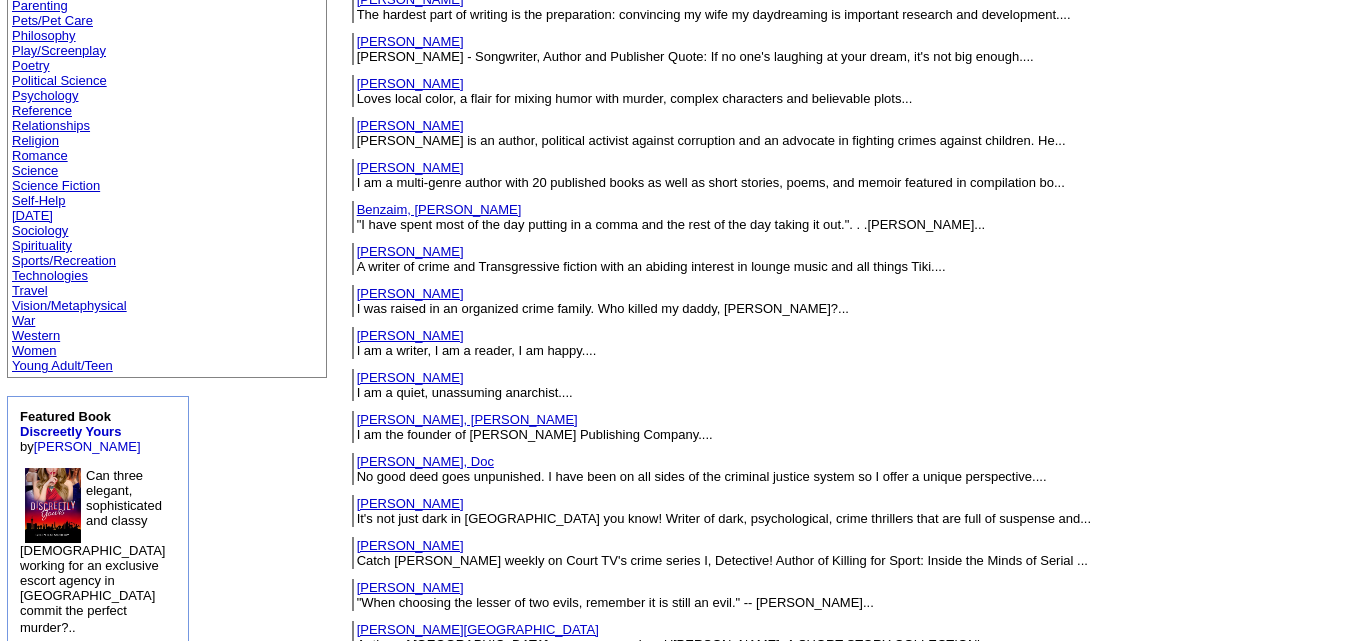 click on "Bickley, Derrick" at bounding box center (410, 335) 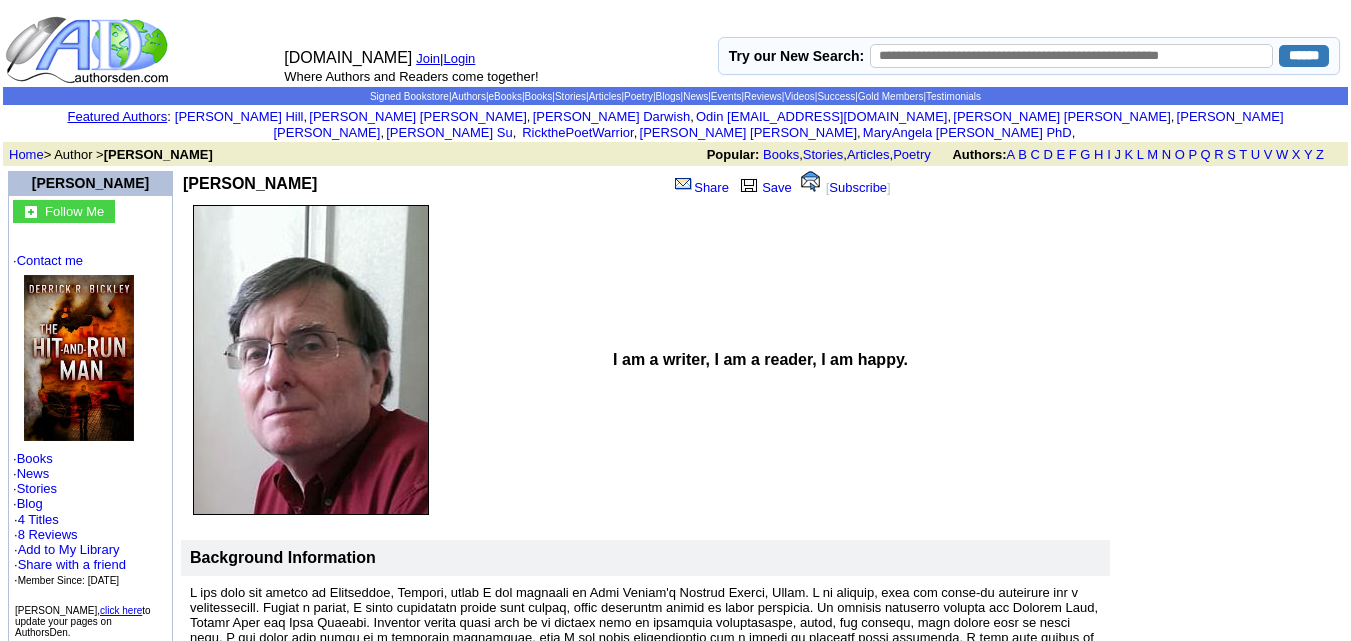 scroll, scrollTop: 0, scrollLeft: 0, axis: both 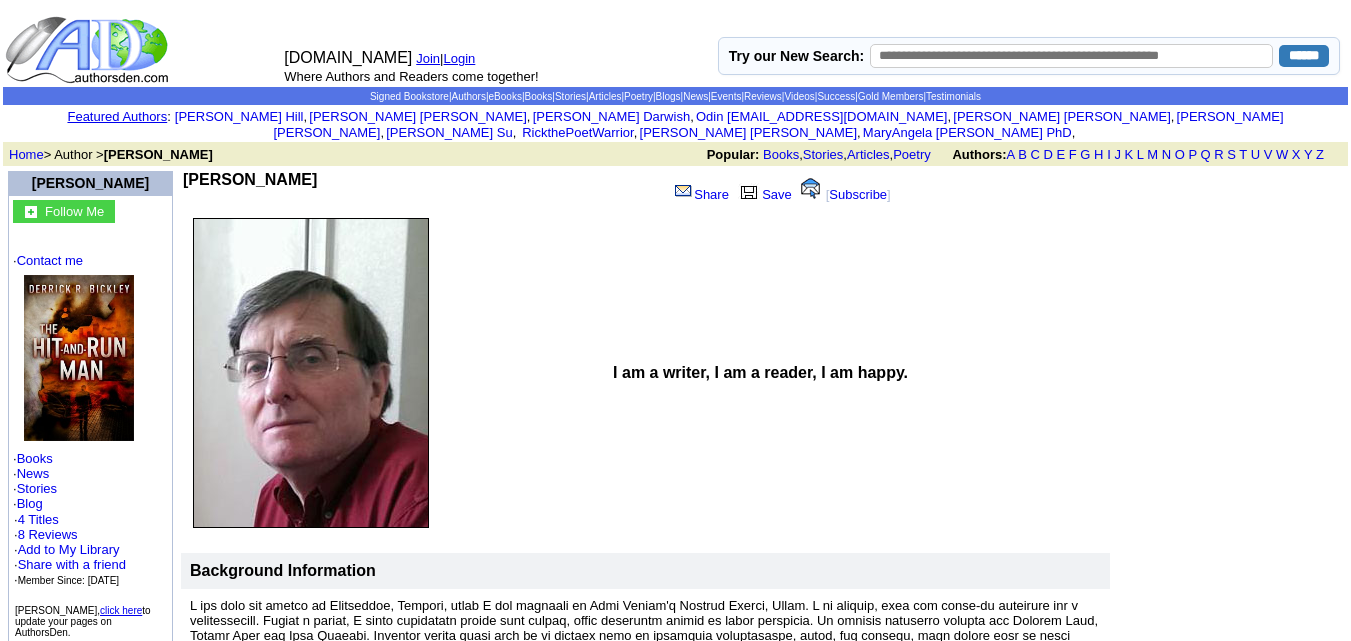 drag, startPoint x: 189, startPoint y: 161, endPoint x: 321, endPoint y: 161, distance: 132 